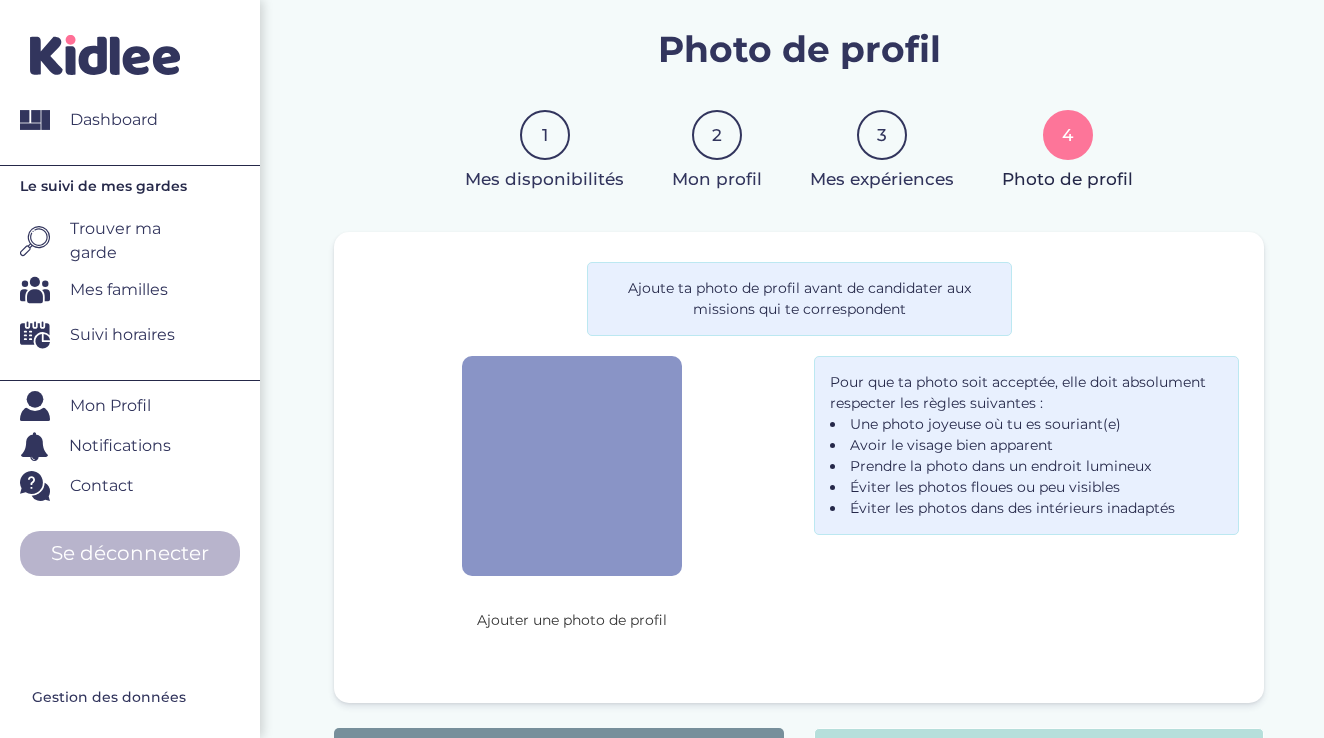 scroll, scrollTop: 0, scrollLeft: 0, axis: both 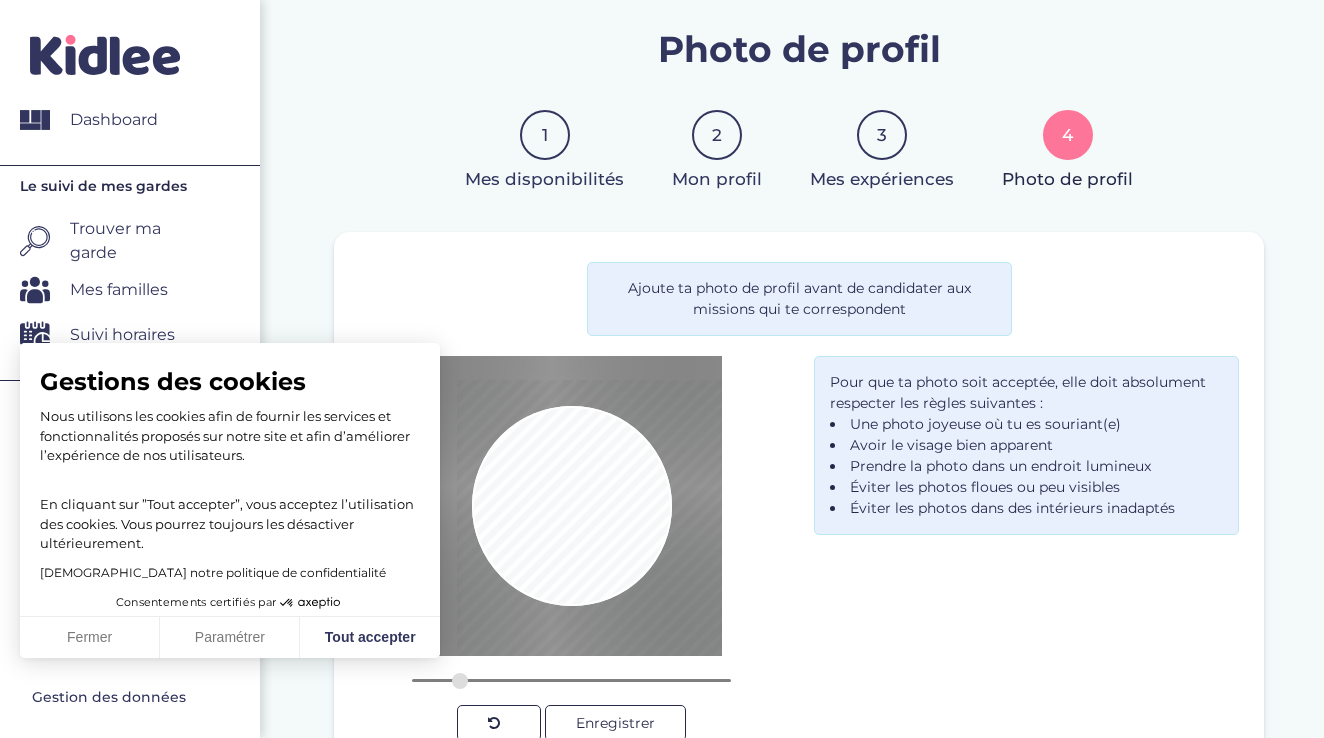 drag, startPoint x: 604, startPoint y: 491, endPoint x: 639, endPoint y: 539, distance: 59.405388 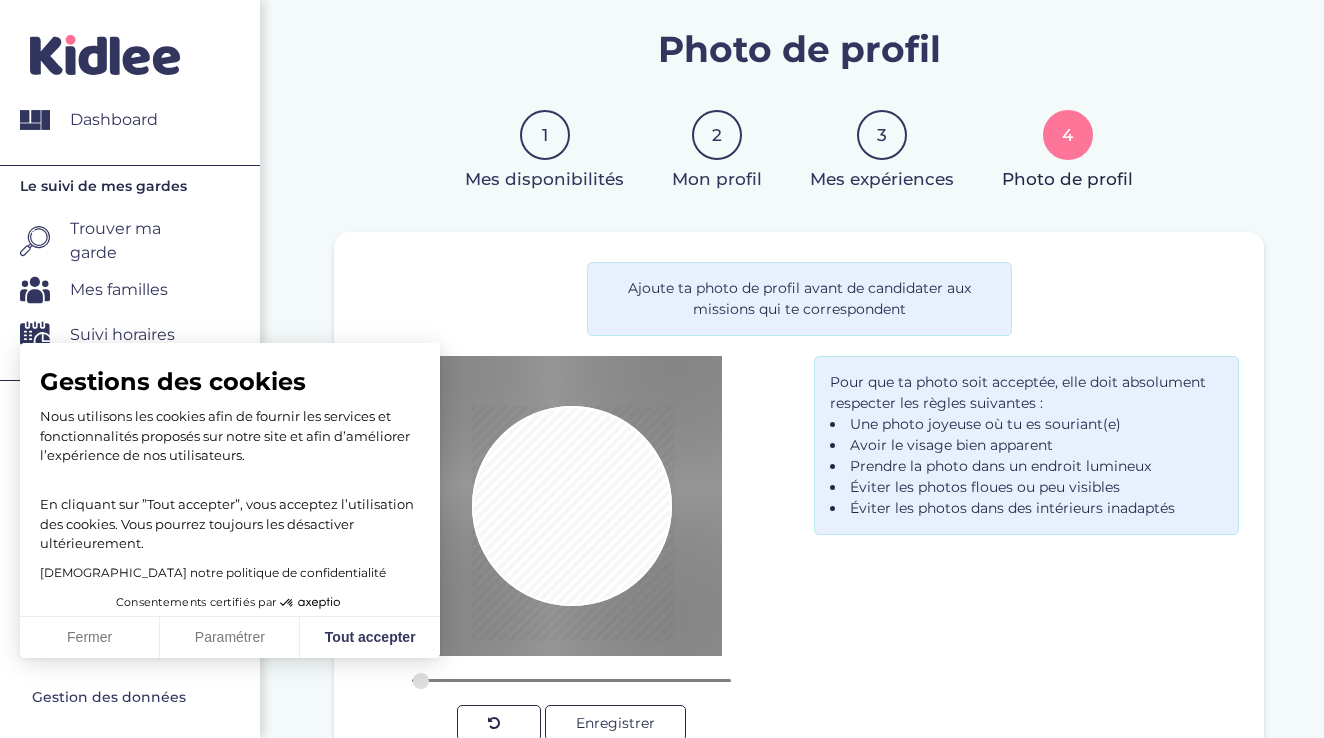 drag, startPoint x: 459, startPoint y: 685, endPoint x: 421, endPoint y: 683, distance: 38.052597 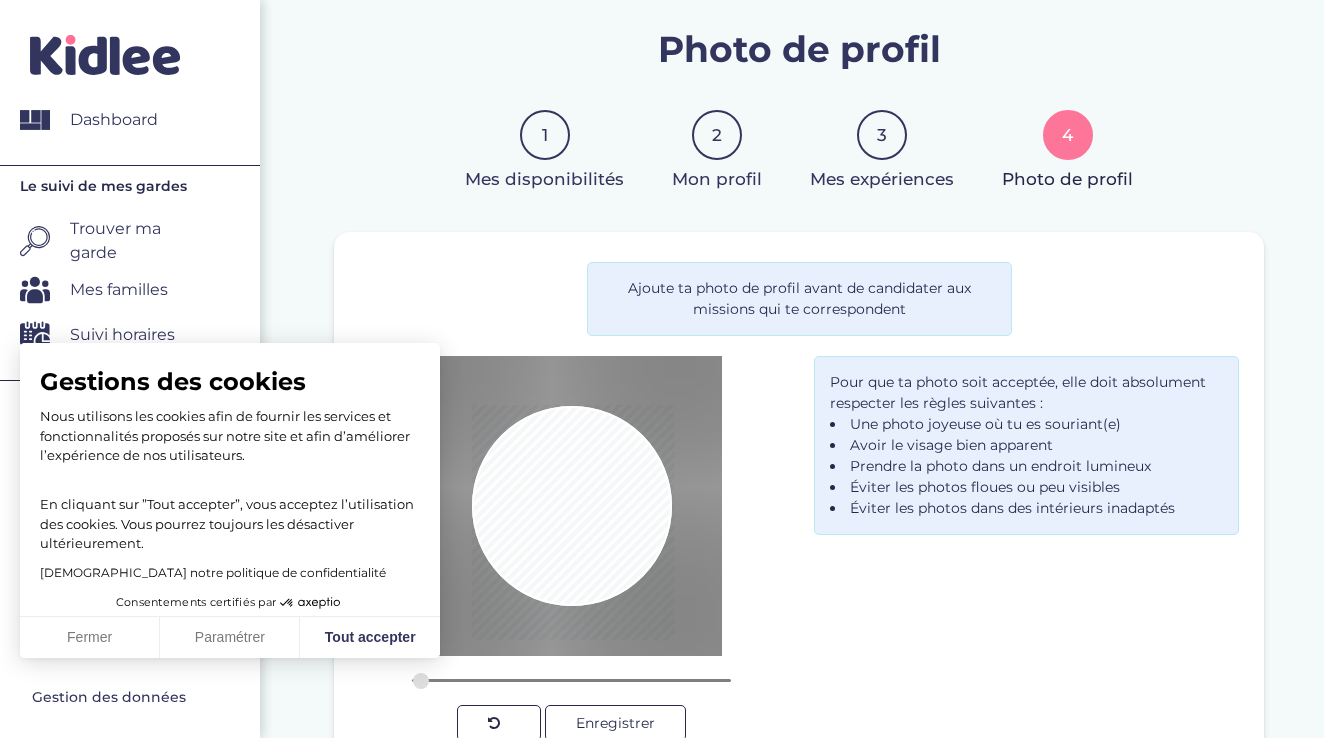 drag, startPoint x: 557, startPoint y: 528, endPoint x: 593, endPoint y: 532, distance: 36.221542 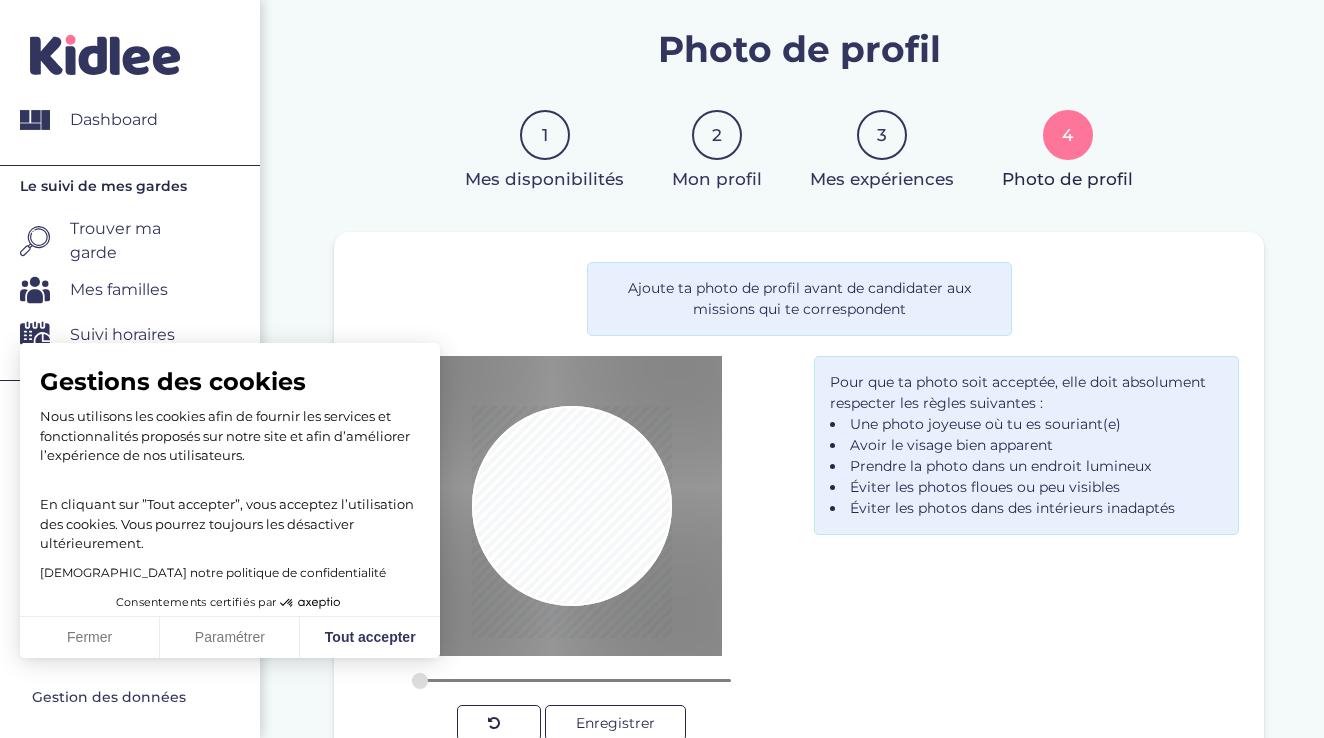 drag, startPoint x: 418, startPoint y: 676, endPoint x: 371, endPoint y: 679, distance: 47.095646 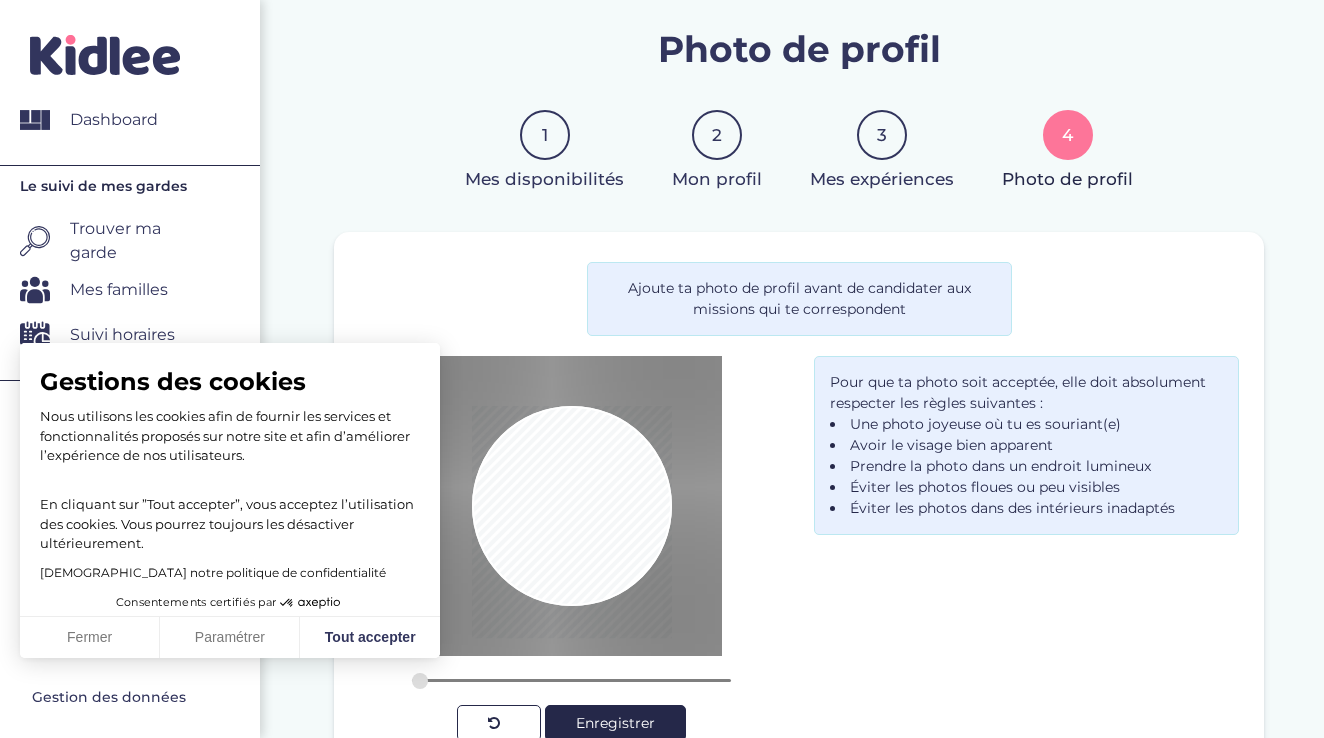 click on "Enregistrer" at bounding box center [615, 723] 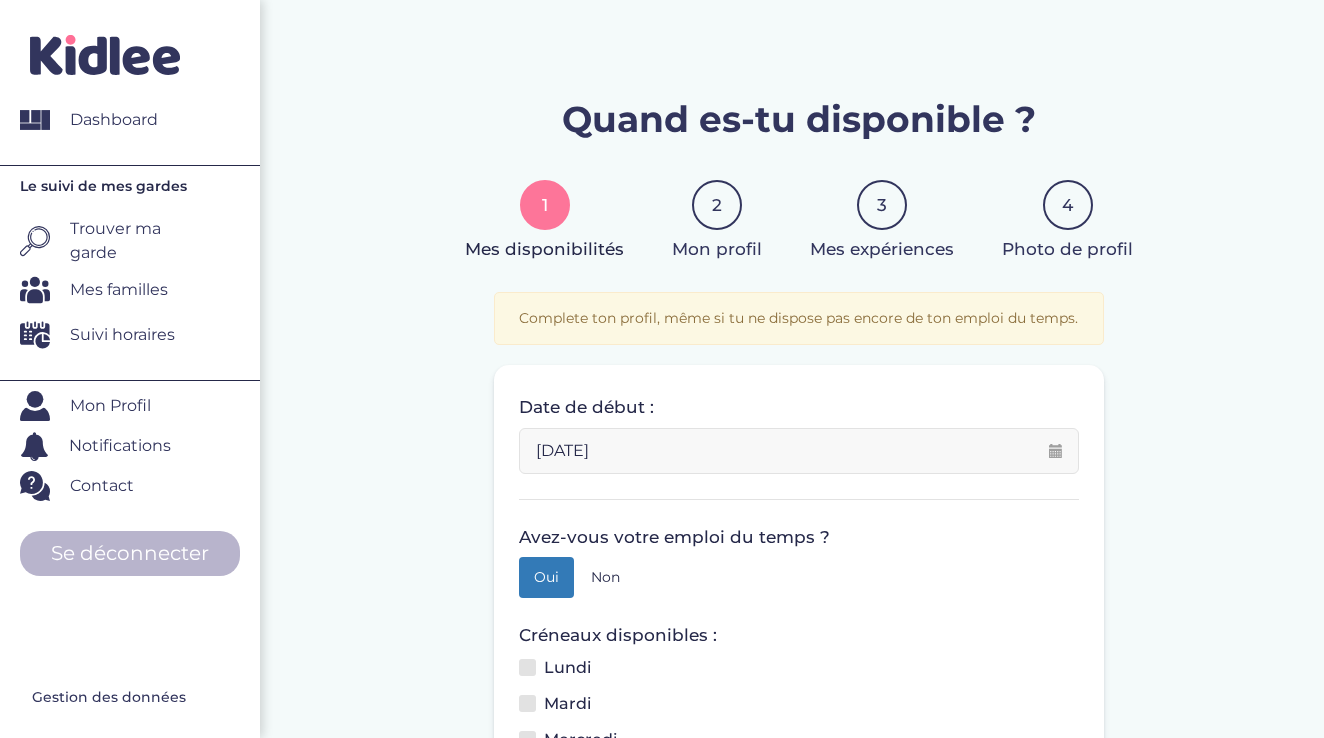 scroll, scrollTop: 0, scrollLeft: 0, axis: both 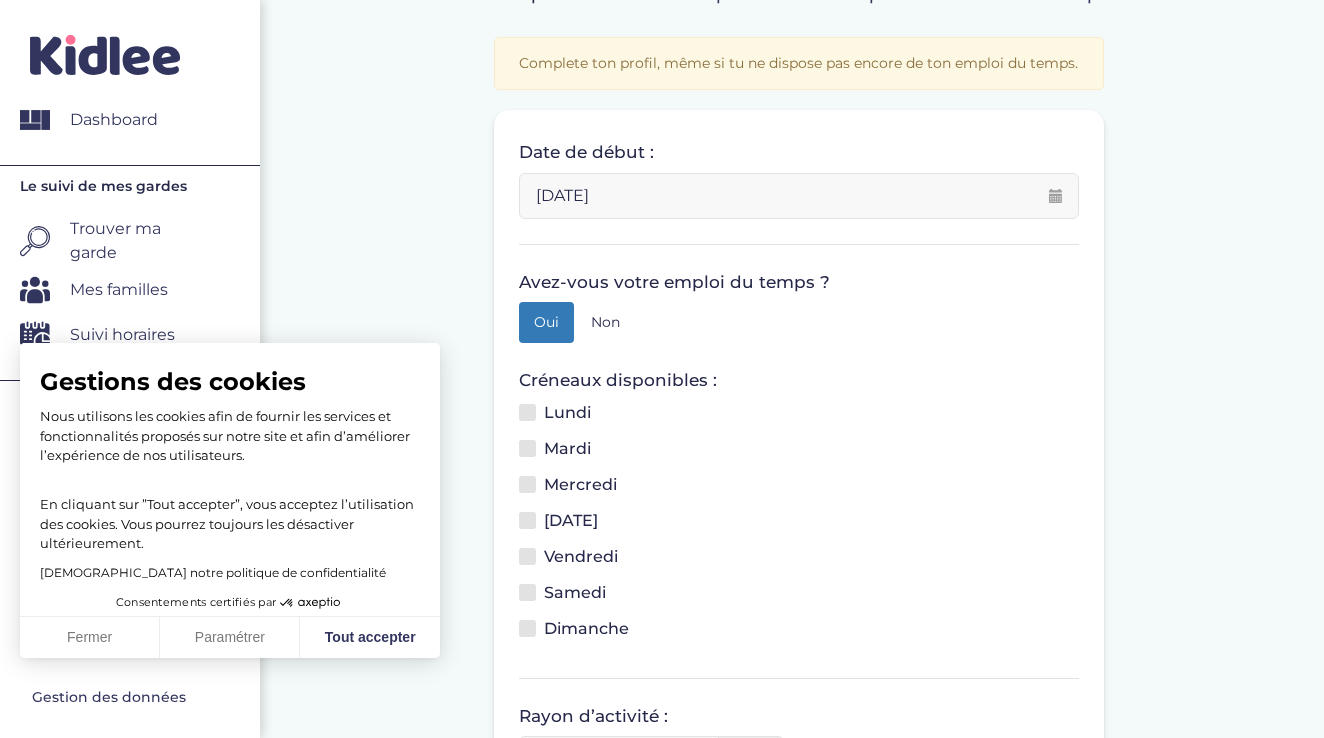 click on "Oui" at bounding box center (546, 322) 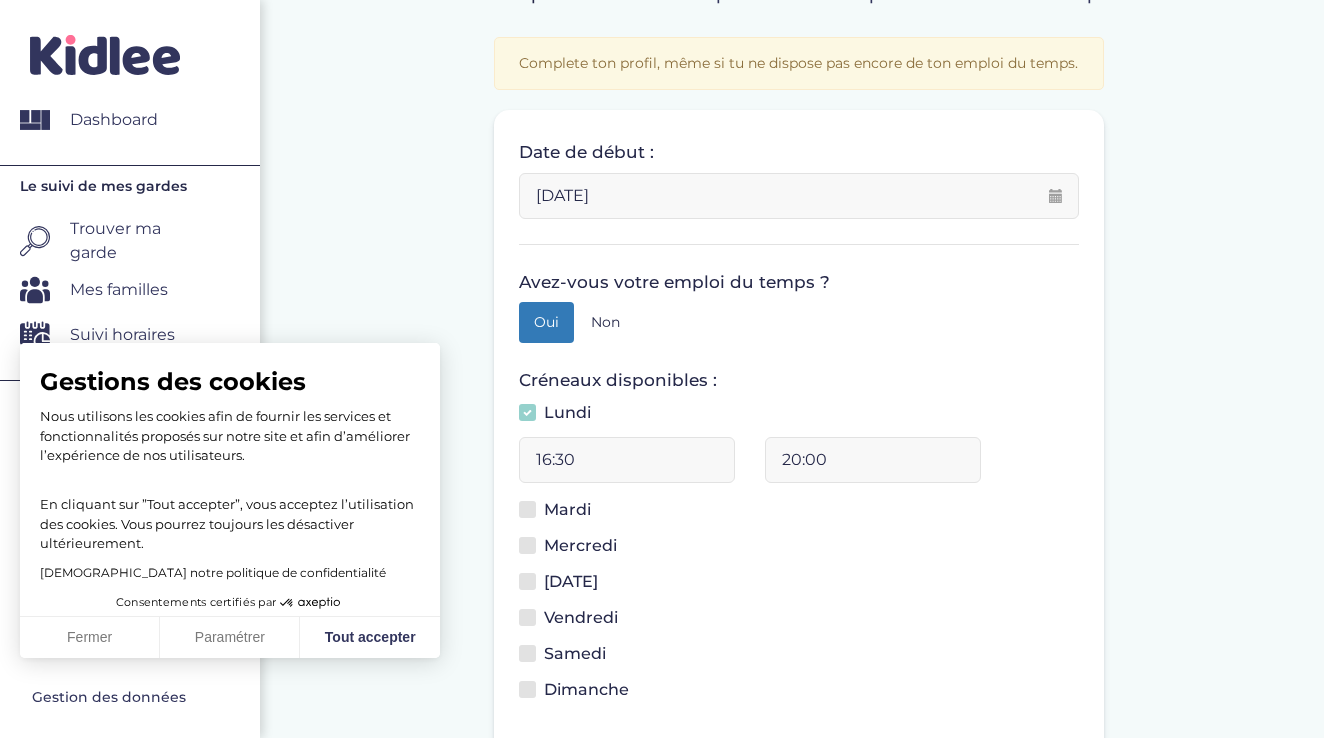 click on "16:30" at bounding box center (627, 460) 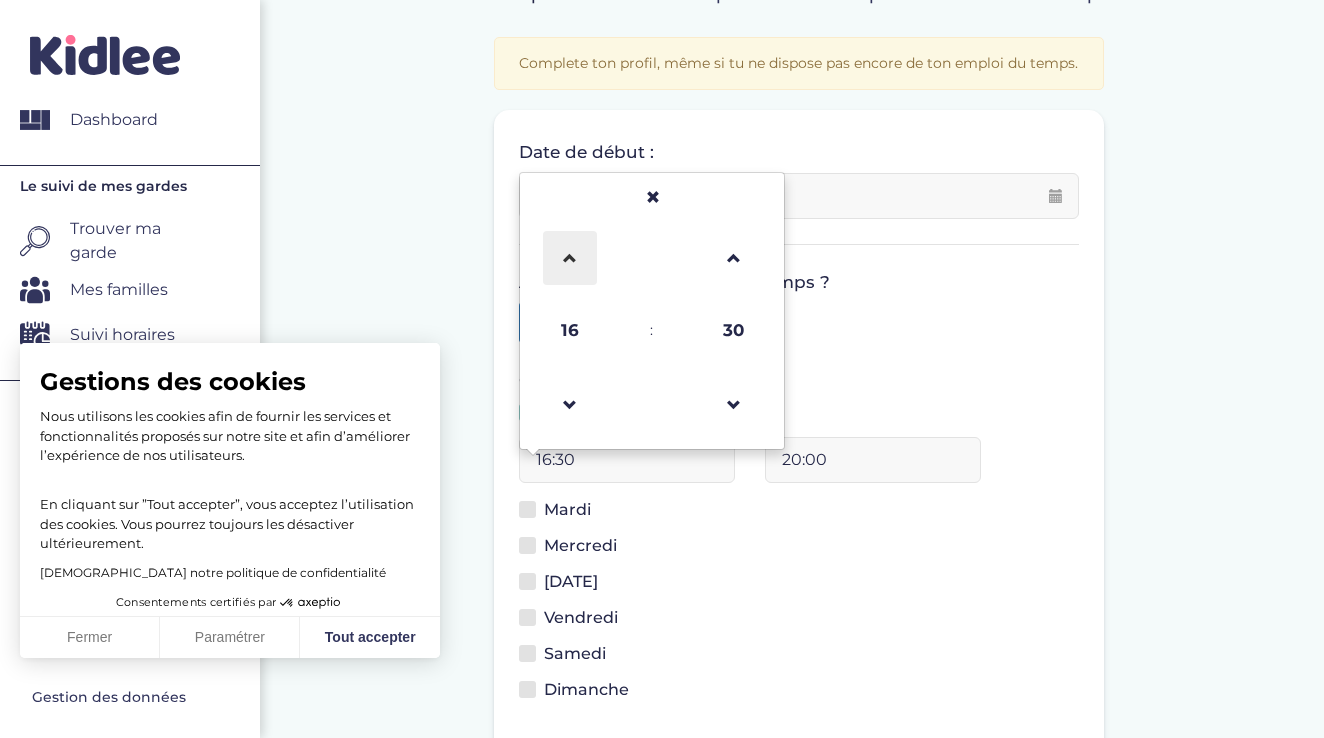 click at bounding box center (570, 258) 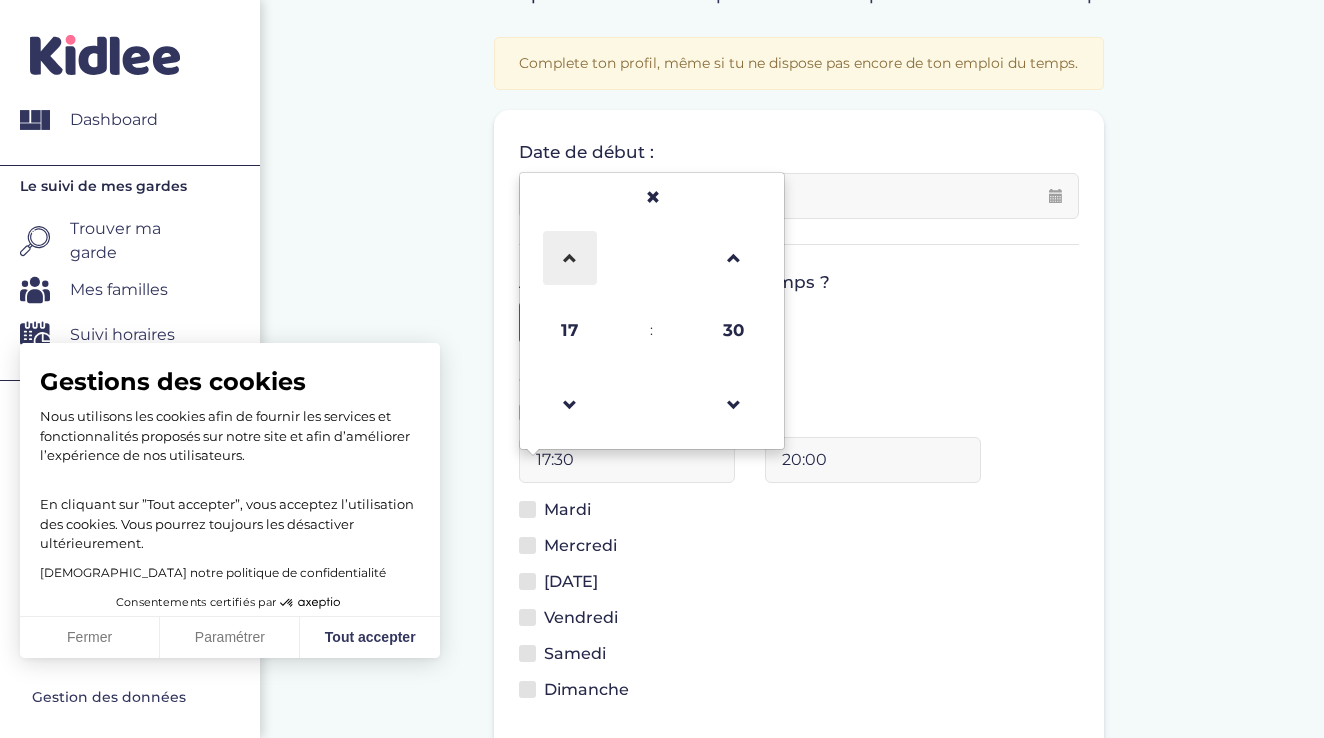click at bounding box center (570, 258) 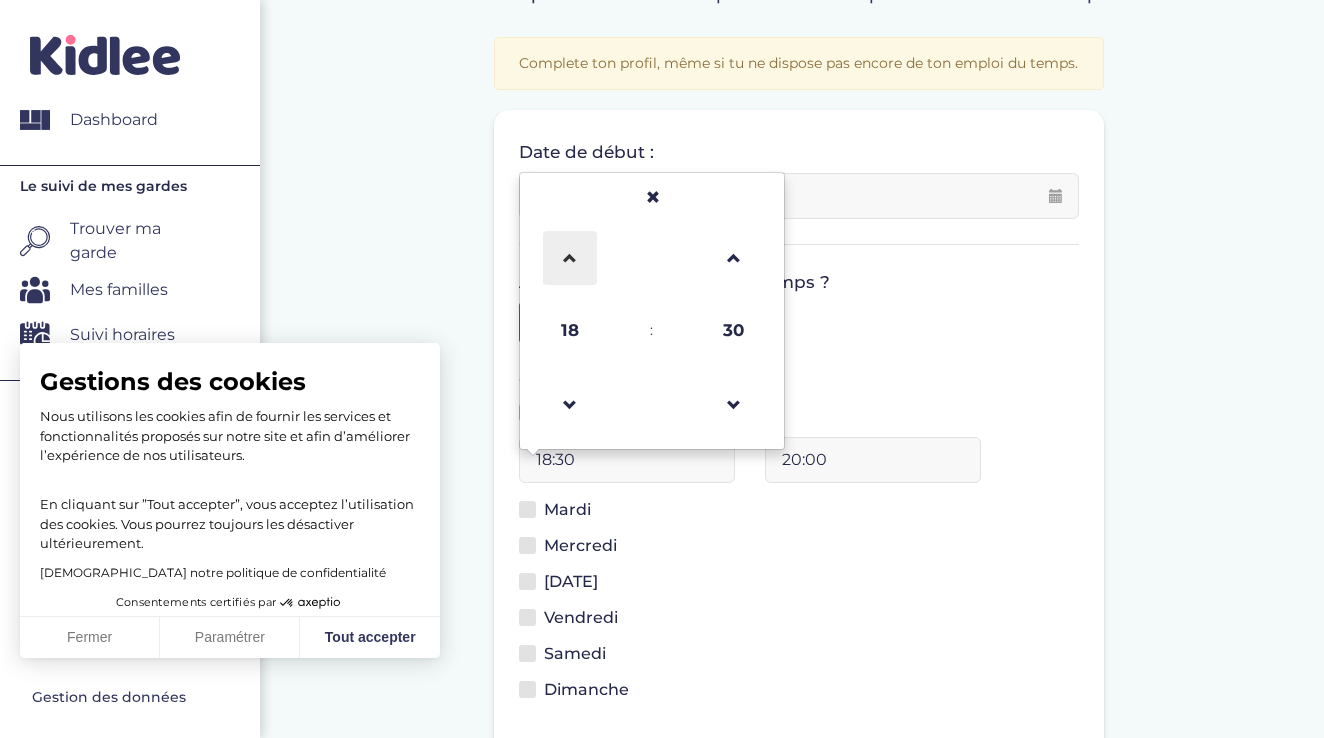 click at bounding box center [570, 258] 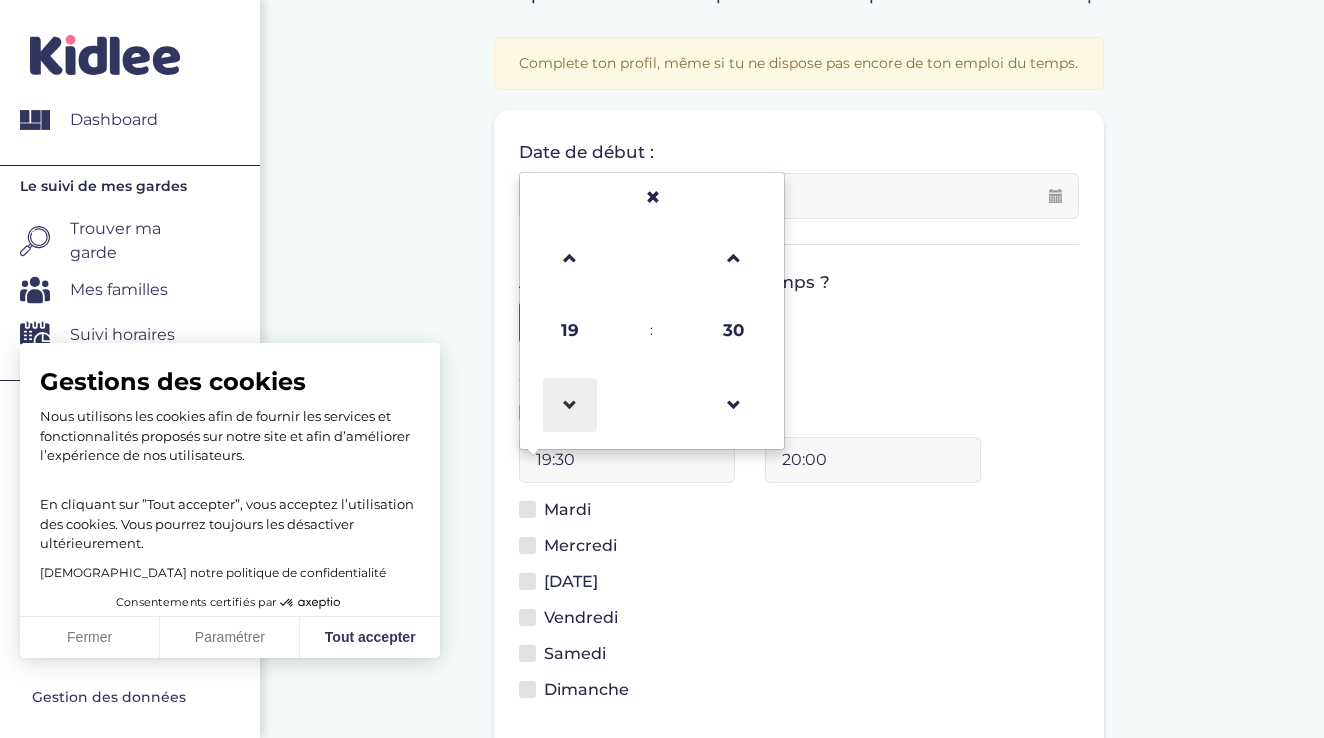 click at bounding box center [570, 405] 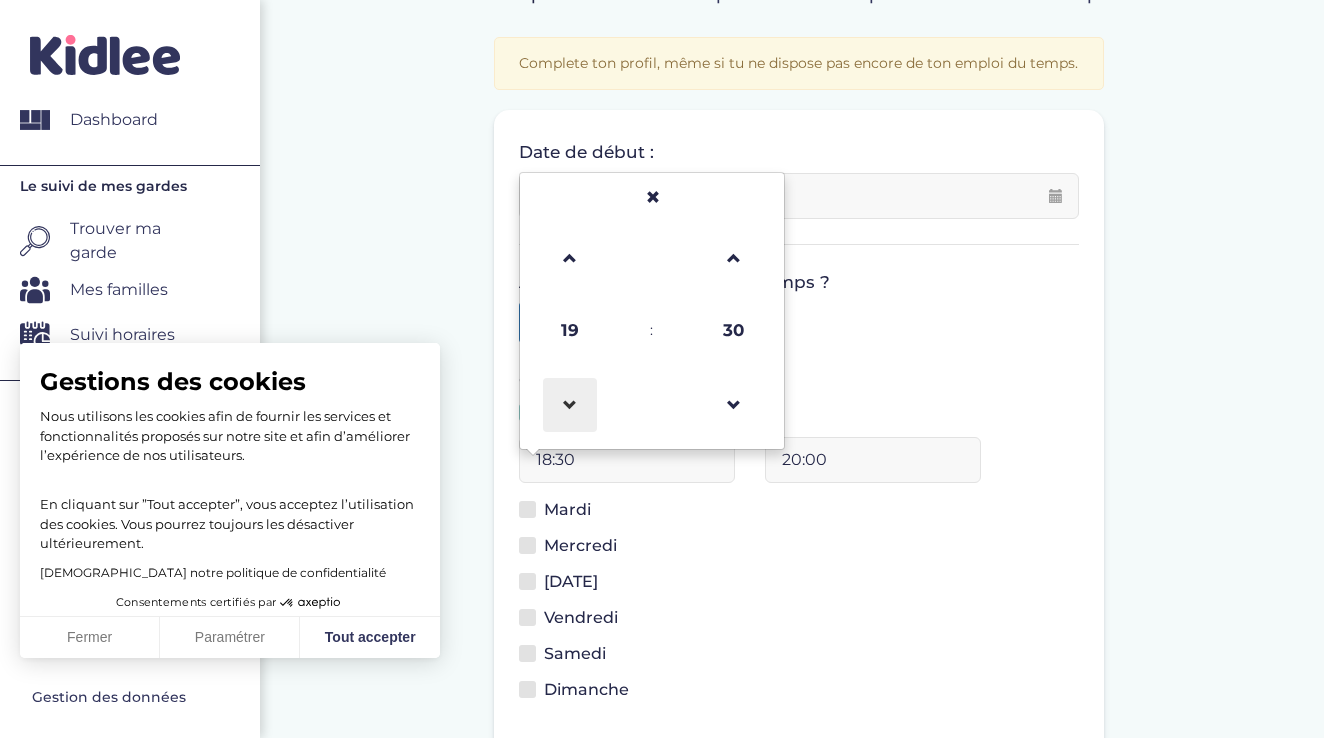 click at bounding box center [570, 405] 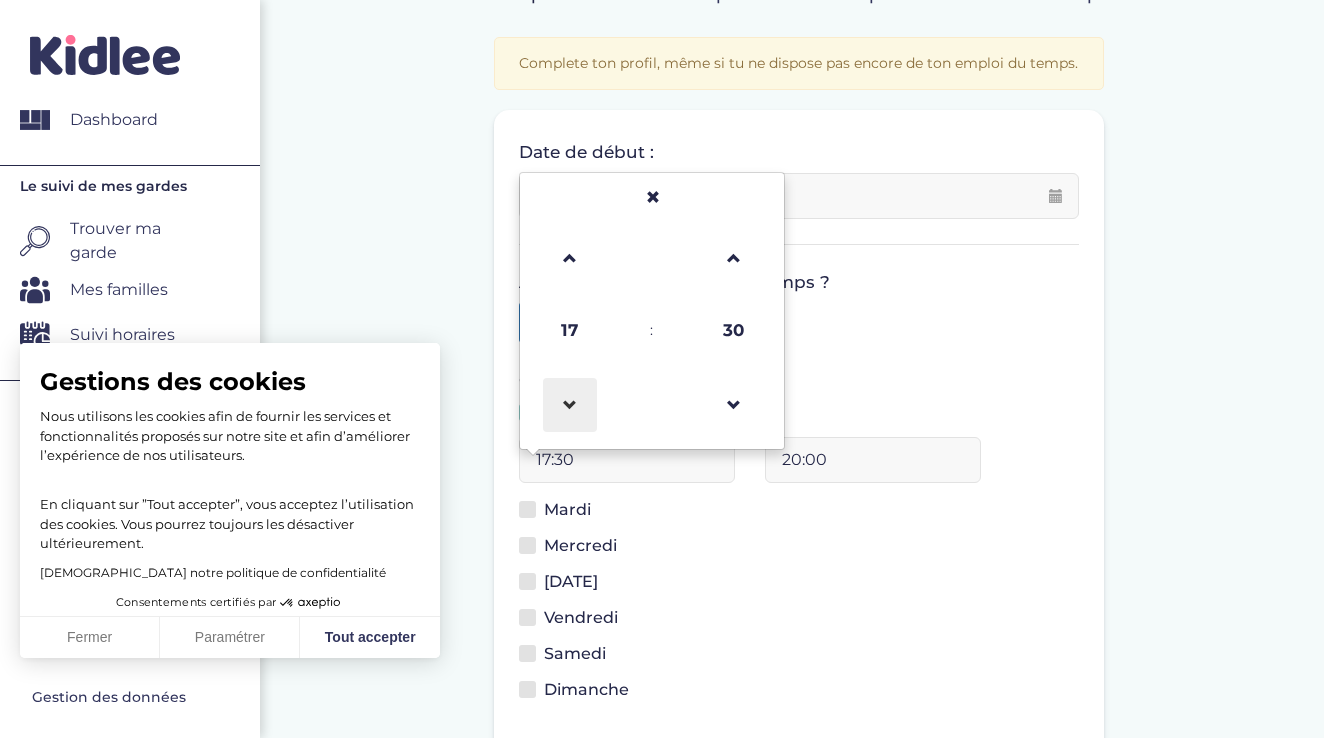 click at bounding box center [570, 405] 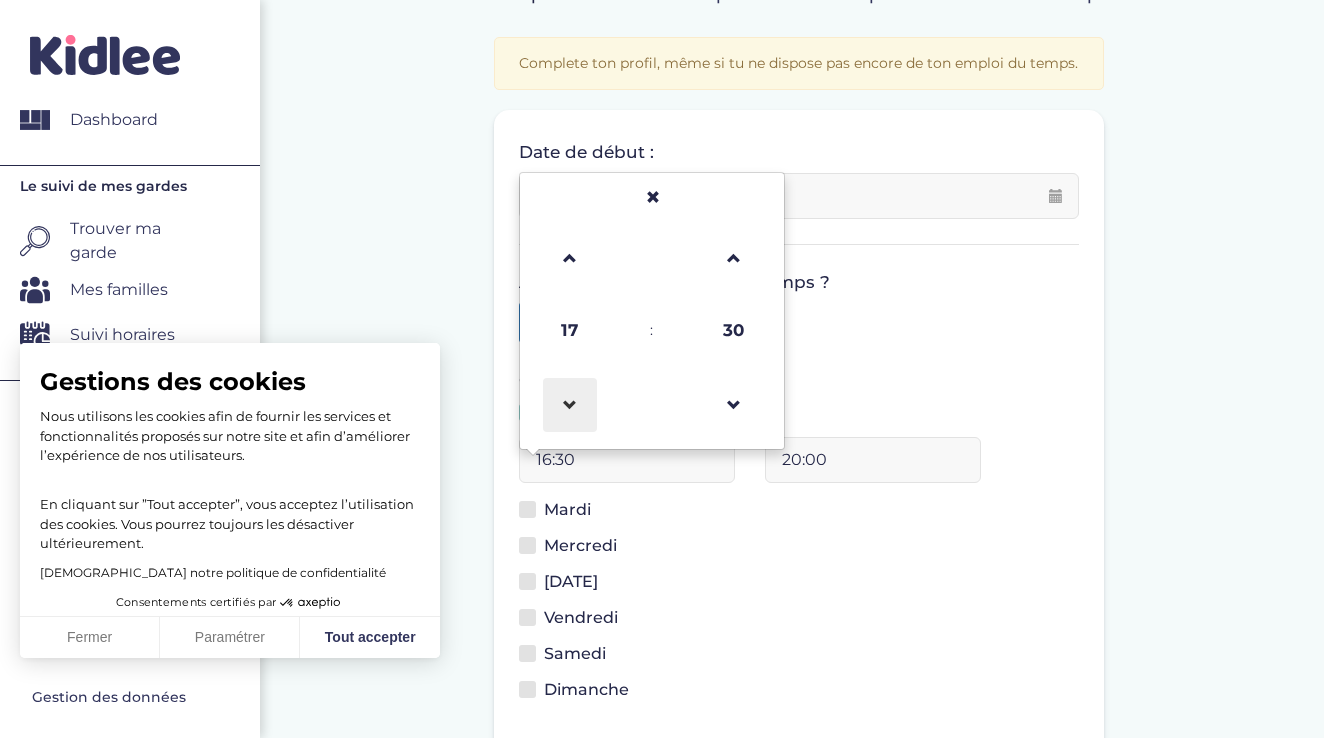 click at bounding box center [570, 405] 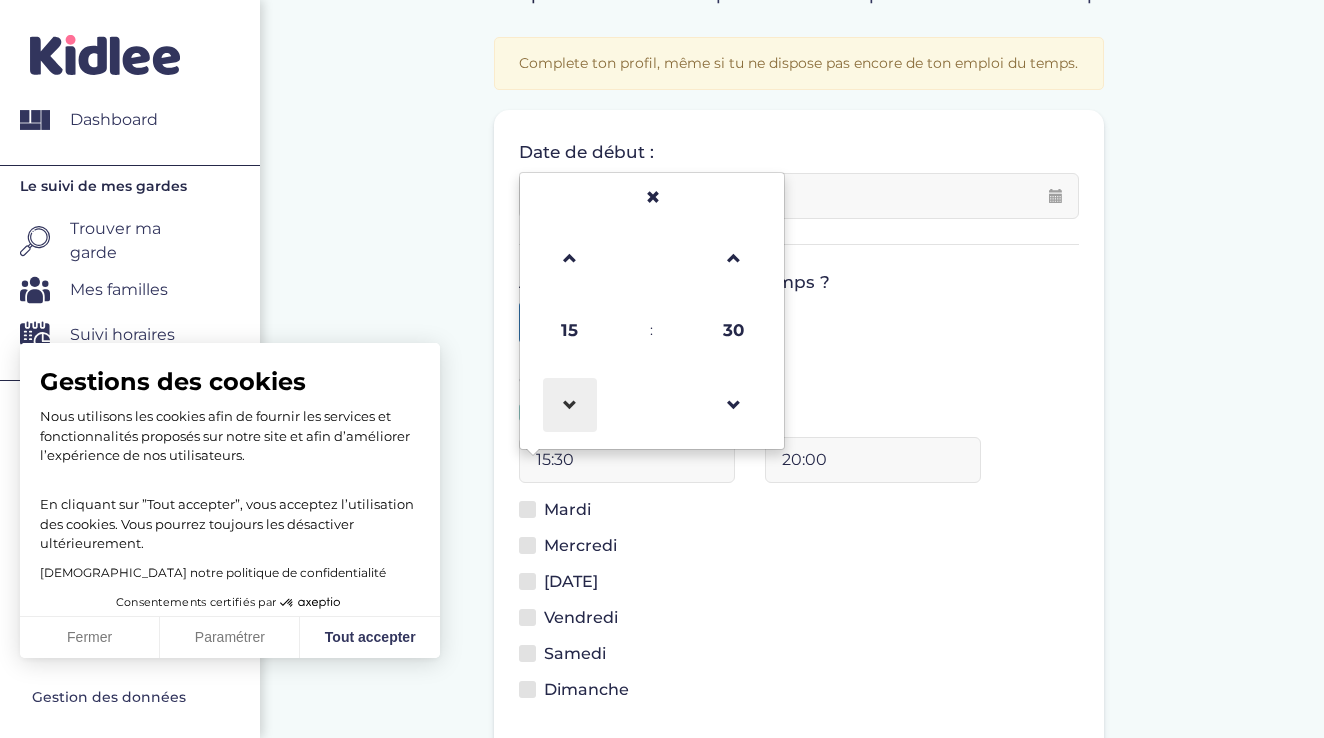 click at bounding box center [570, 405] 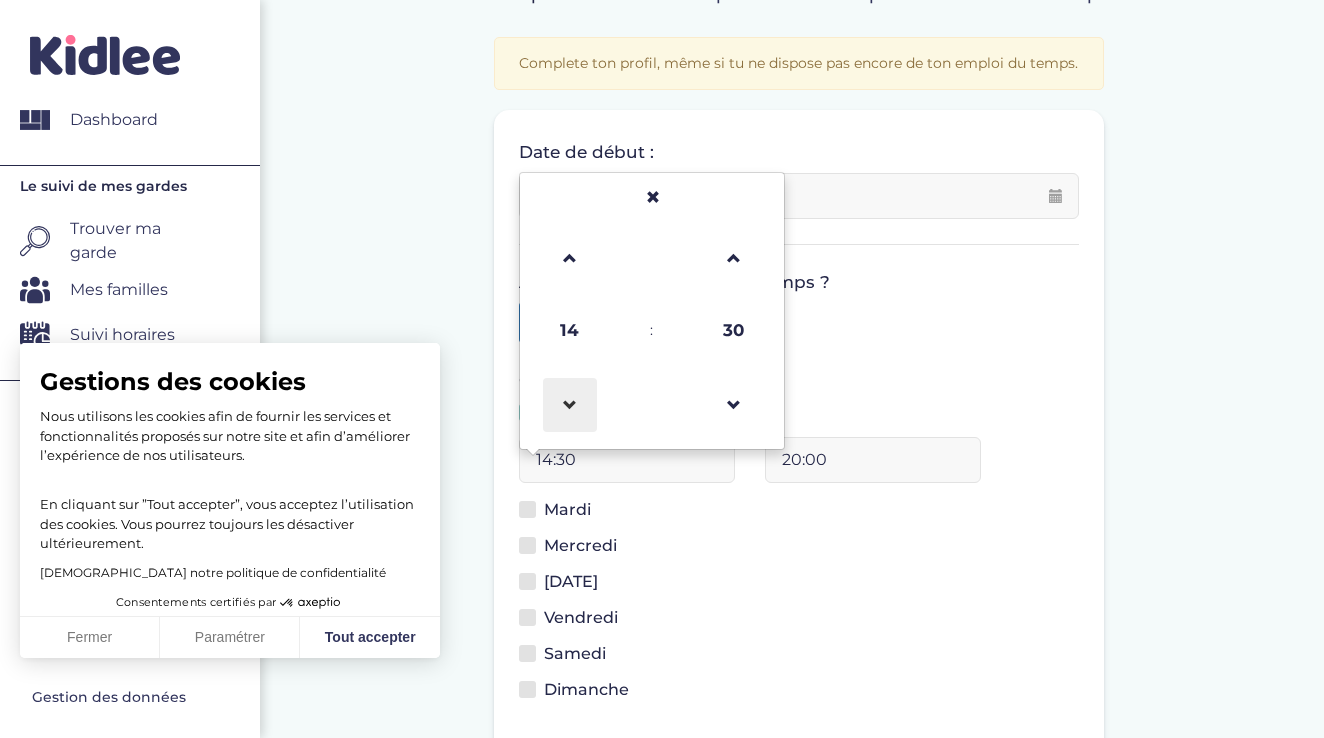 click at bounding box center [570, 405] 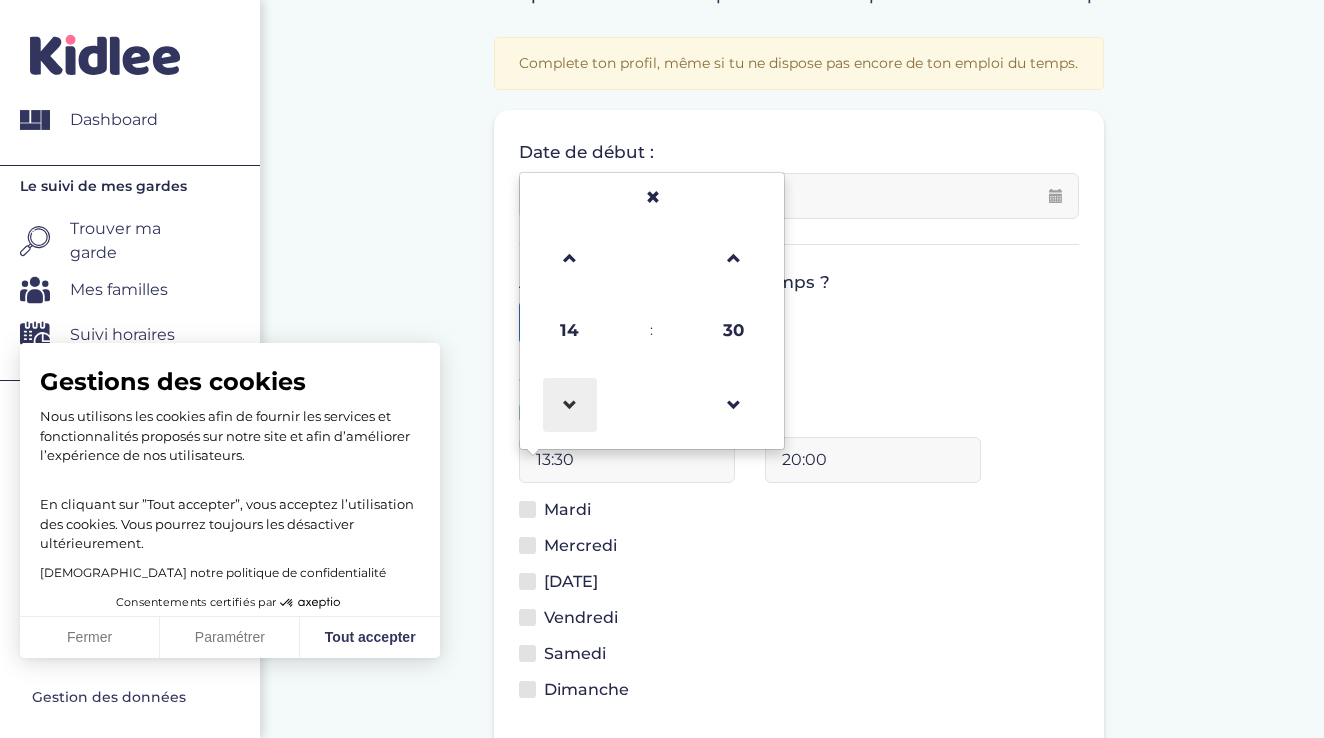 click at bounding box center (570, 405) 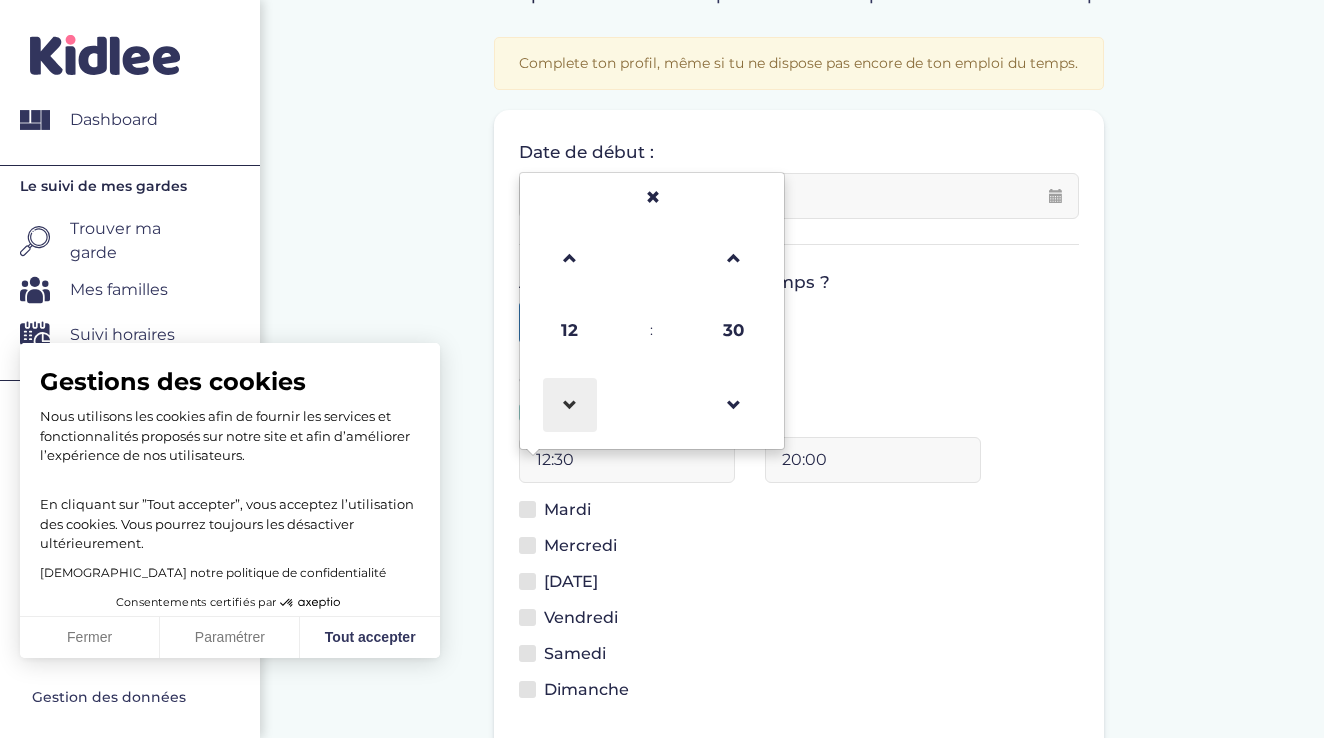 click at bounding box center [570, 405] 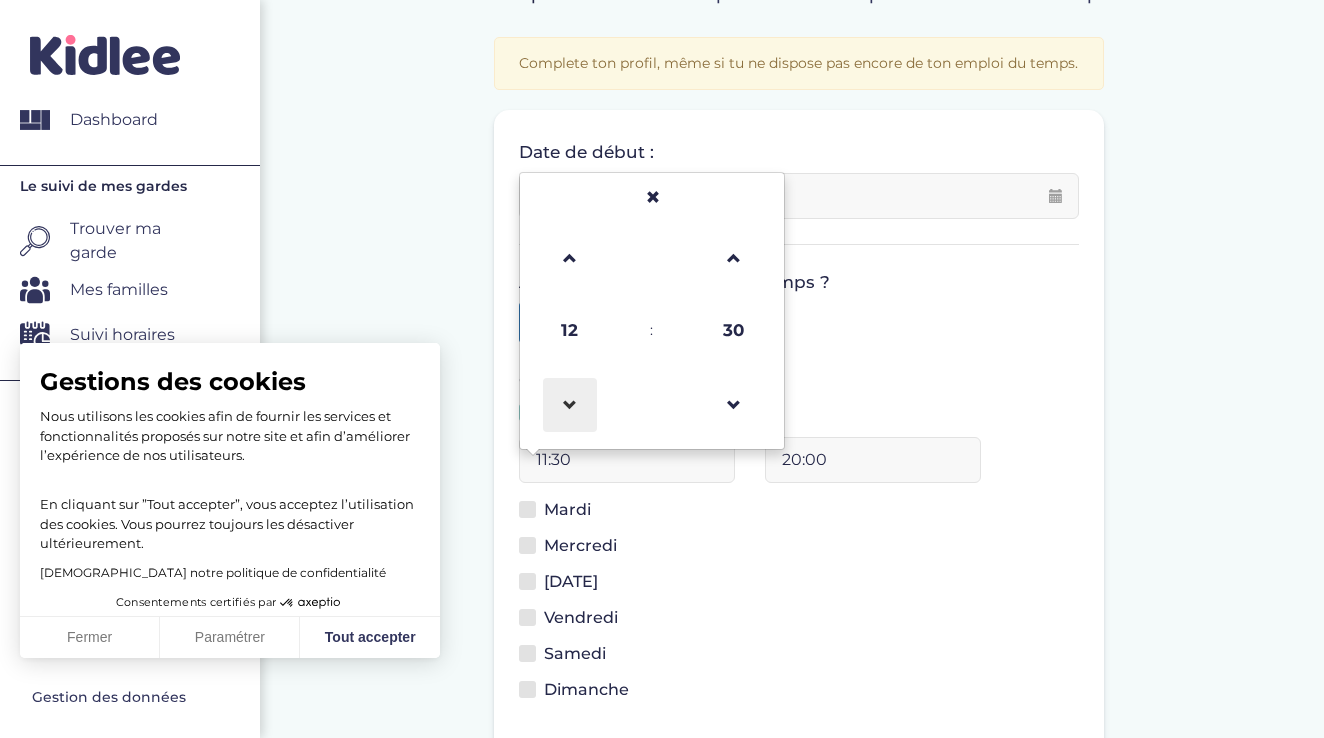 click at bounding box center (570, 405) 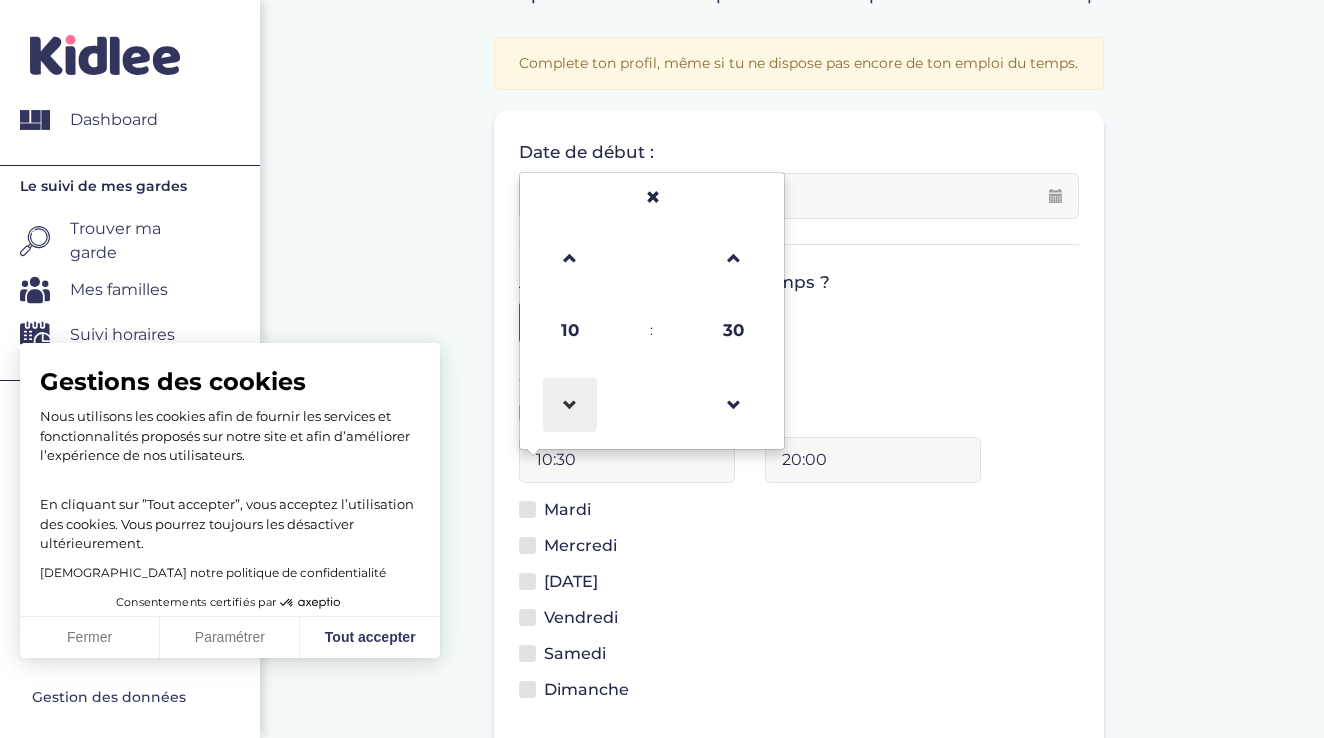 click at bounding box center [570, 405] 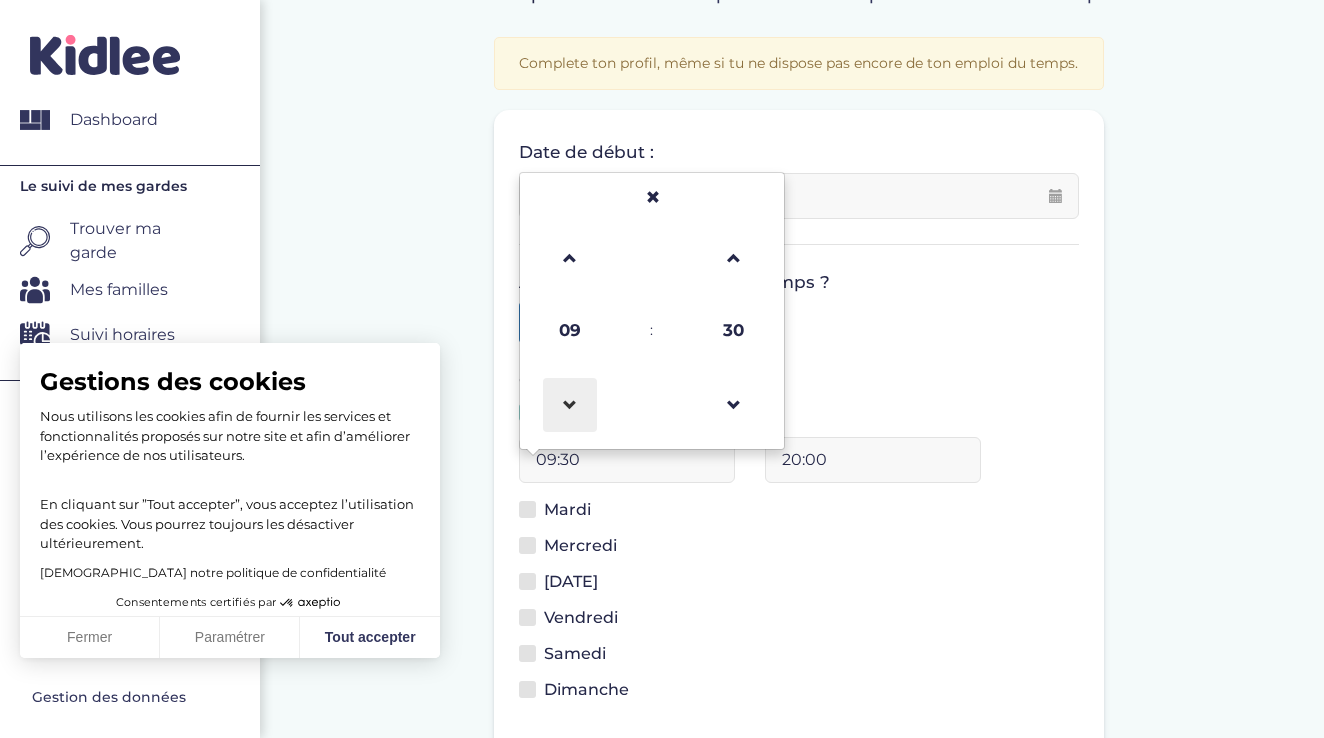 click at bounding box center [570, 405] 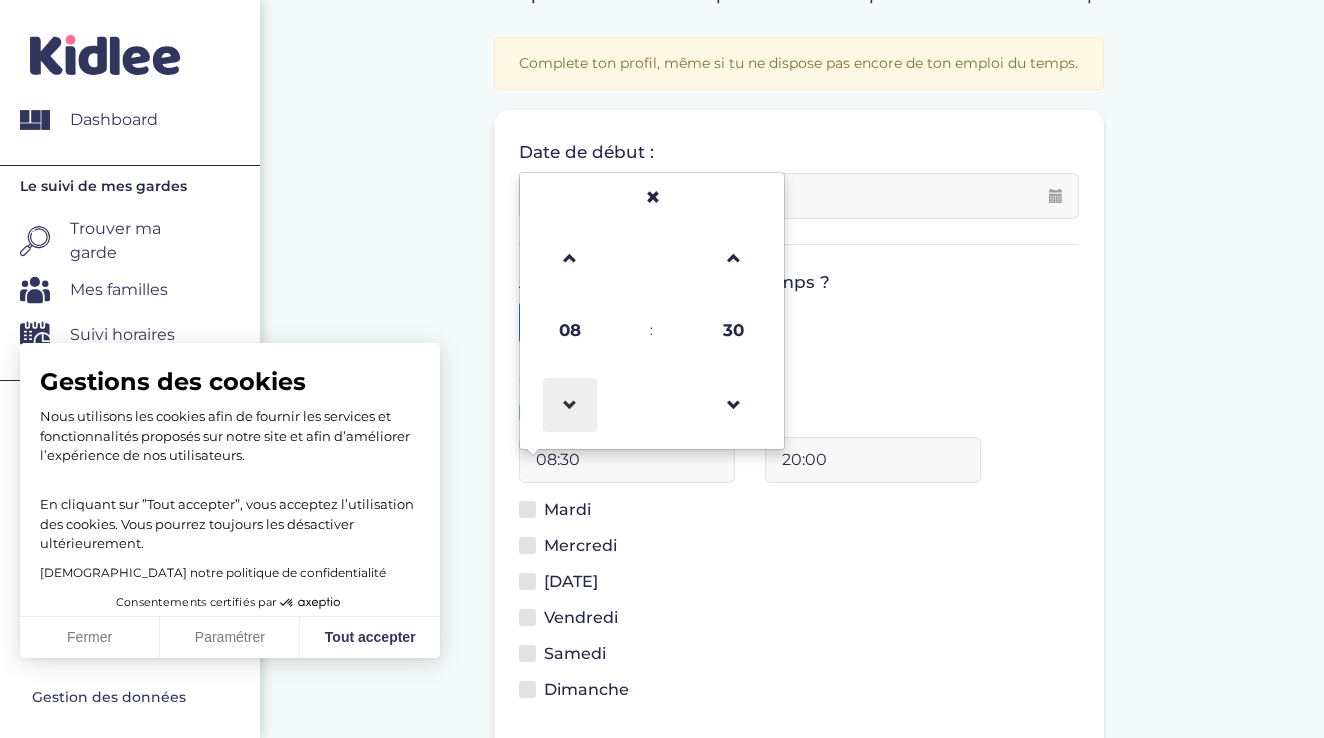 click at bounding box center [570, 405] 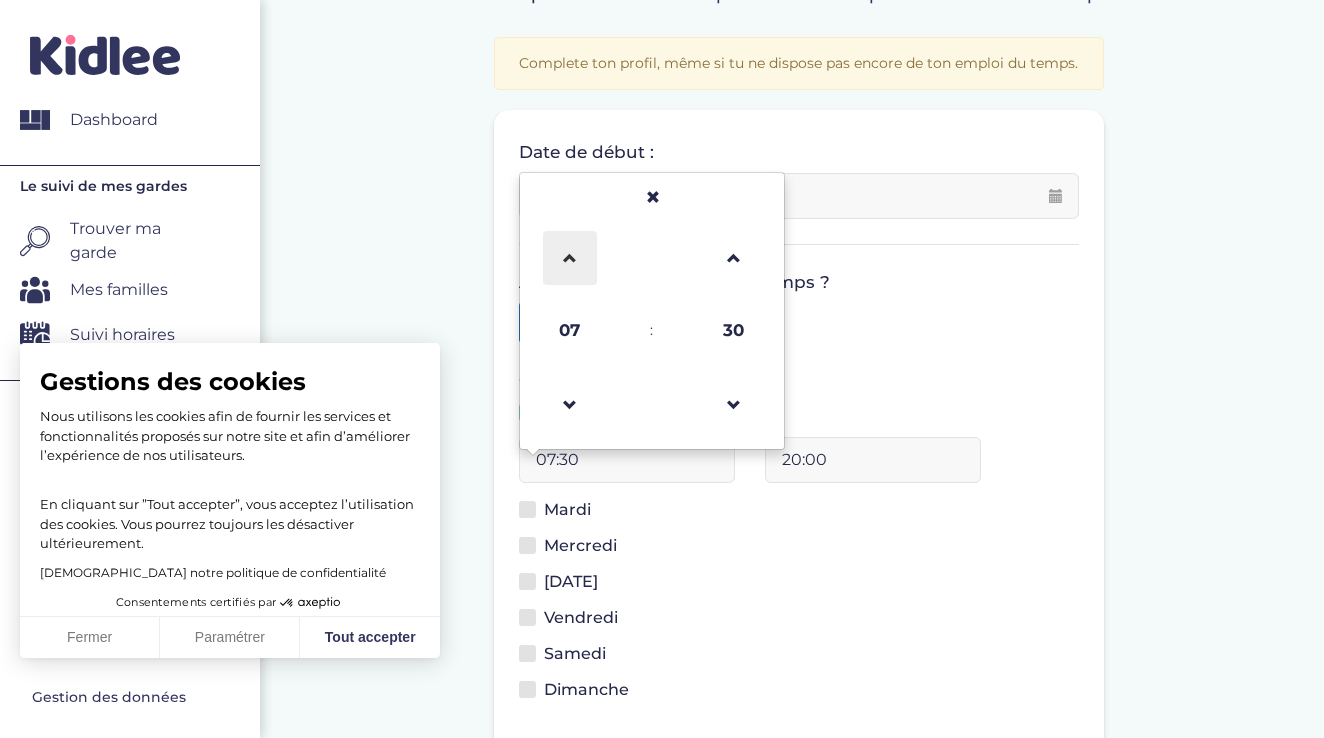 click at bounding box center (570, 258) 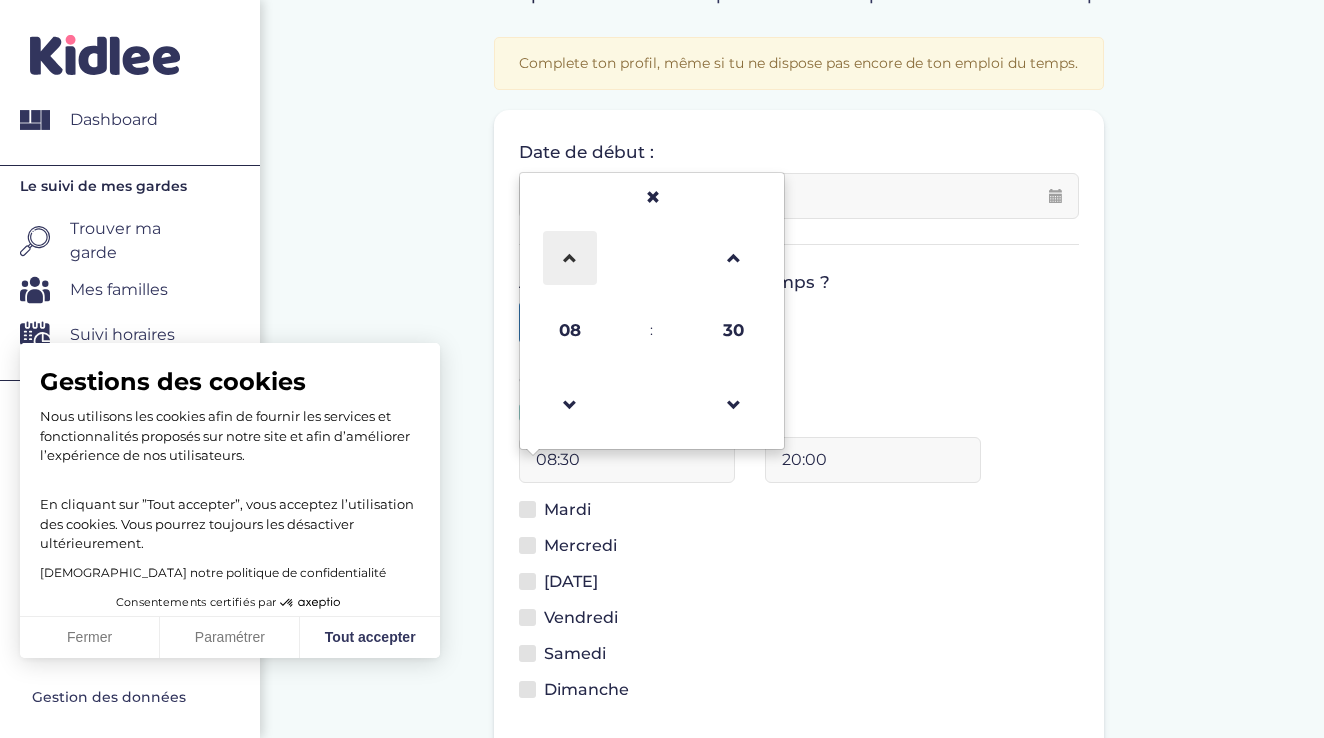 click at bounding box center (570, 258) 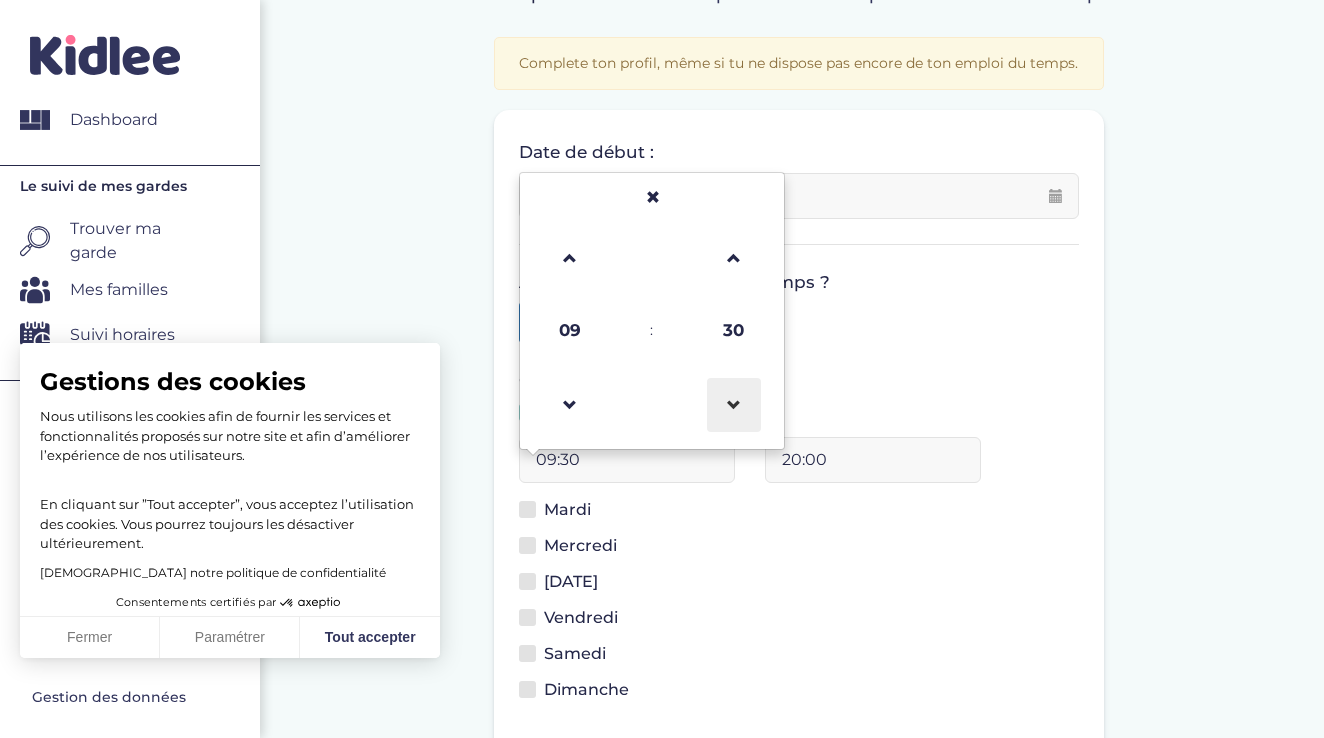 click at bounding box center [734, 405] 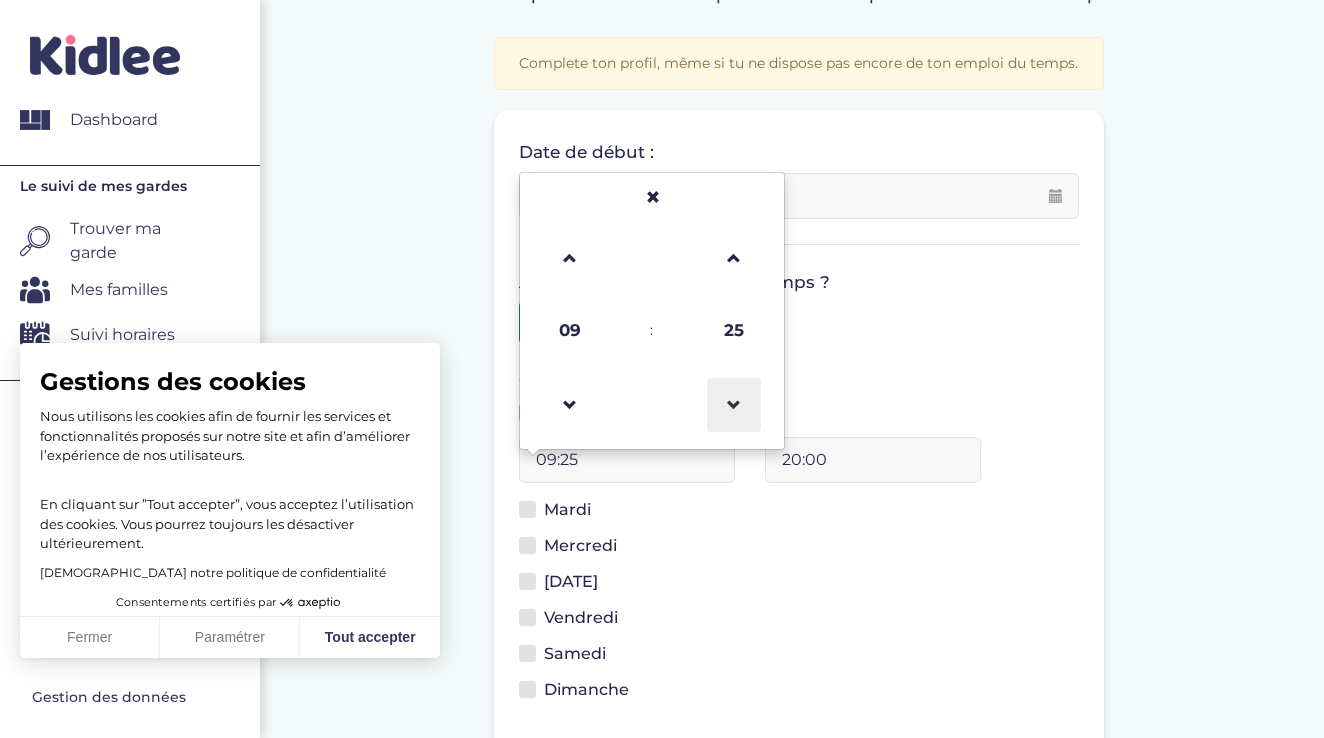 click at bounding box center [734, 405] 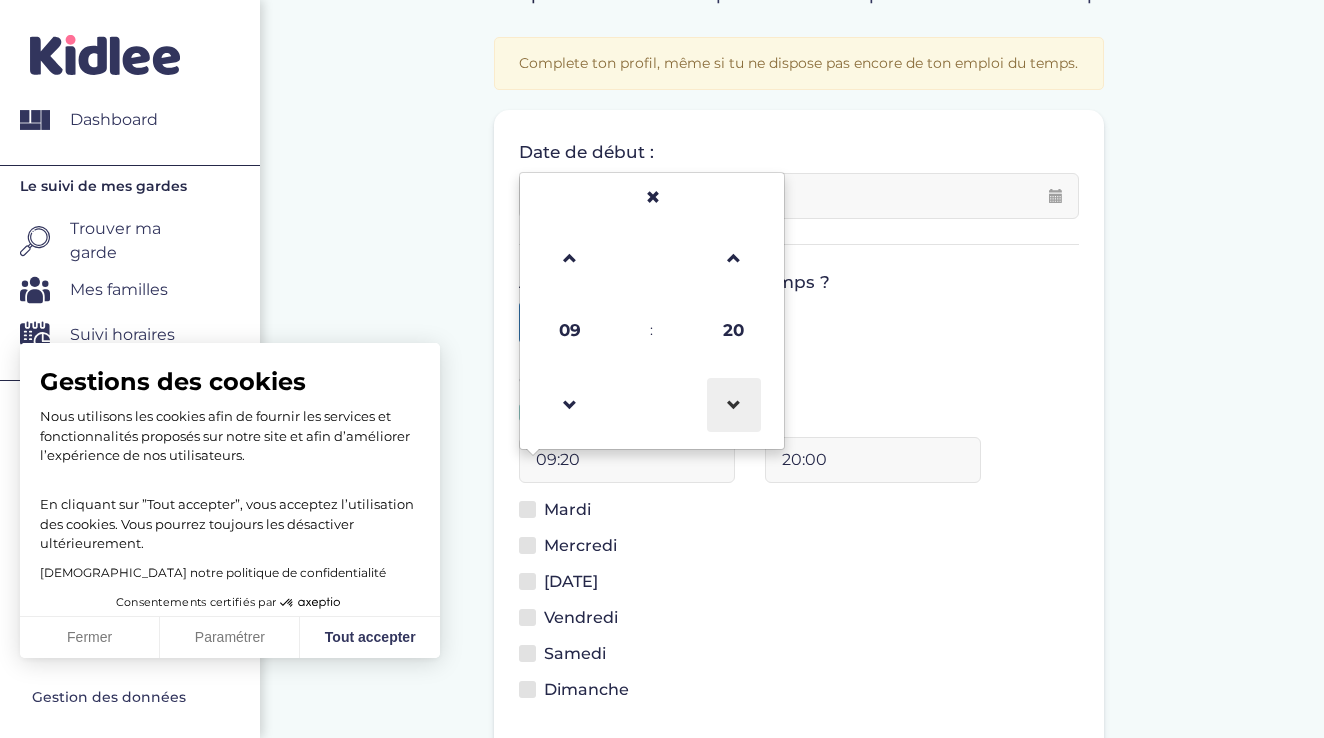 click at bounding box center (734, 405) 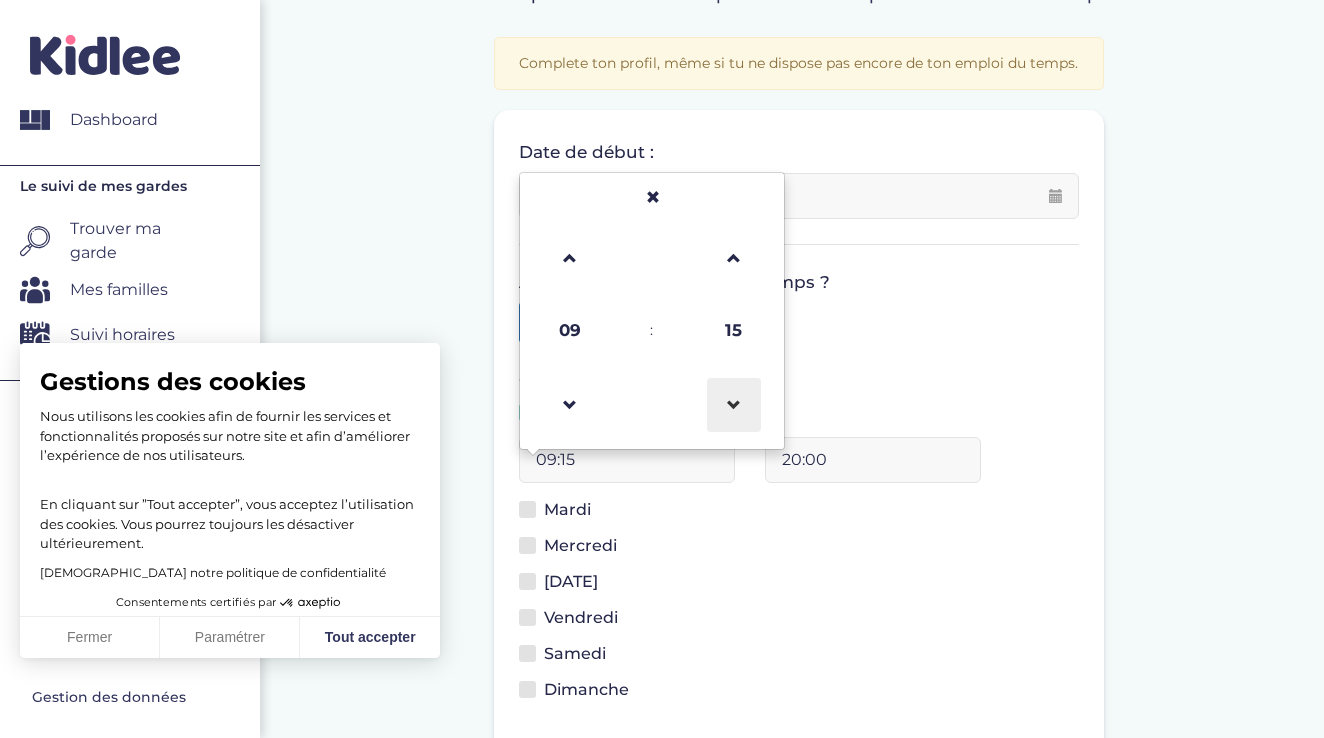 click at bounding box center [734, 405] 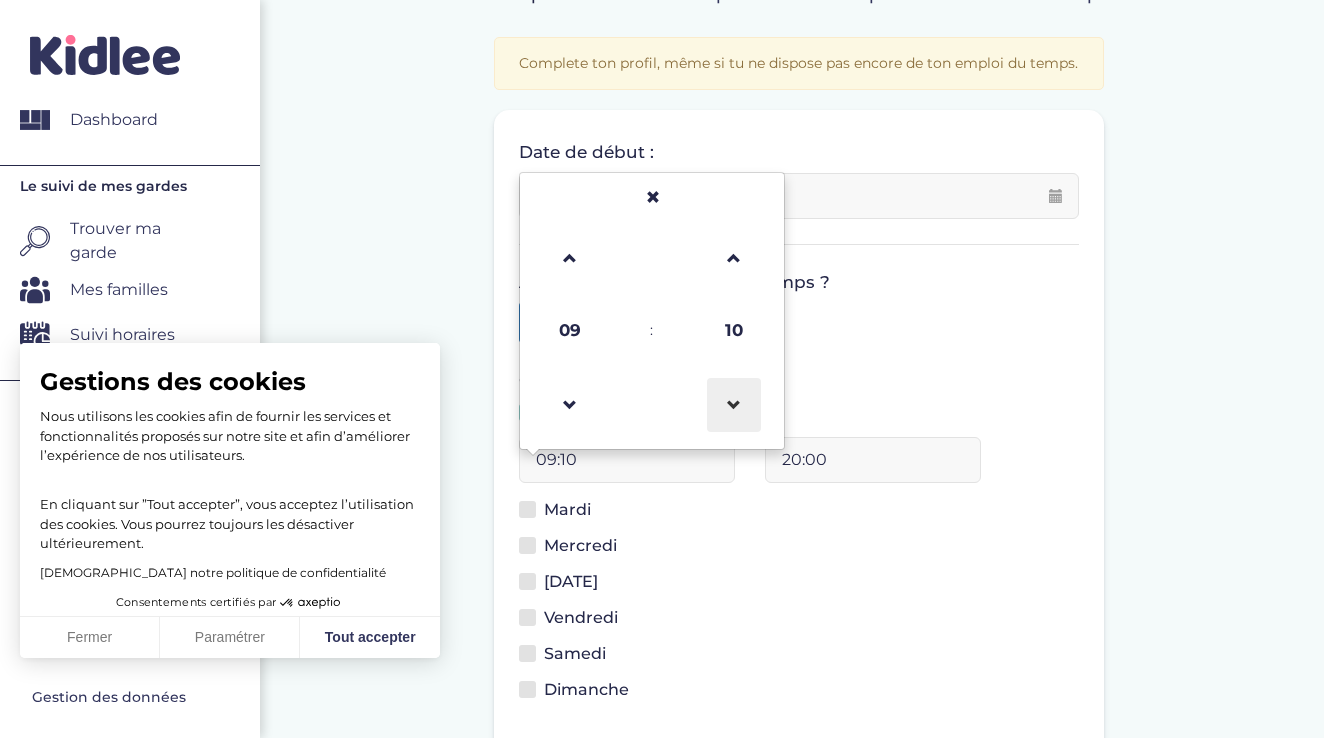 click at bounding box center [734, 405] 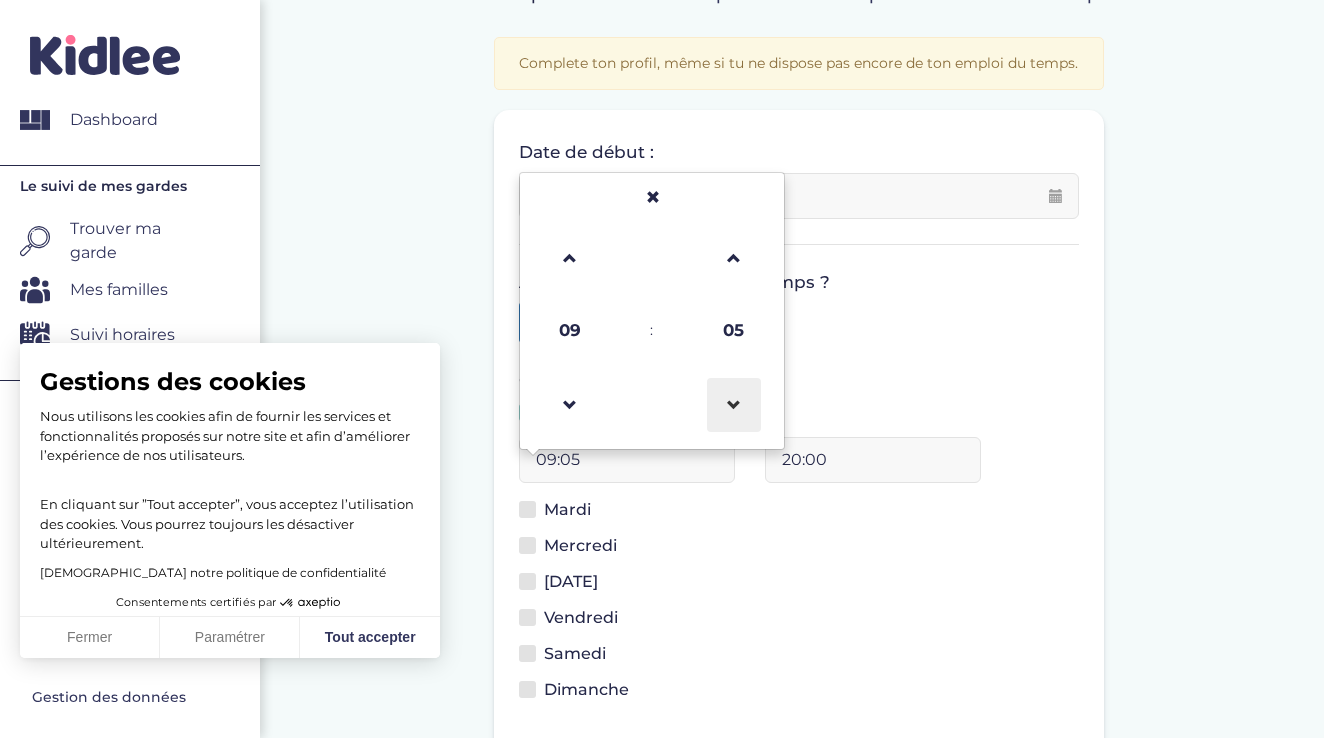 click at bounding box center [734, 405] 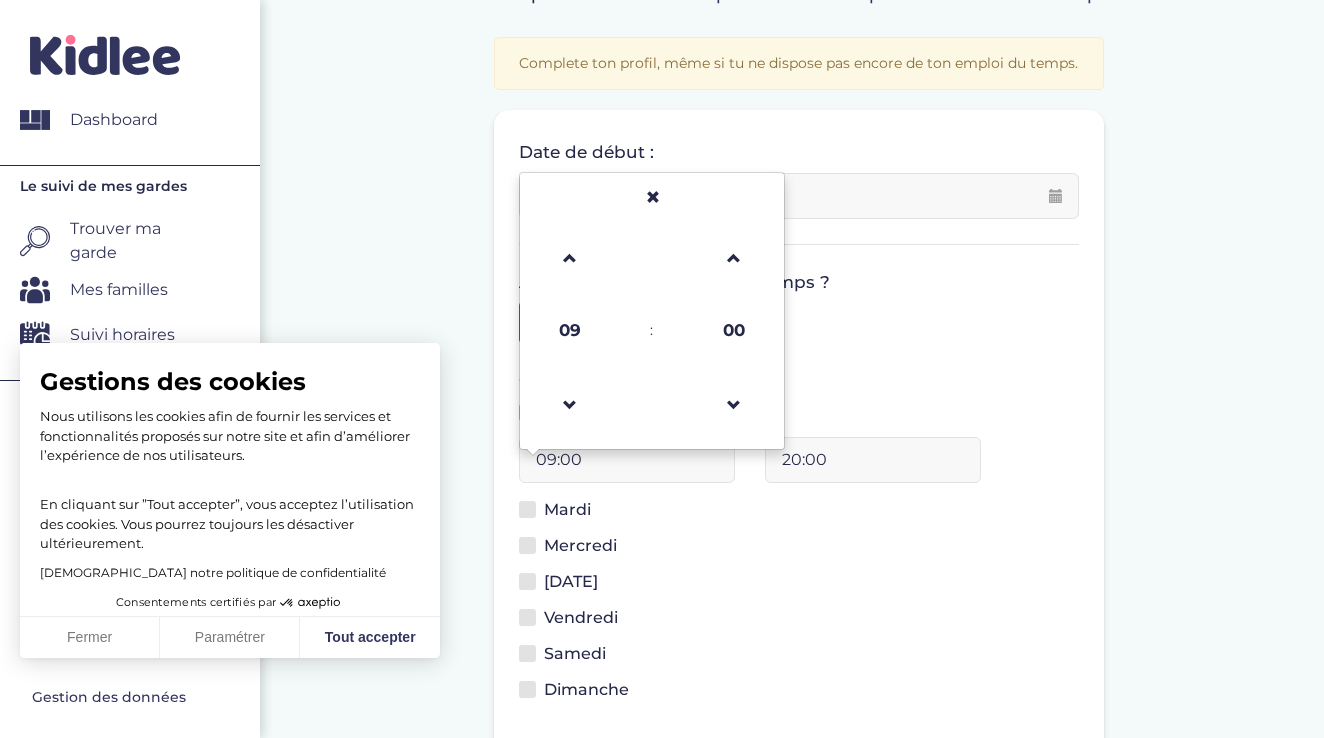 click on "Mardi" at bounding box center [799, 516] 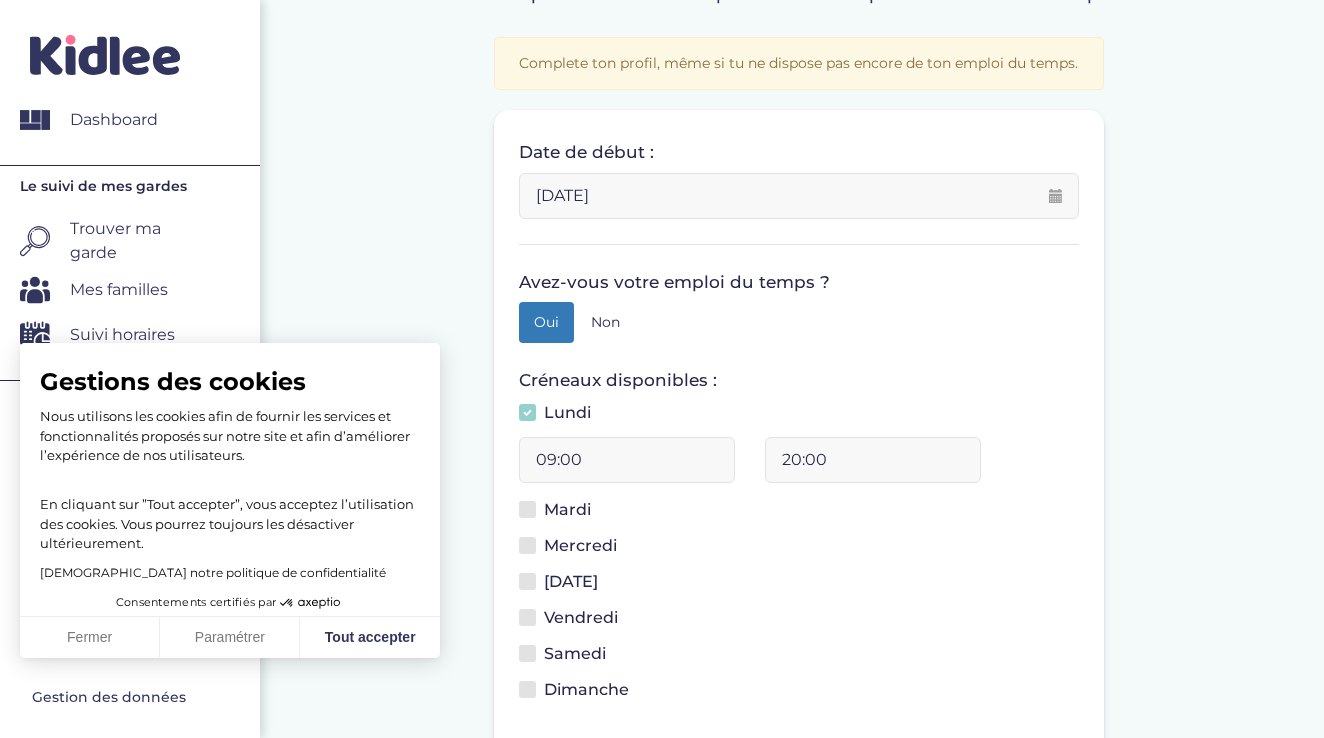 click at bounding box center [527, 509] 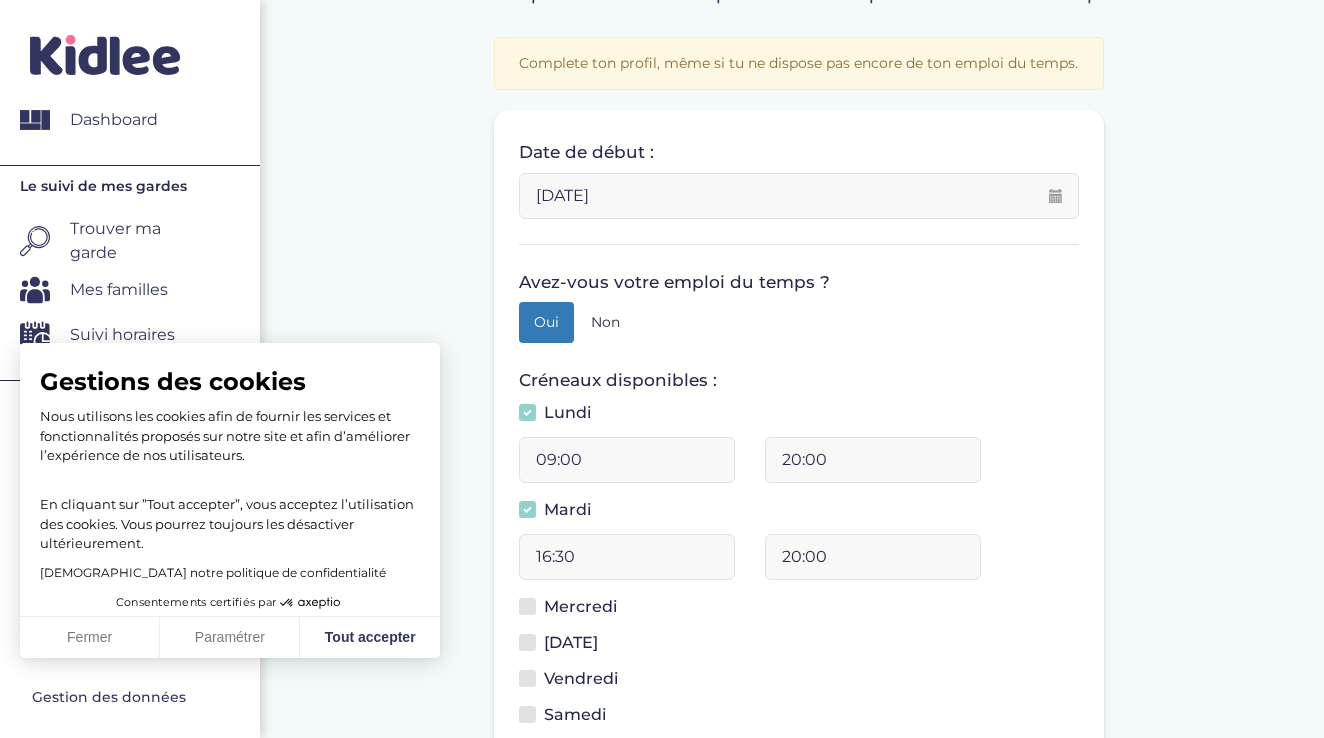 click on "16:30" at bounding box center [627, 557] 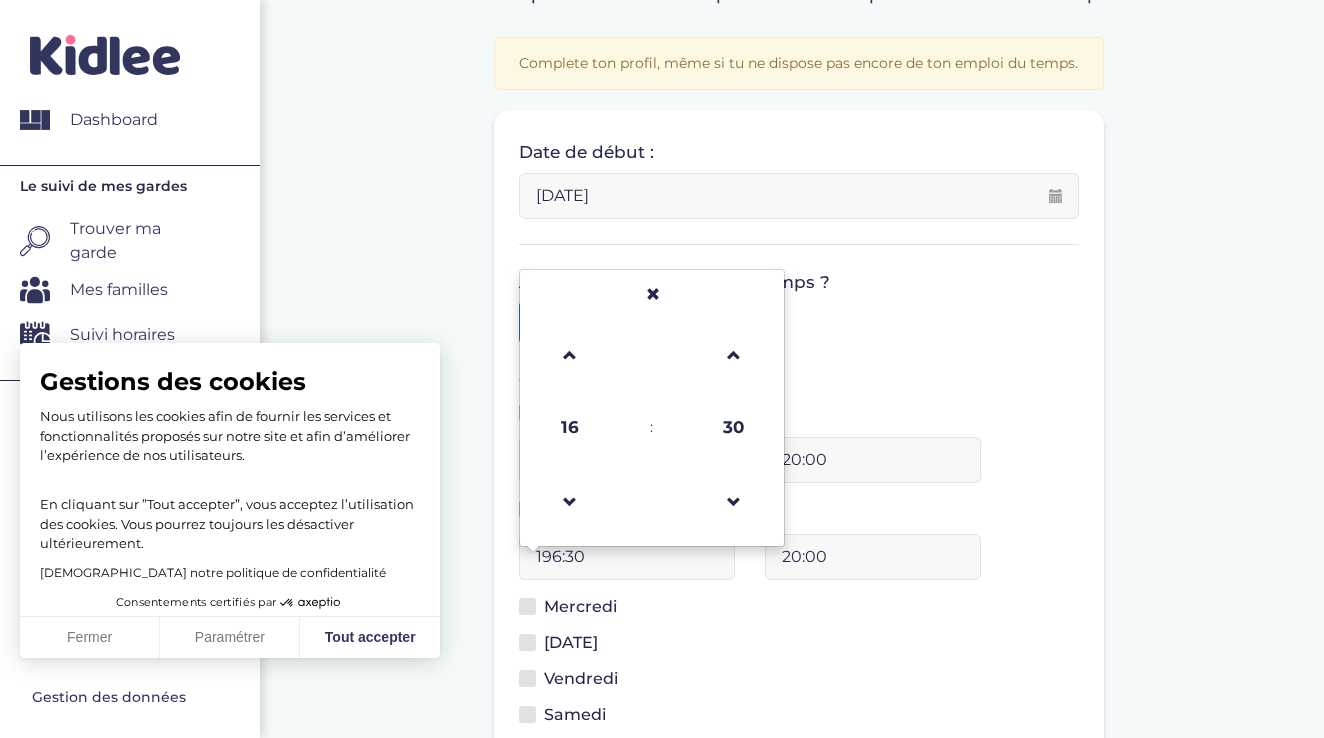 click on "196:30" at bounding box center (627, 557) 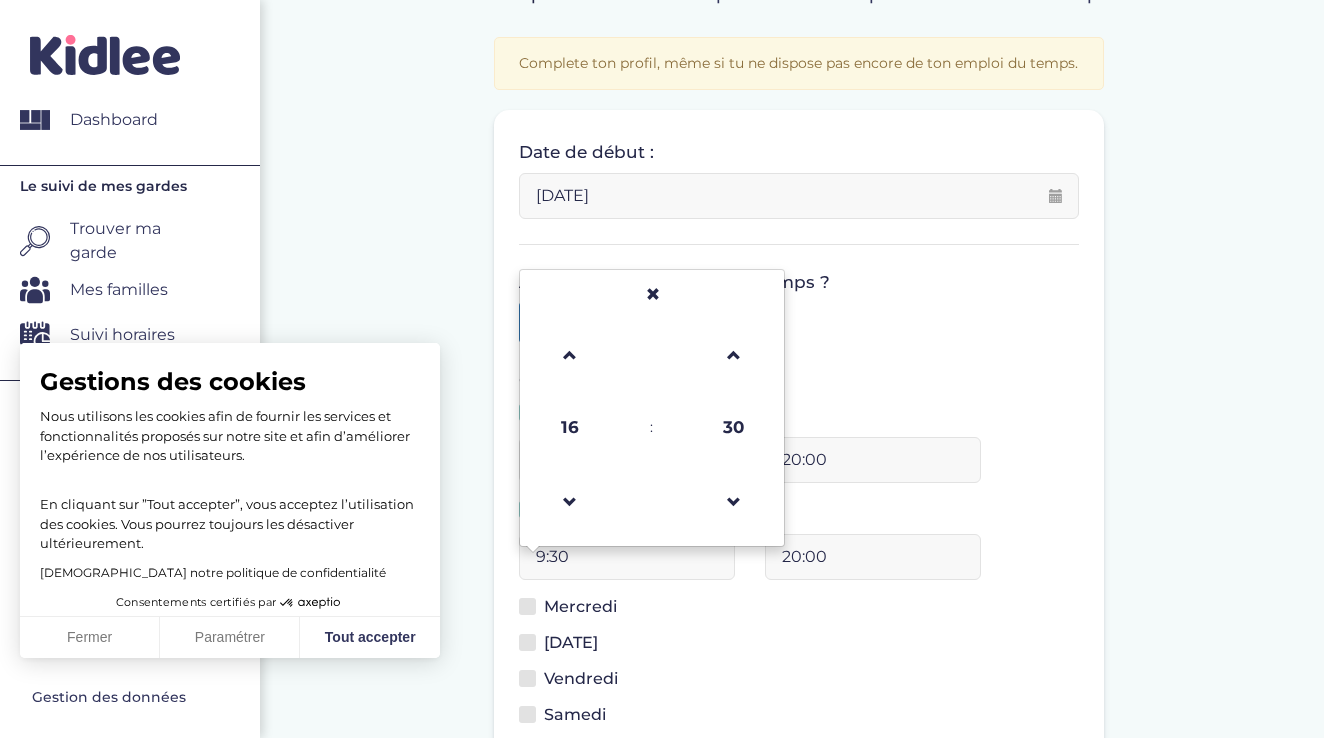 click on "9:30" at bounding box center (627, 557) 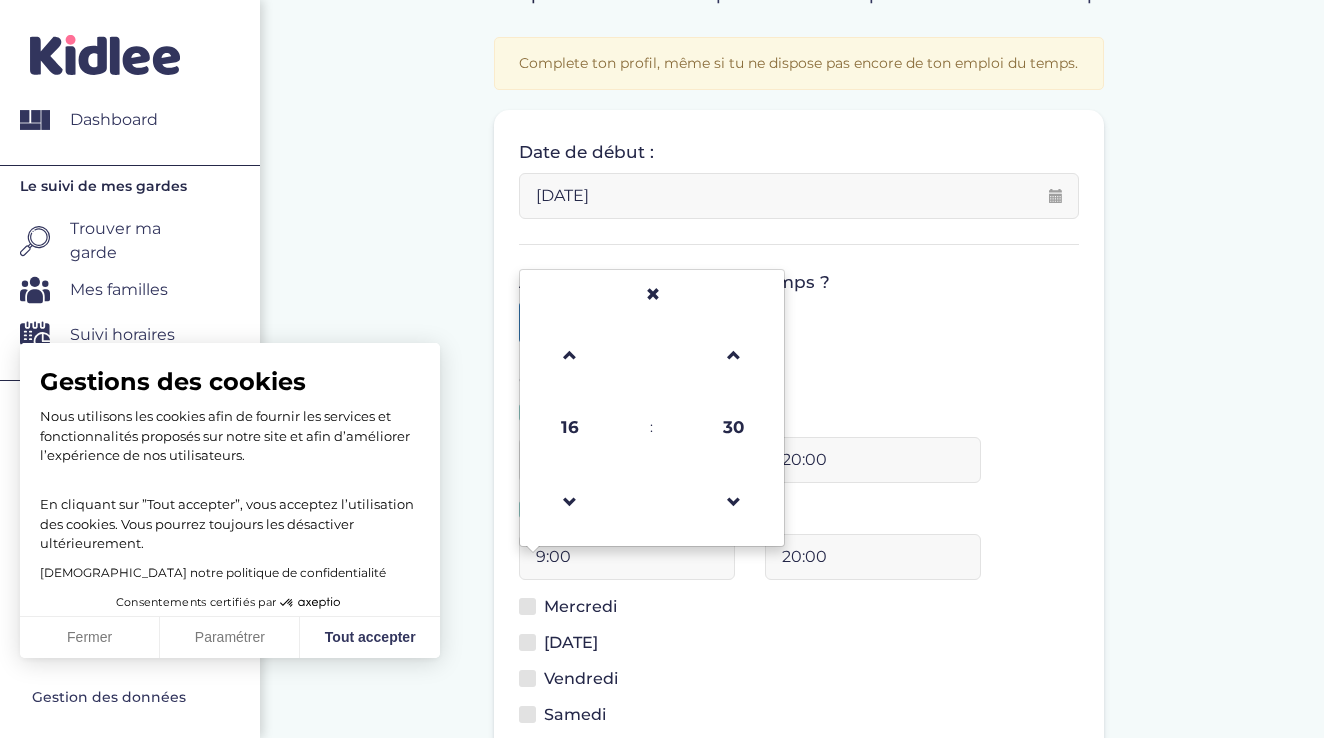 type on "09:00" 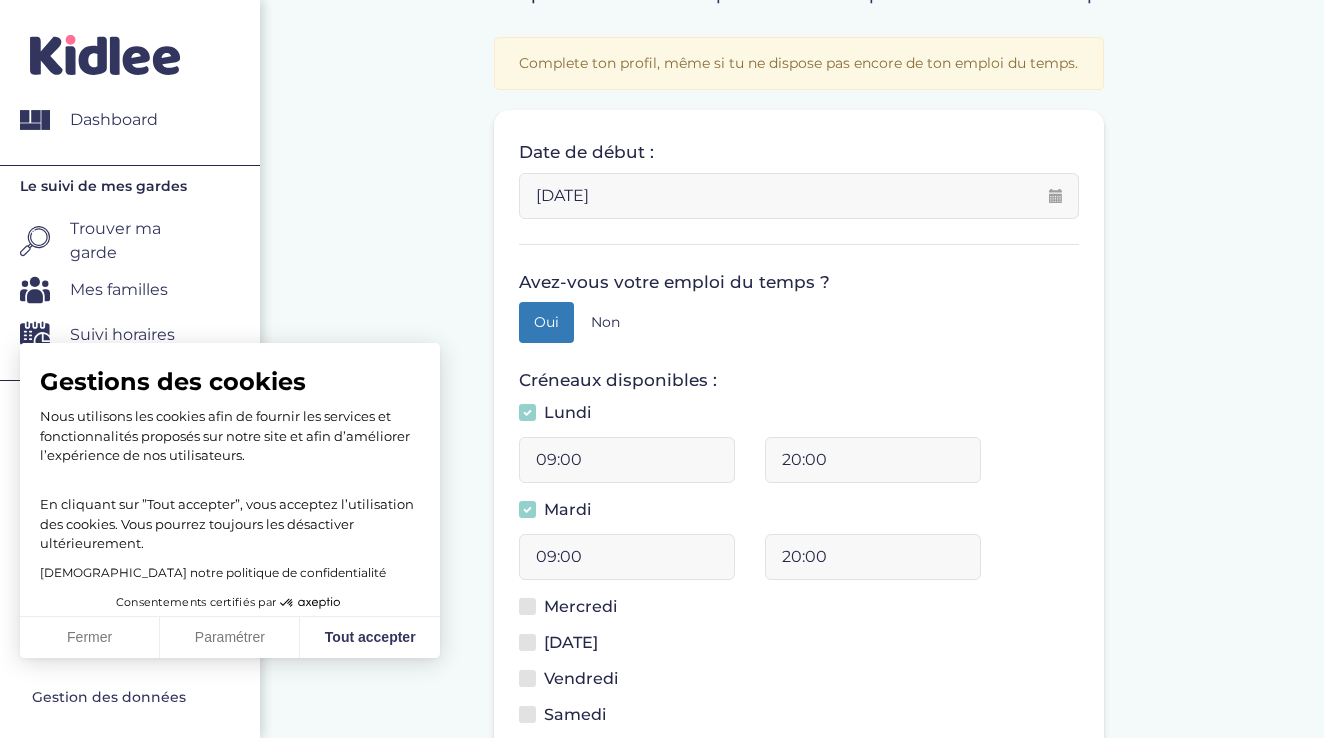 click on "Mercredi" at bounding box center (799, 613) 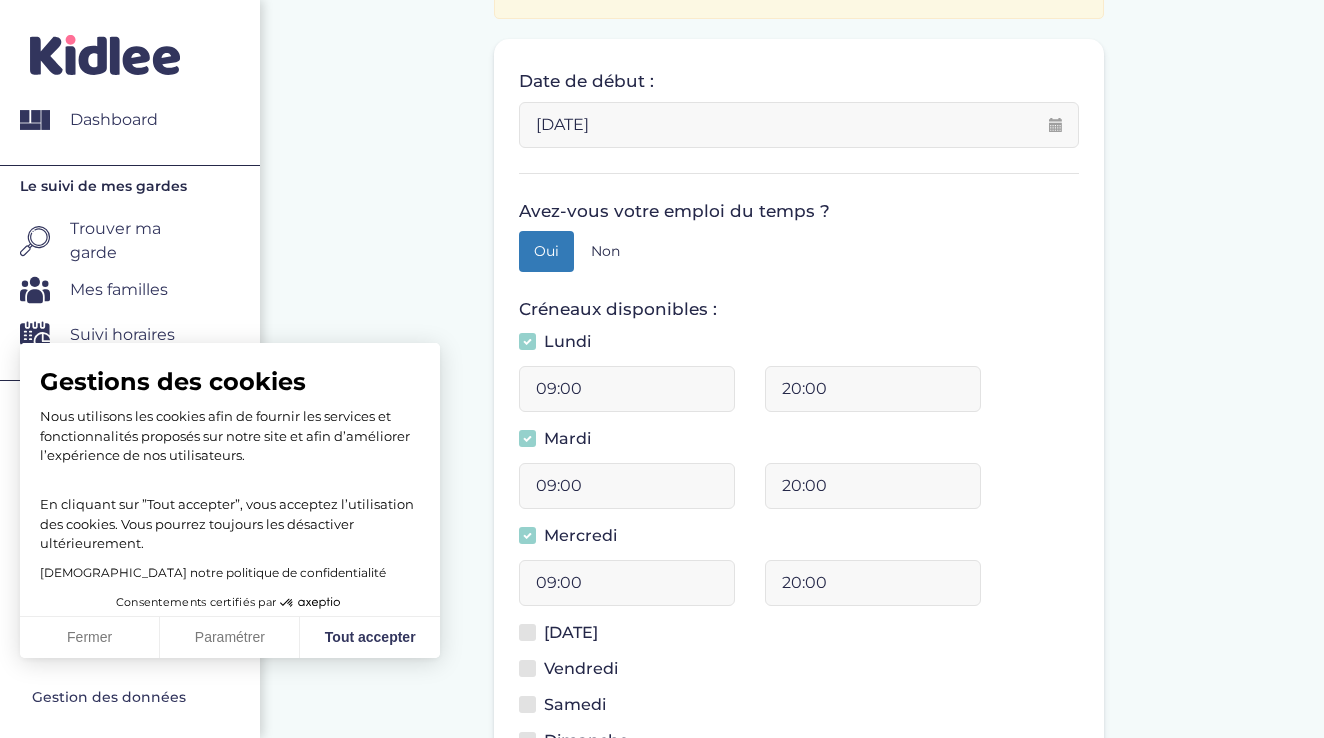 scroll, scrollTop: 348, scrollLeft: 0, axis: vertical 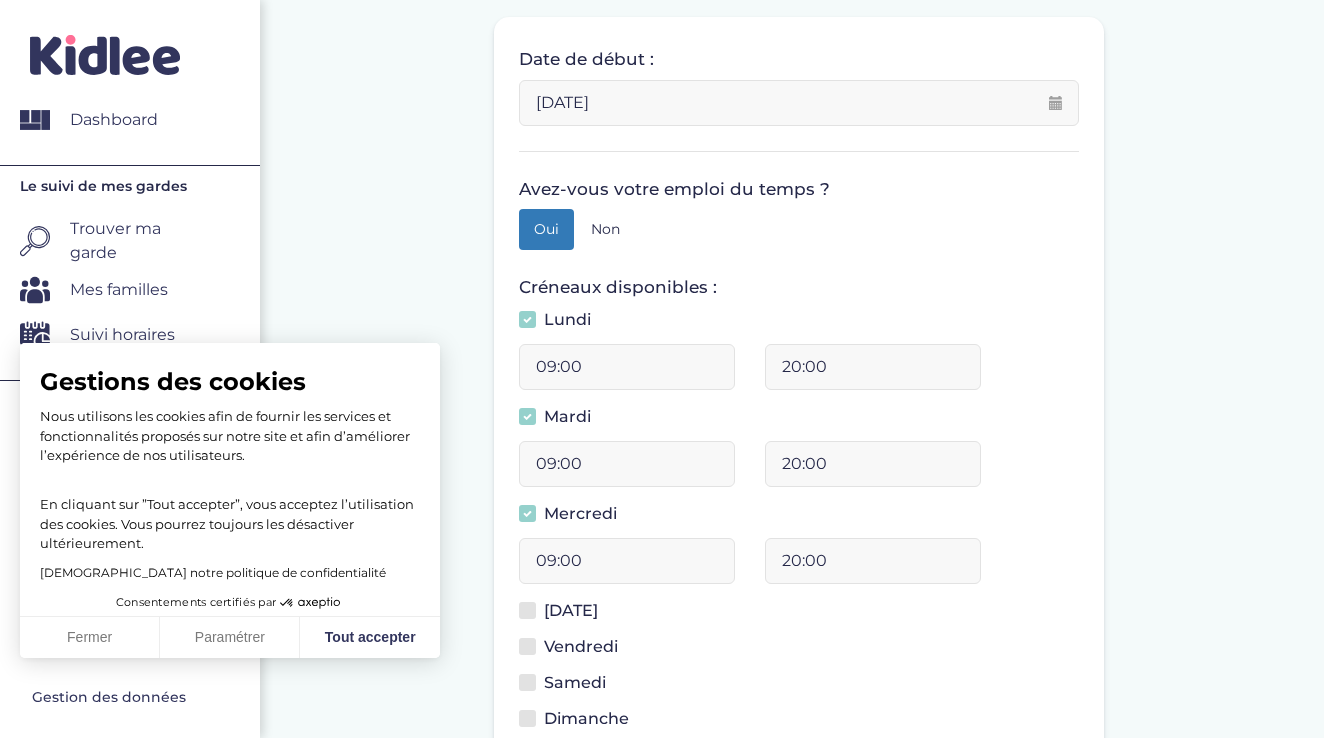 click at bounding box center [527, 610] 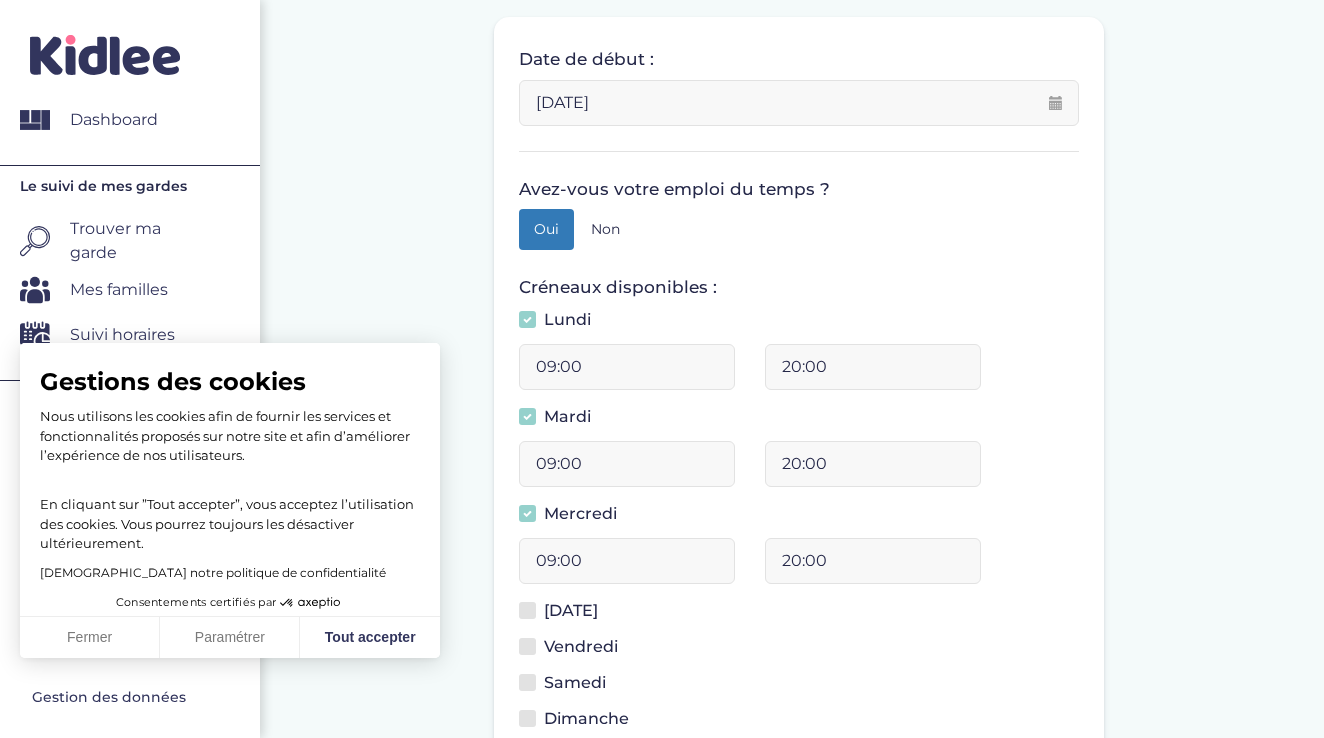 click on "Jeudi" at bounding box center [533, 622] 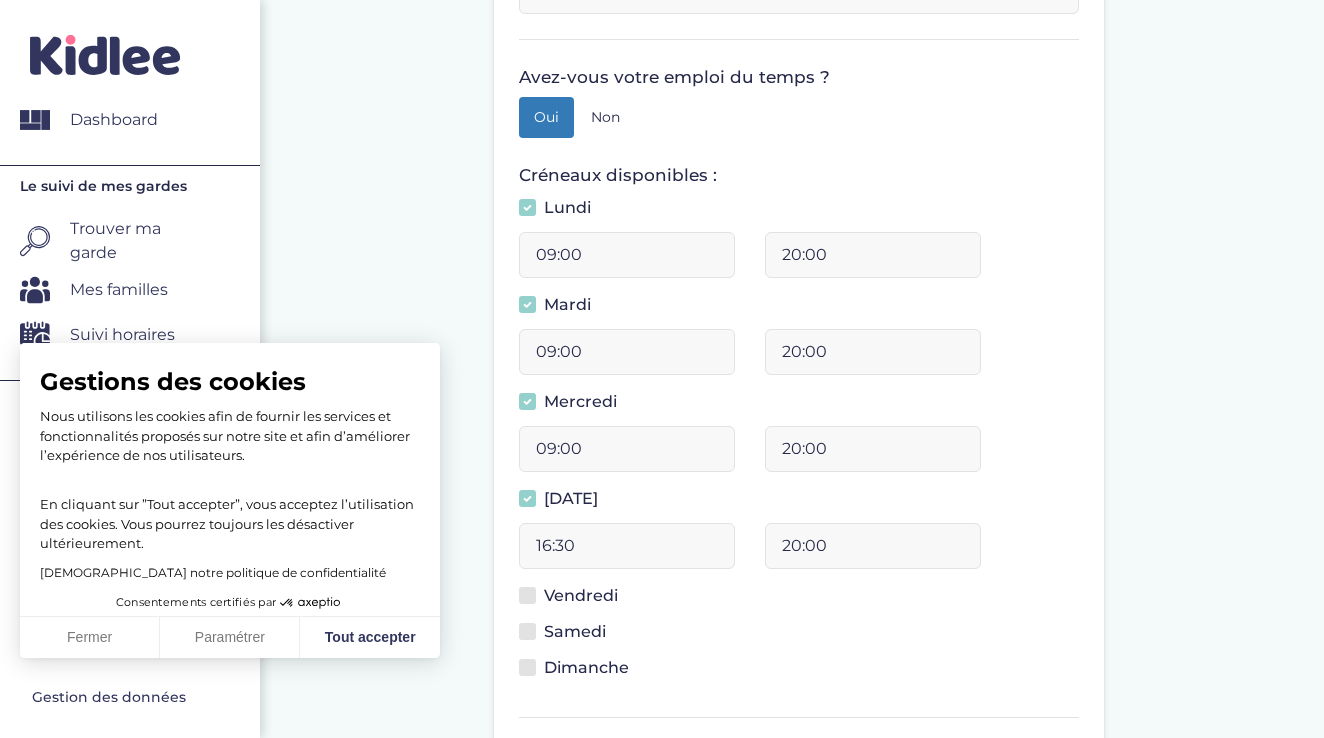 scroll, scrollTop: 497, scrollLeft: 0, axis: vertical 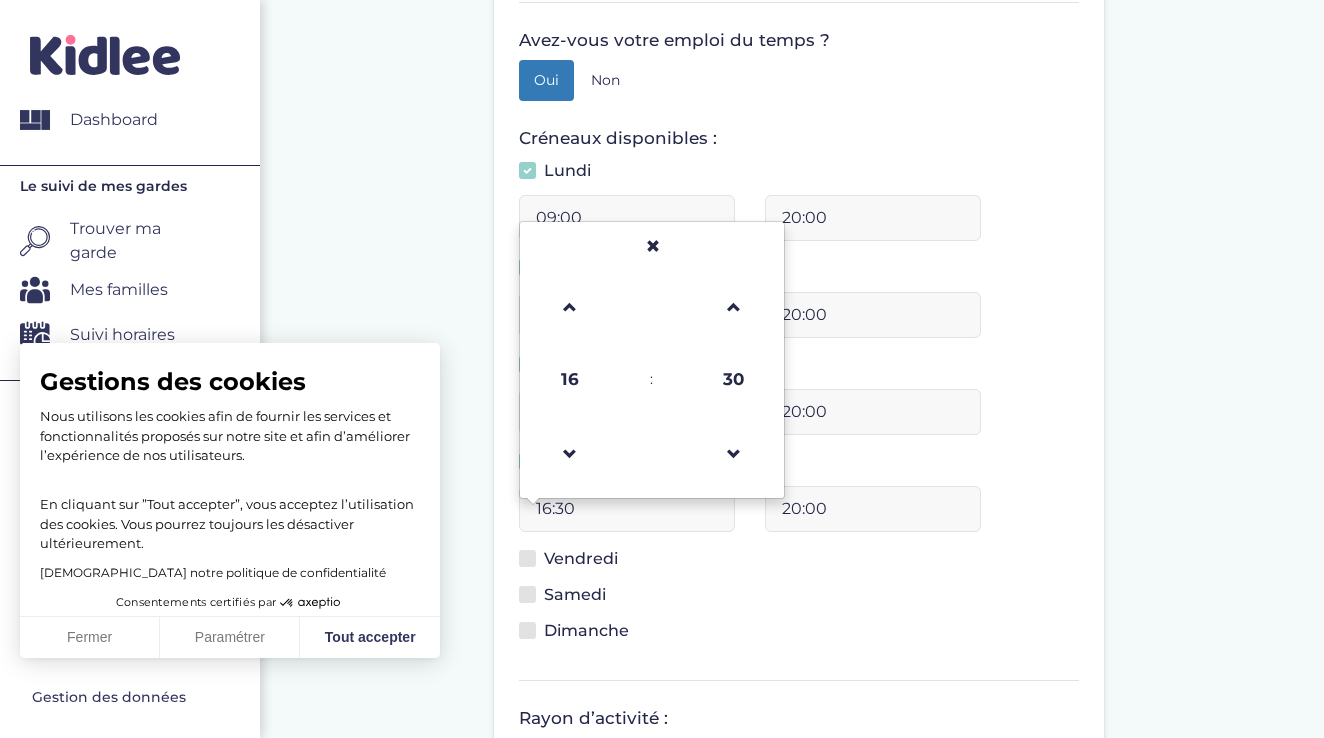 click on "16:30" at bounding box center [627, 509] 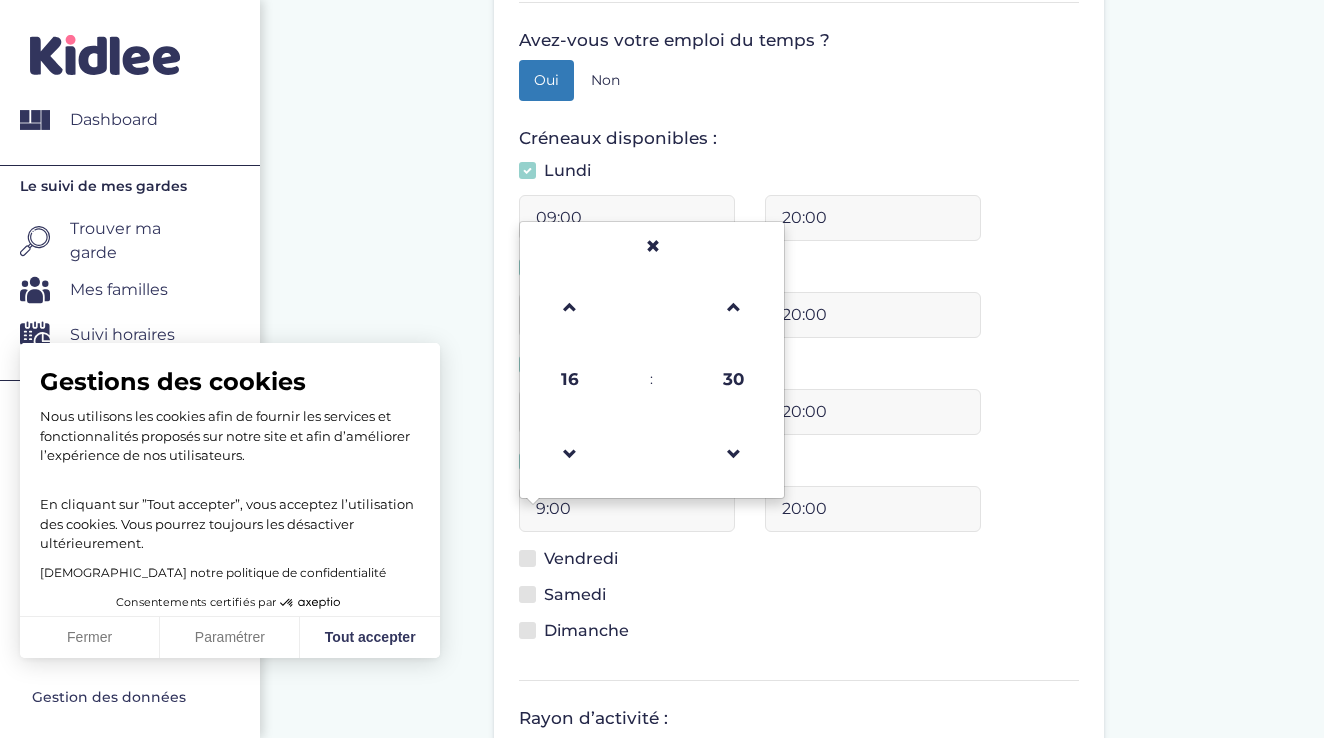 type on "09:00" 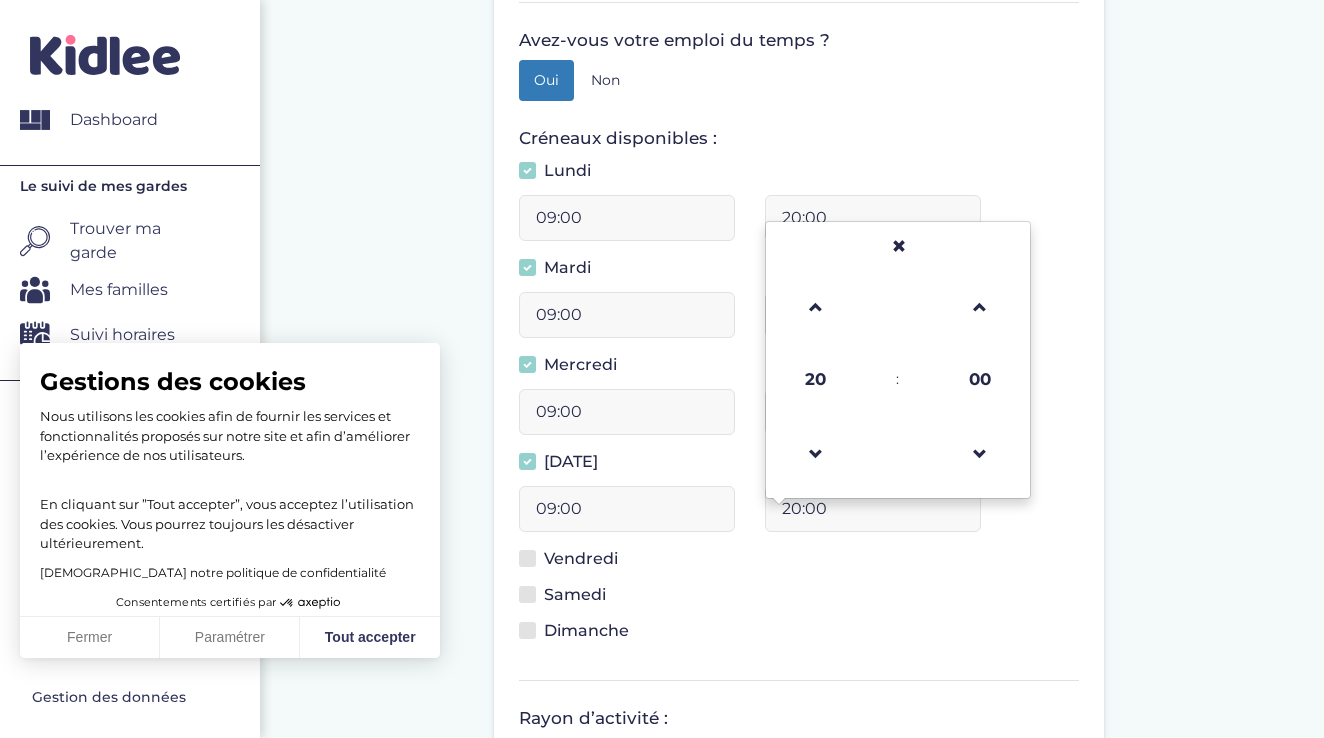 click on "20:00" at bounding box center [873, 509] 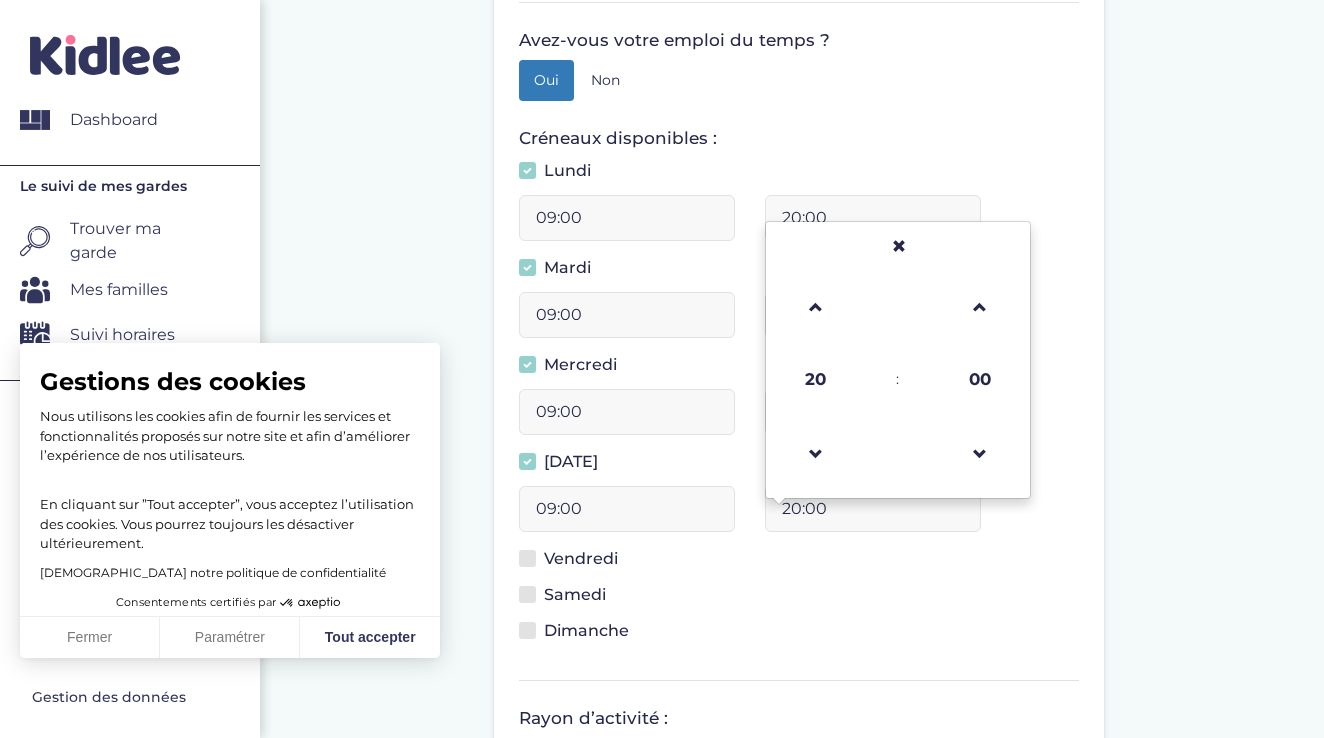 click on "20:00" at bounding box center [873, 509] 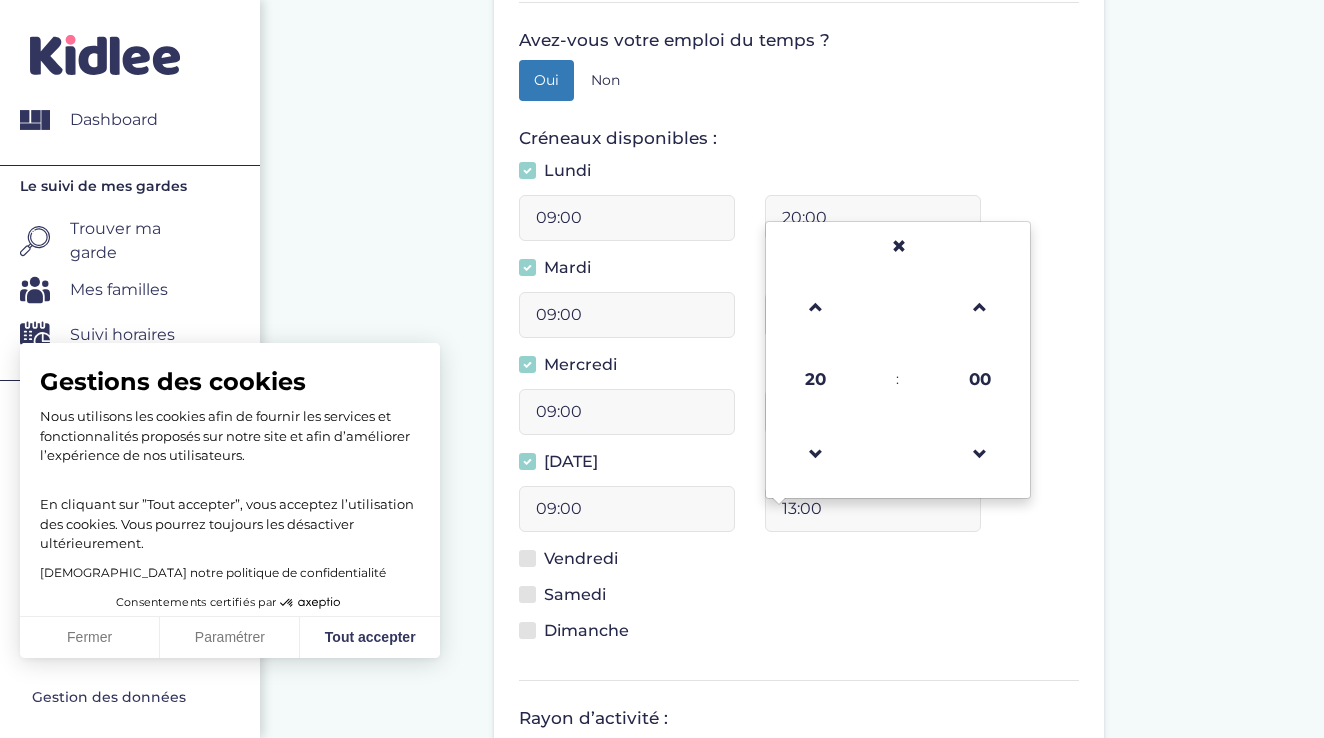 click on "13:00" at bounding box center [873, 509] 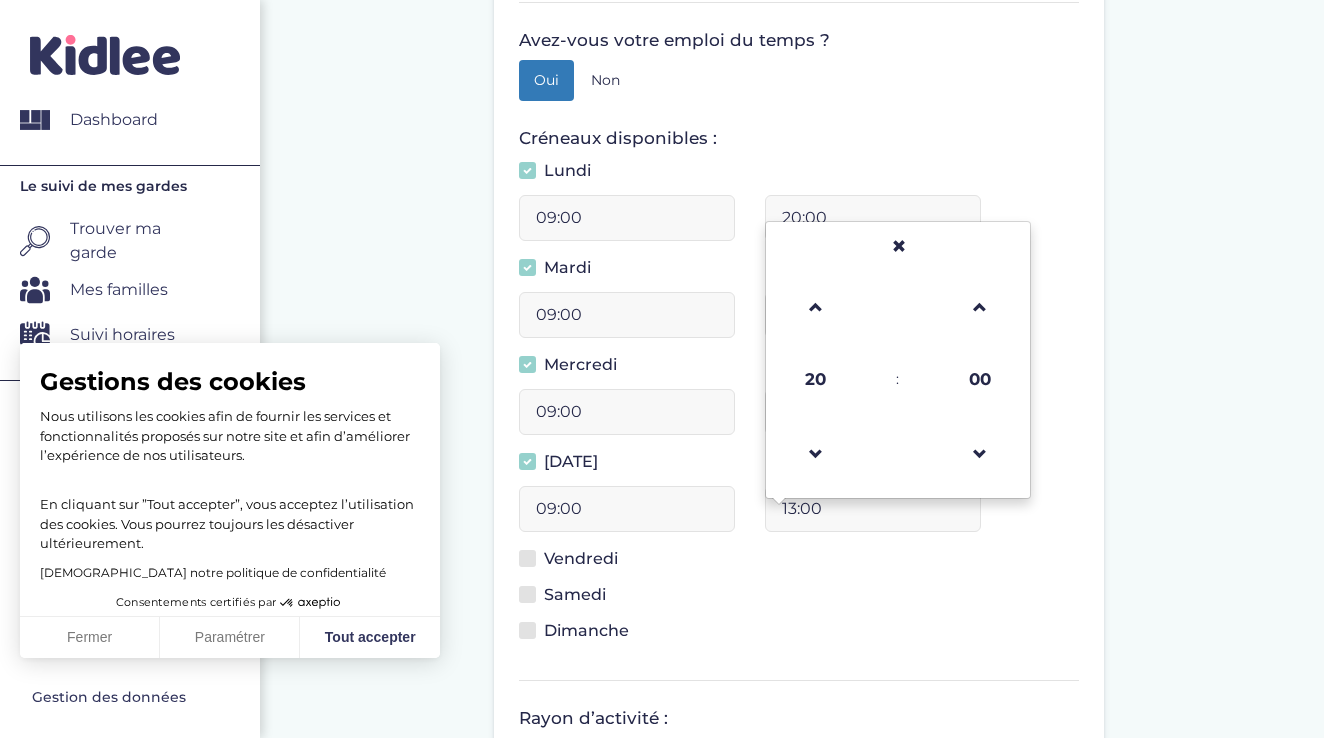 click on "13:00" at bounding box center [873, 509] 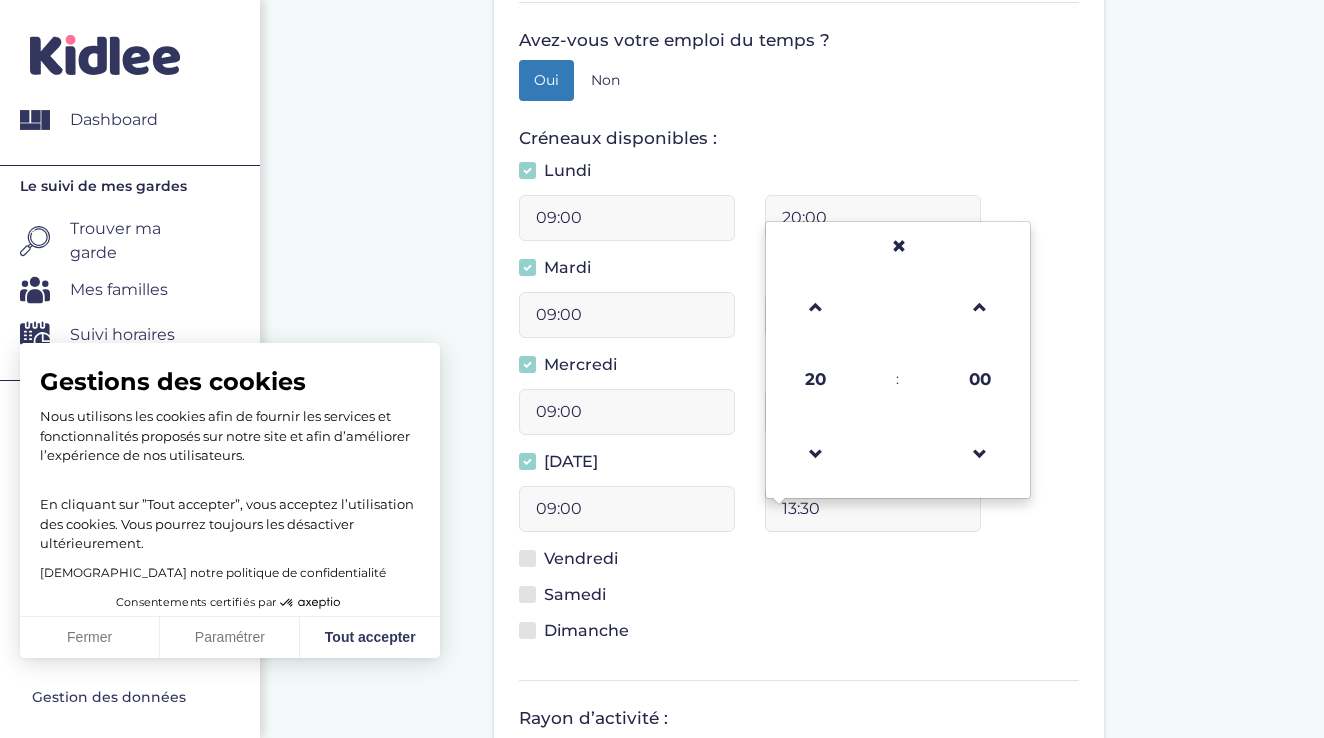 type on "13:30" 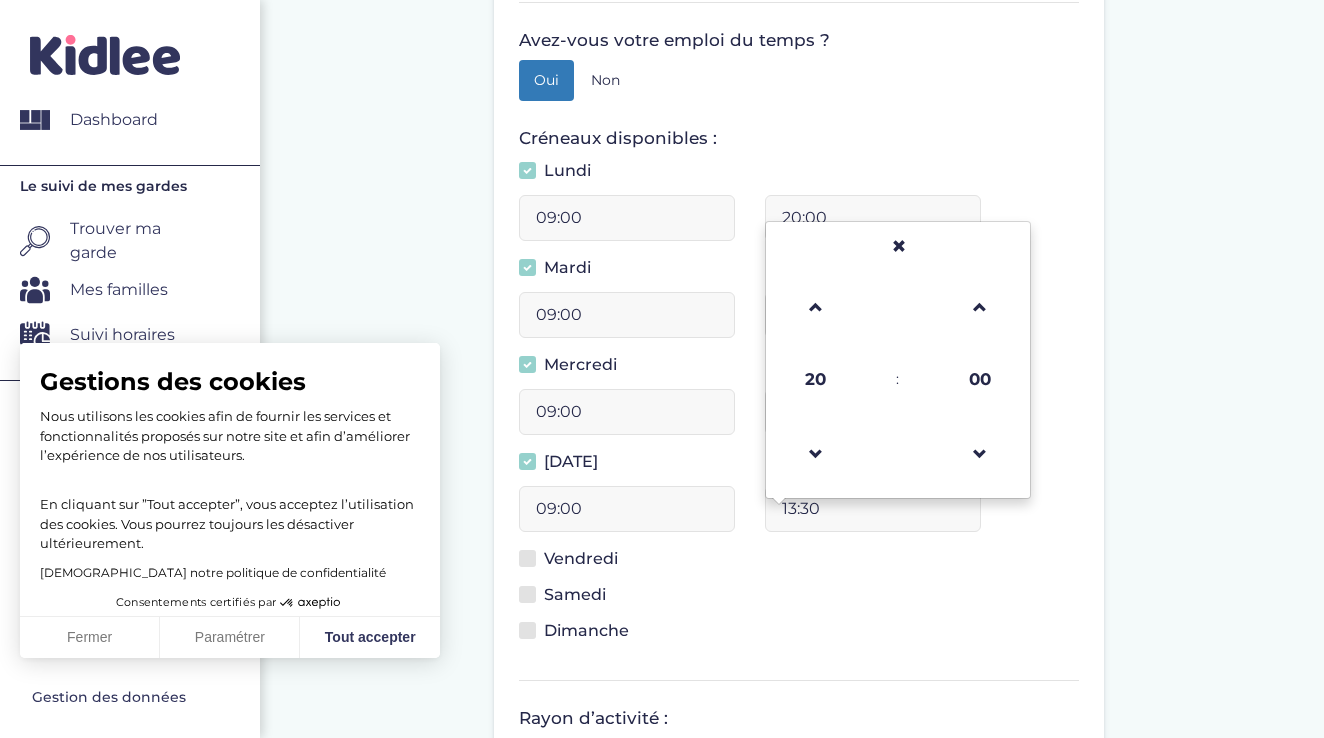 click on "Vendredi" at bounding box center [576, 562] 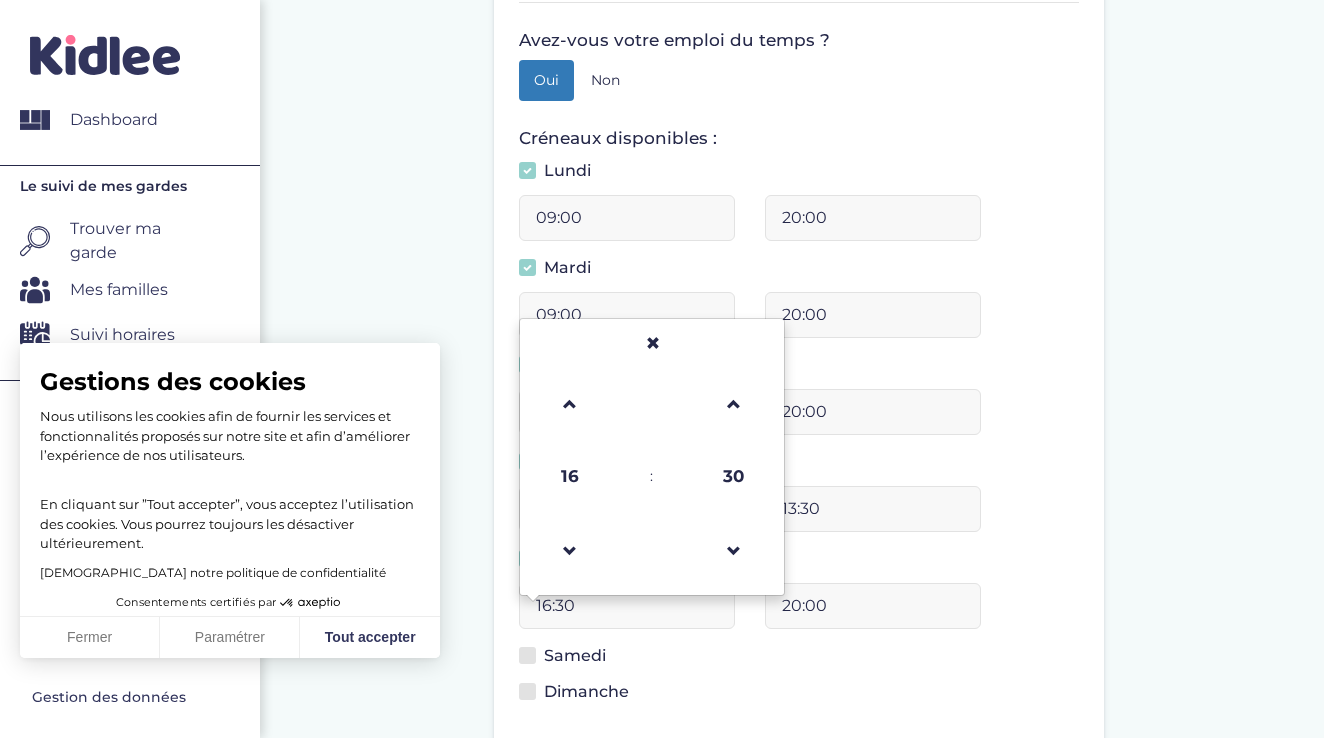 click on "16:30" at bounding box center [627, 606] 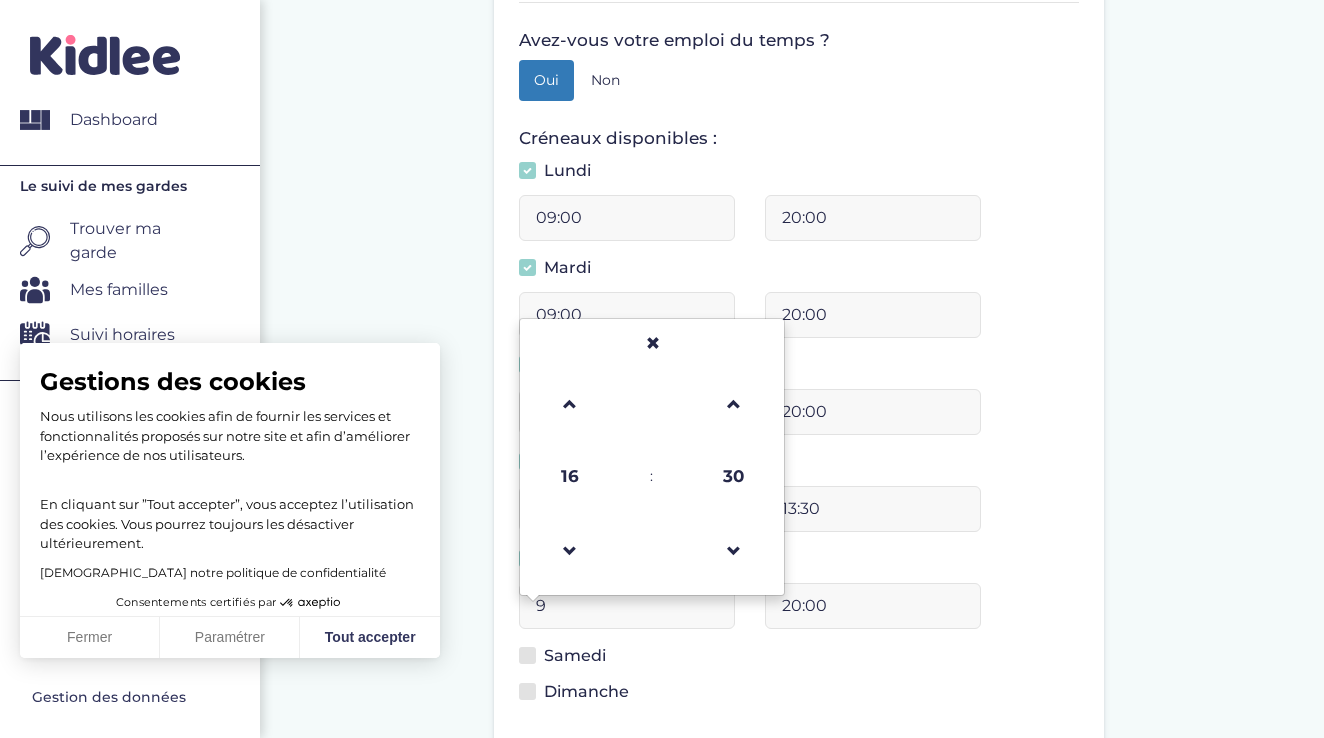 type on "09:00" 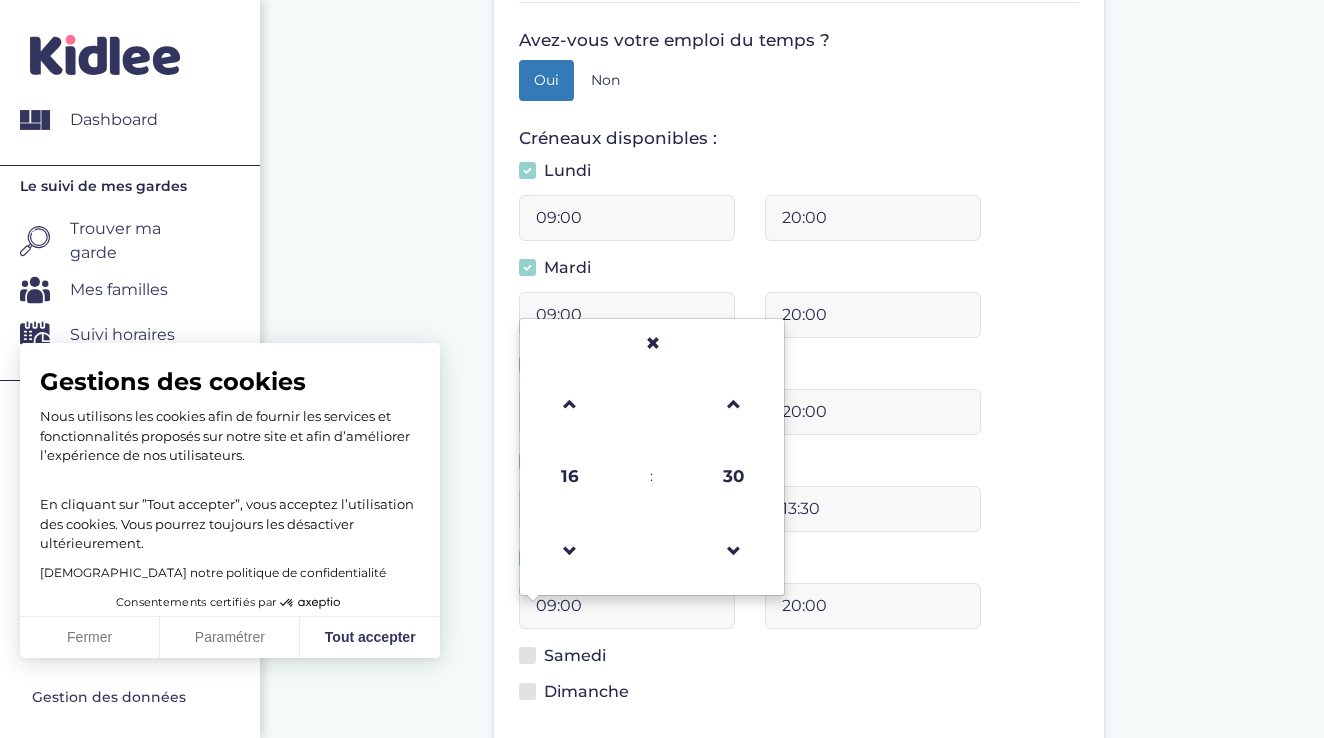click on "20:00" at bounding box center (873, 606) 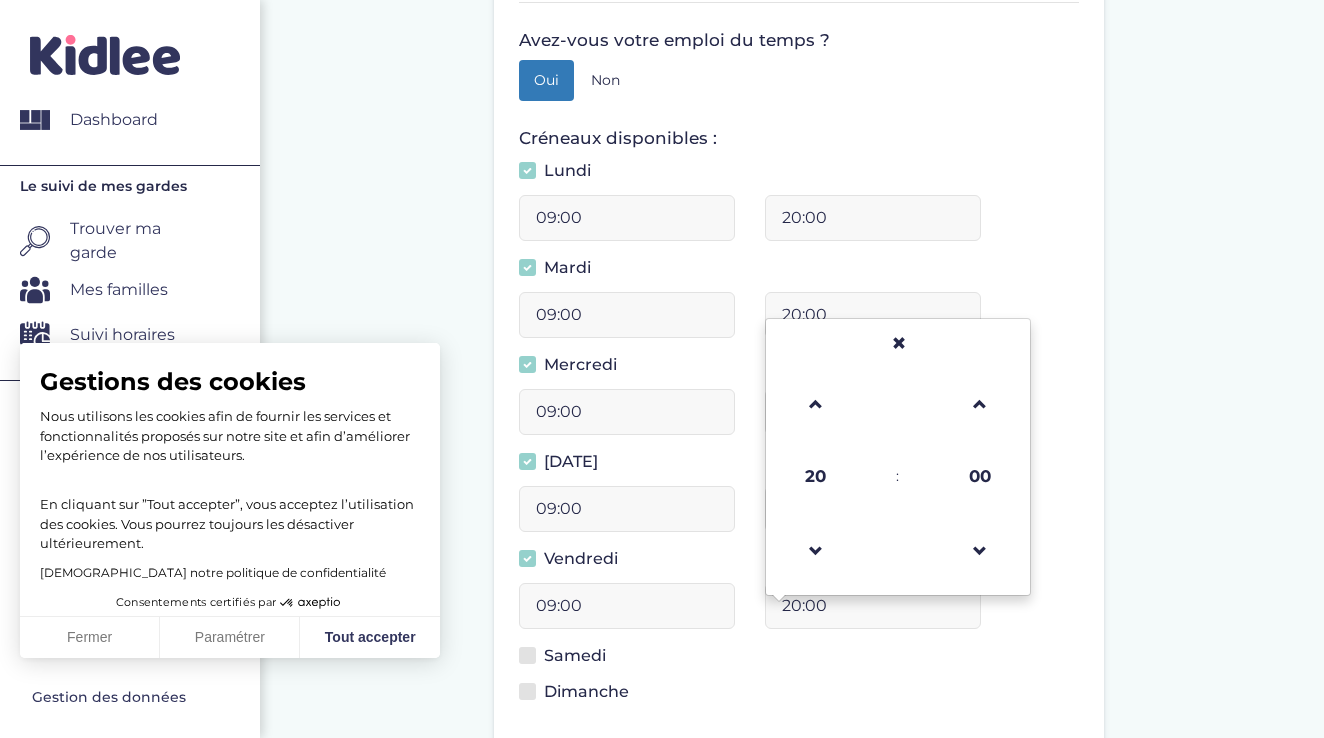 click on "20:00" at bounding box center (873, 606) 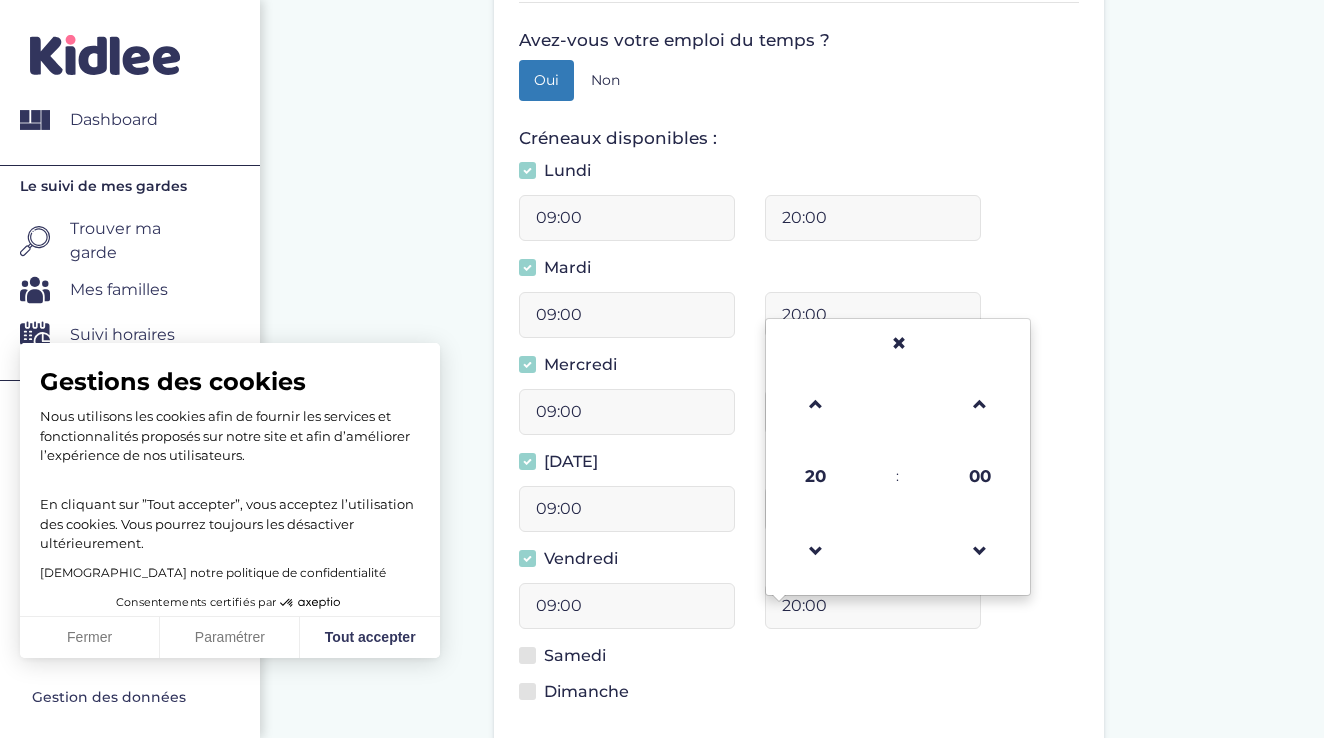 click at bounding box center (527, 655) 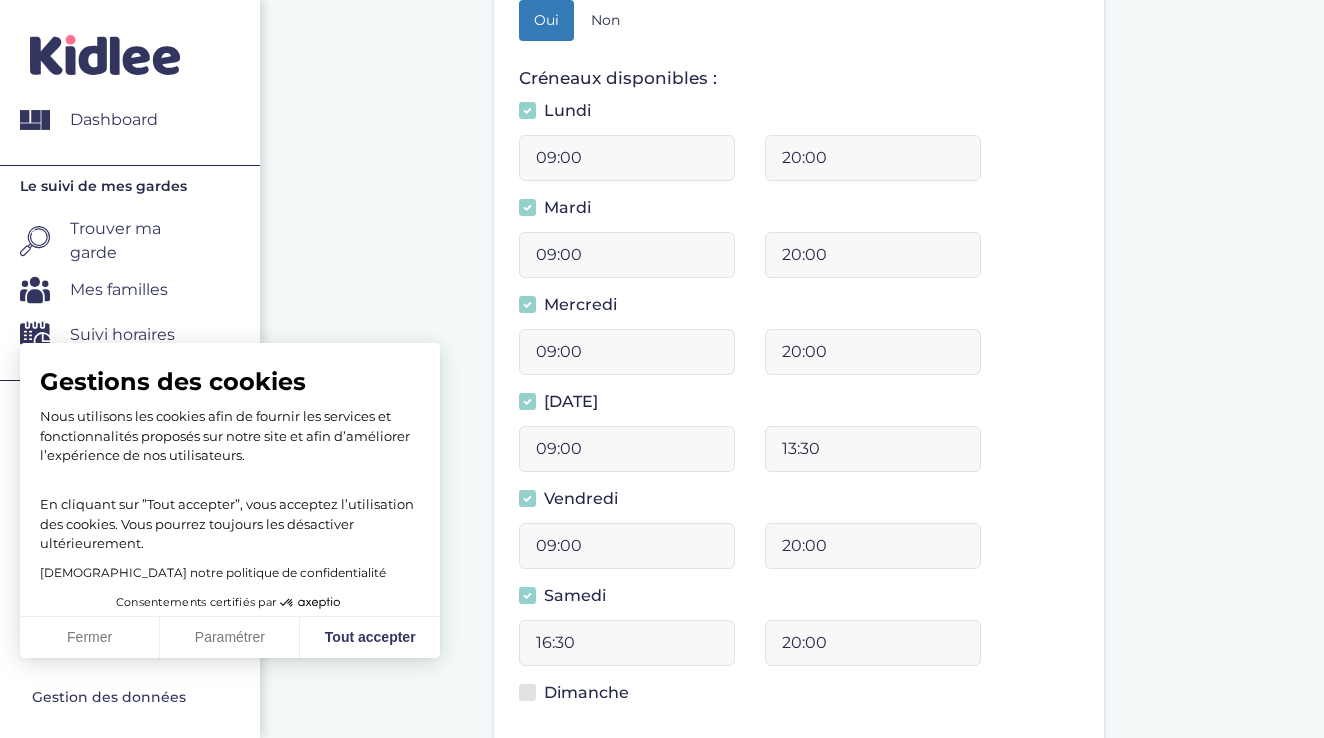 scroll, scrollTop: 650, scrollLeft: 0, axis: vertical 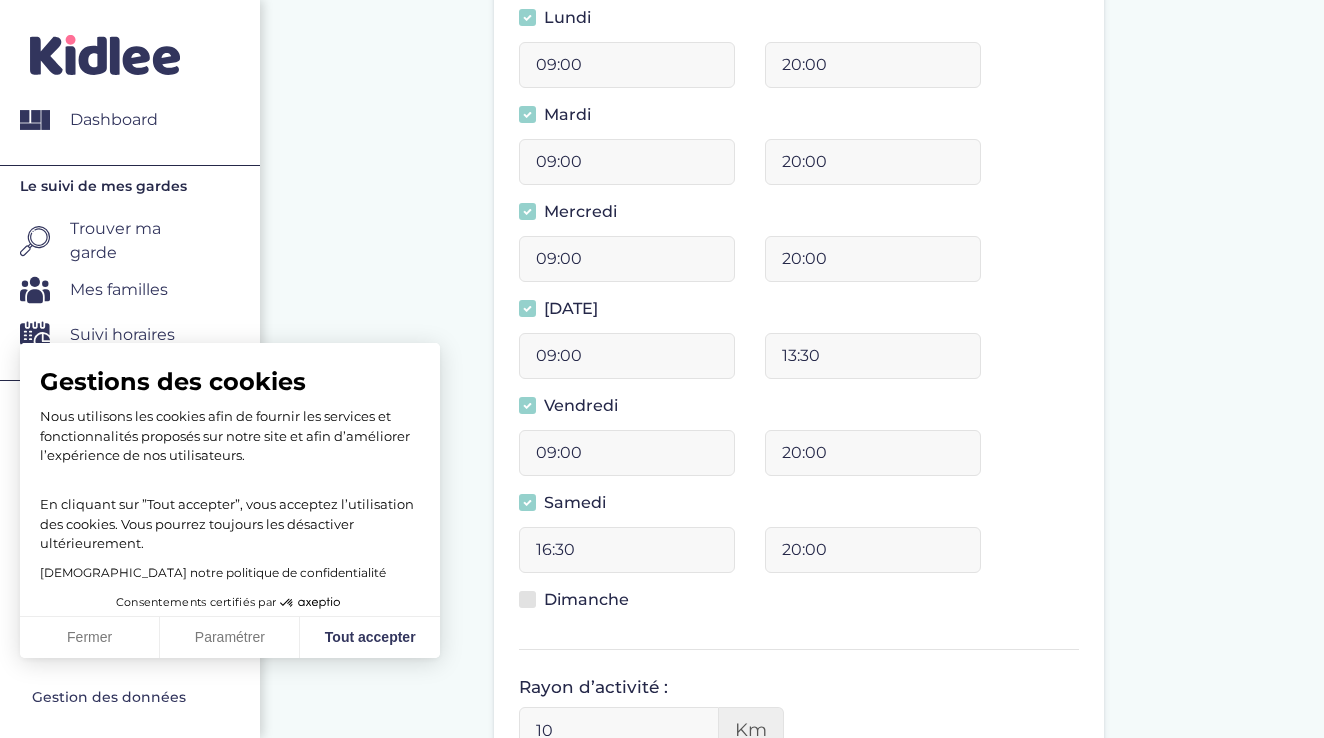 click on "16:30" at bounding box center [627, 550] 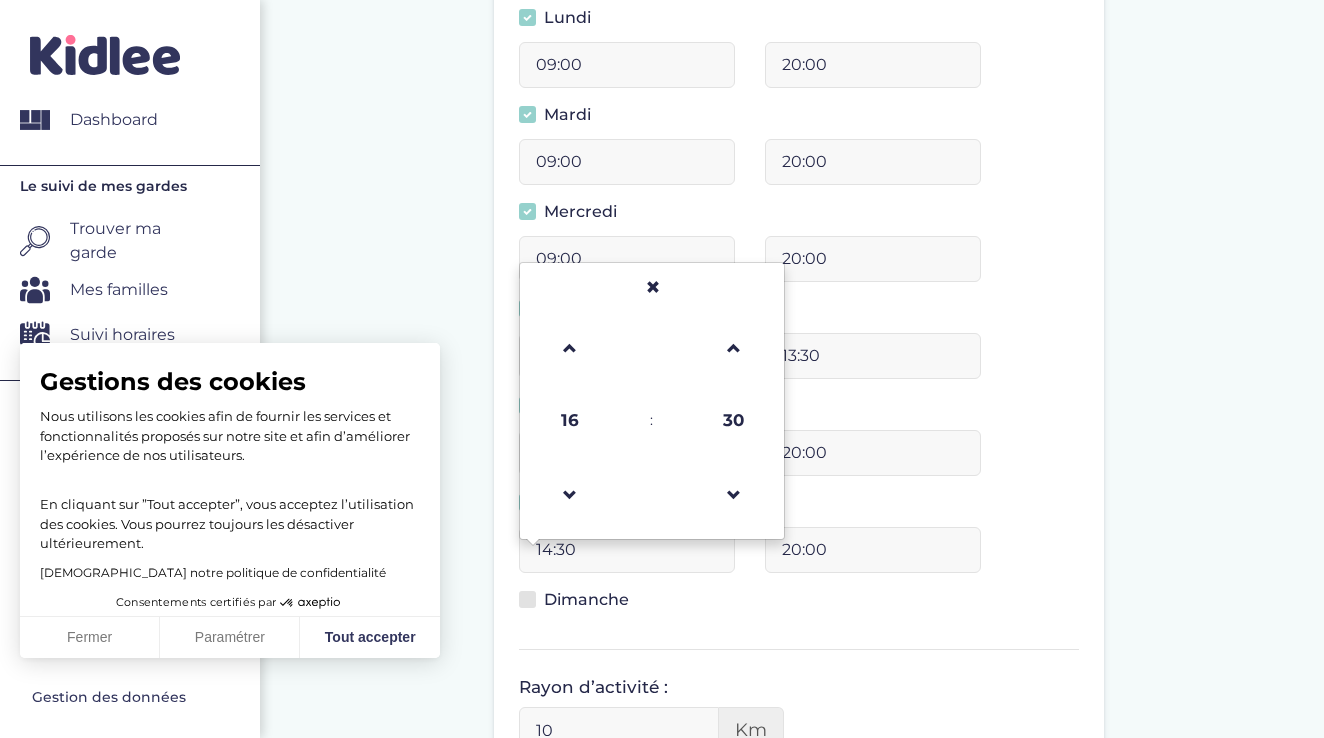 click on "14:30" at bounding box center (627, 550) 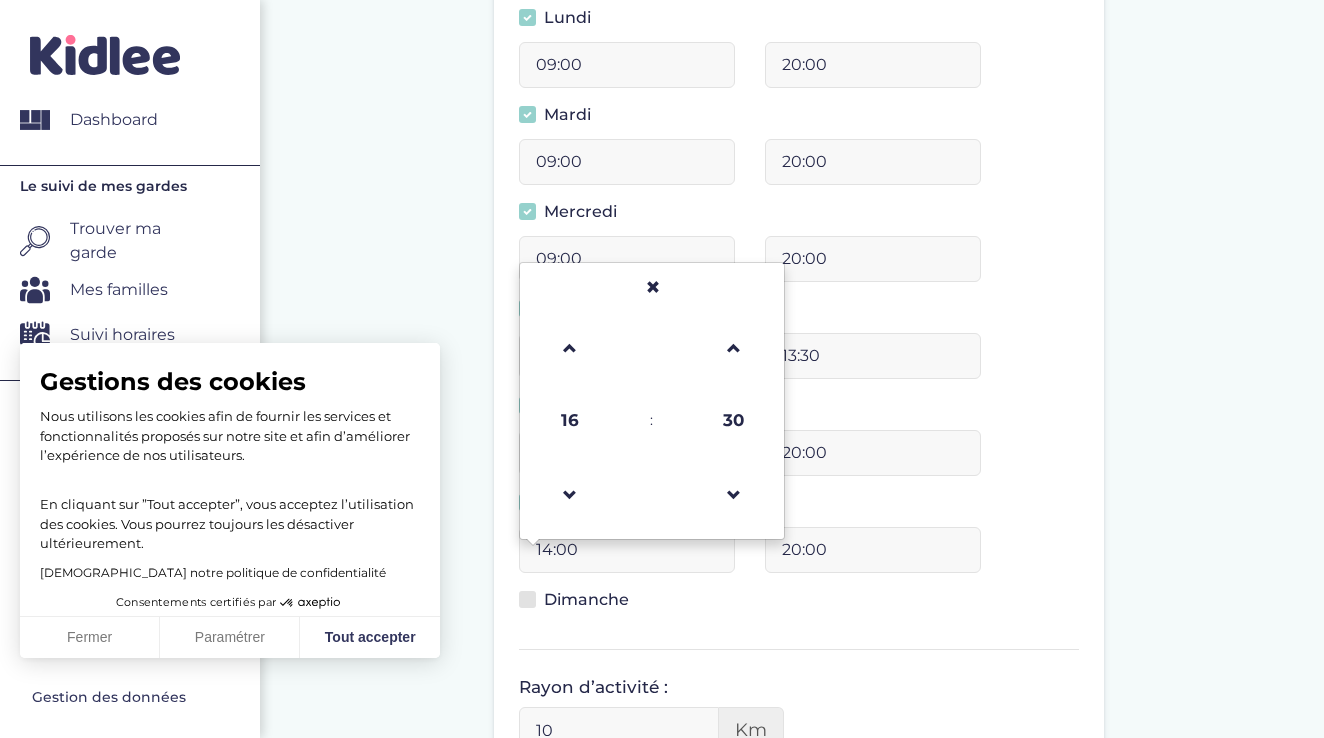 type on "14:00" 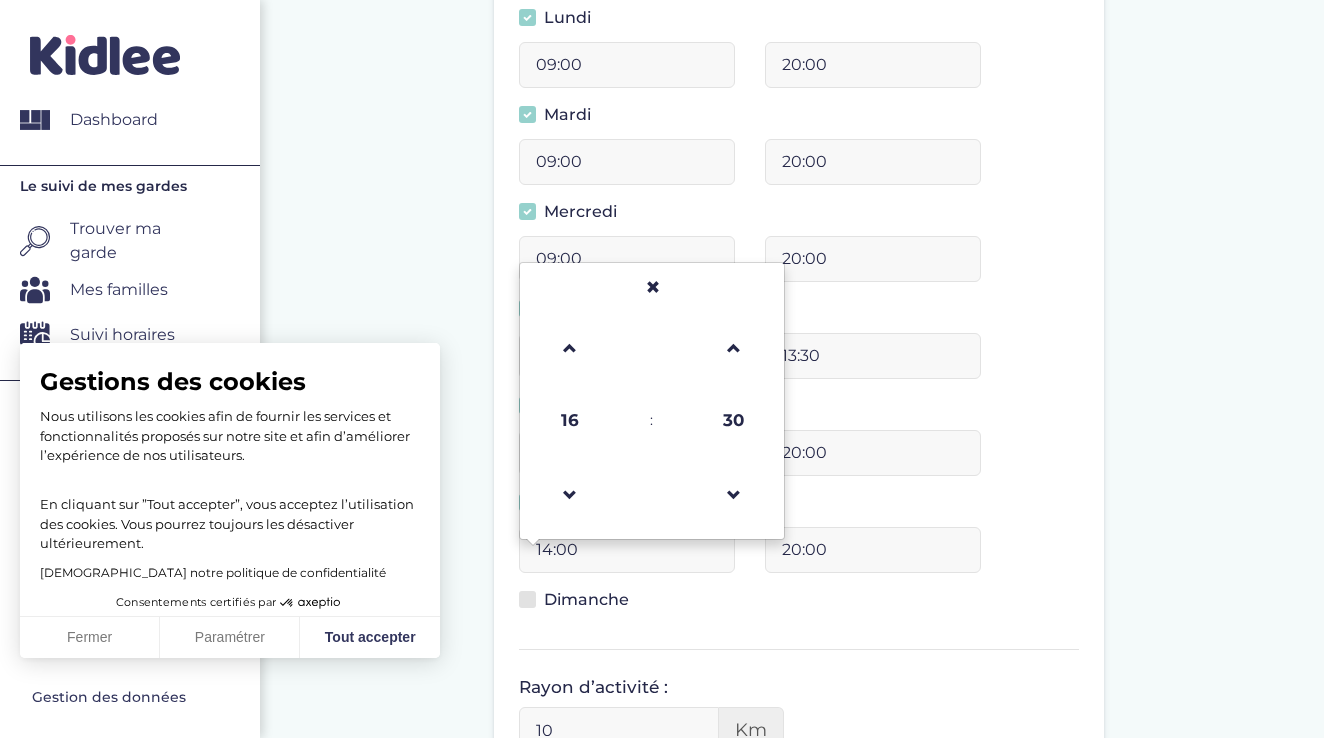 click on "20:00" at bounding box center [873, 550] 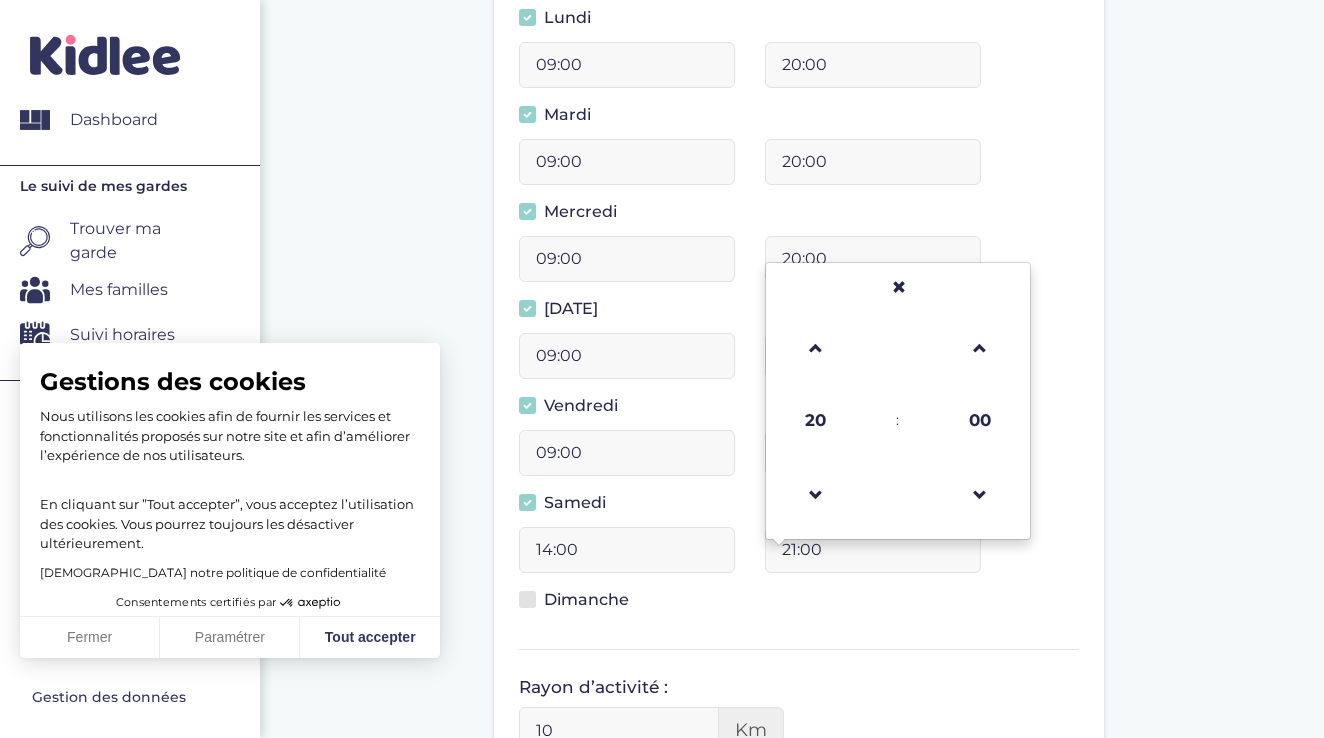type on "21:00" 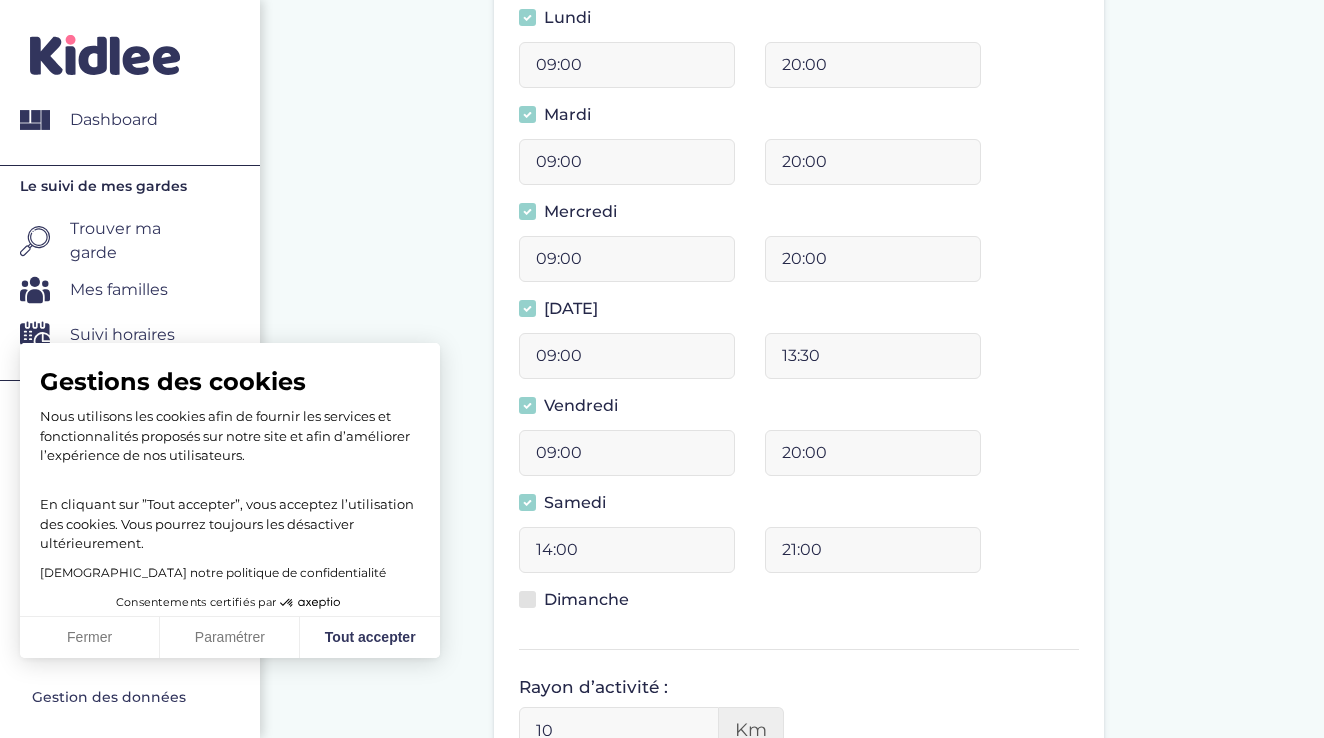 click at bounding box center [527, 599] 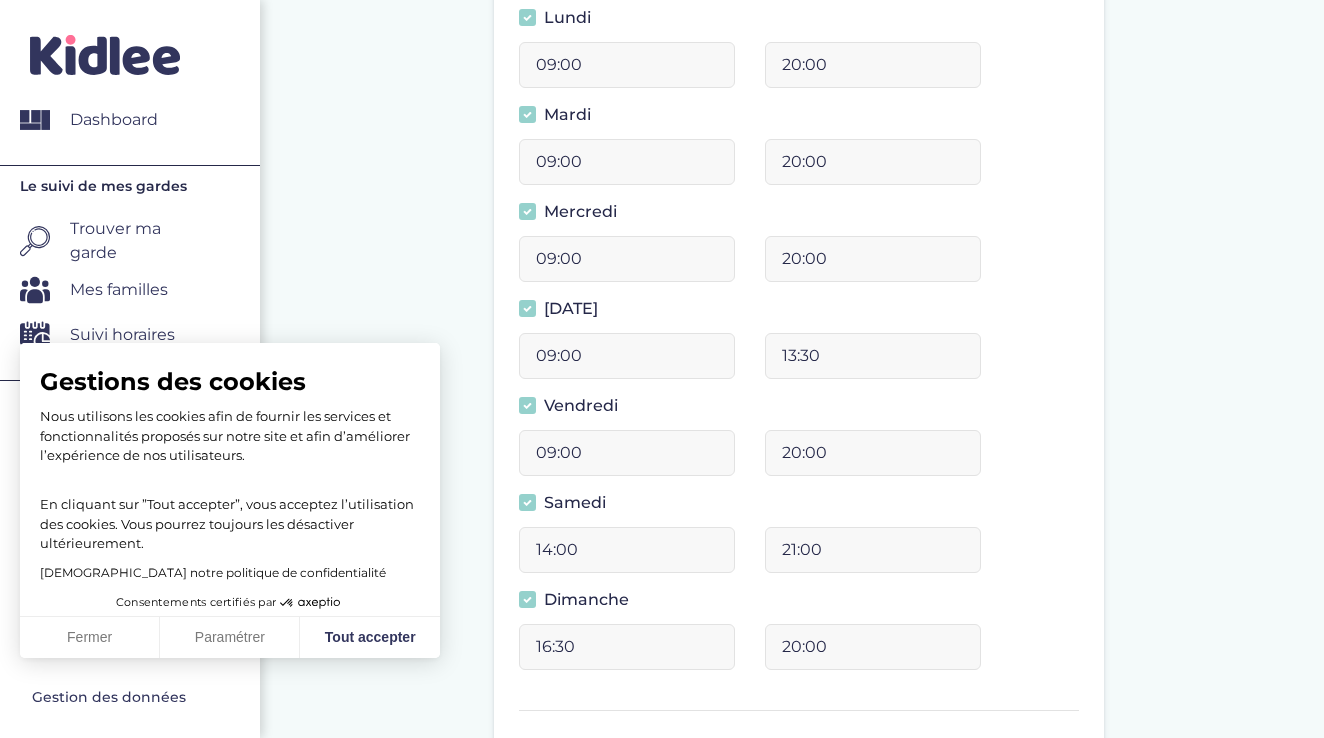 click on "16:30" at bounding box center (627, 647) 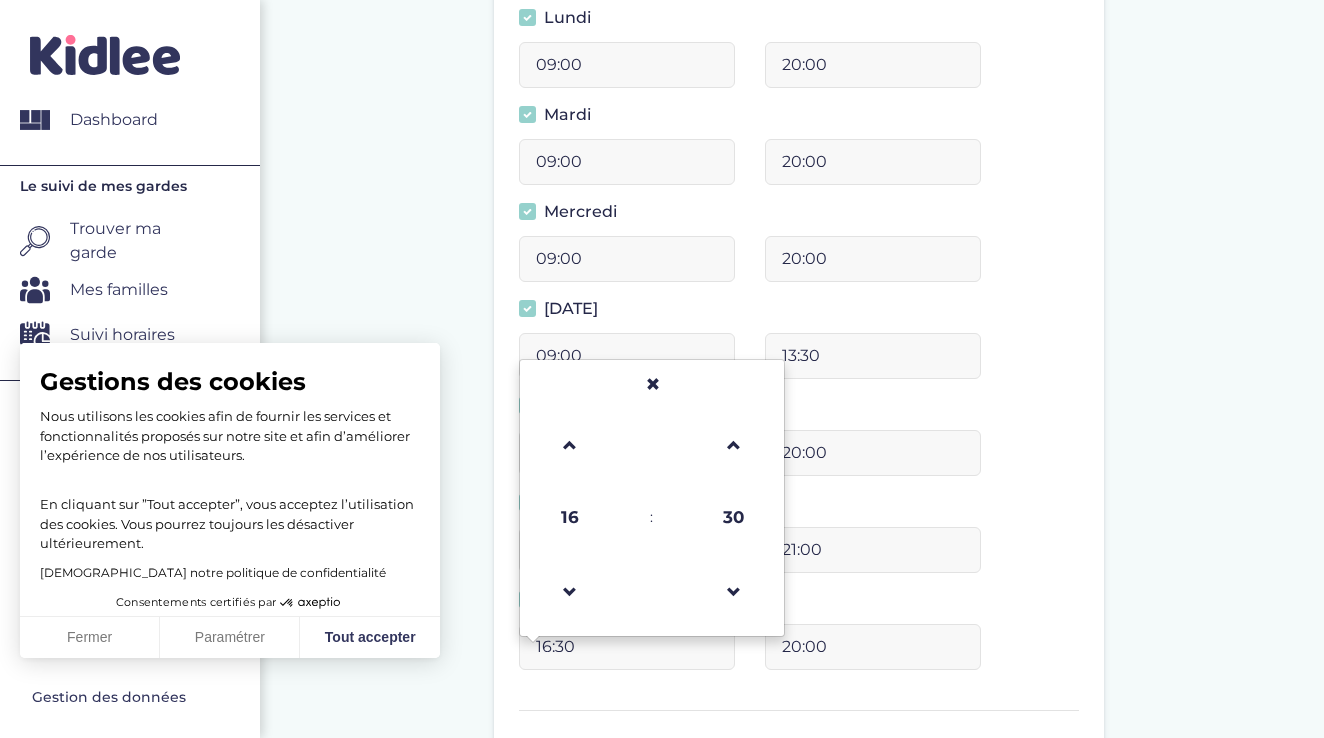 click on "16:30" at bounding box center [627, 647] 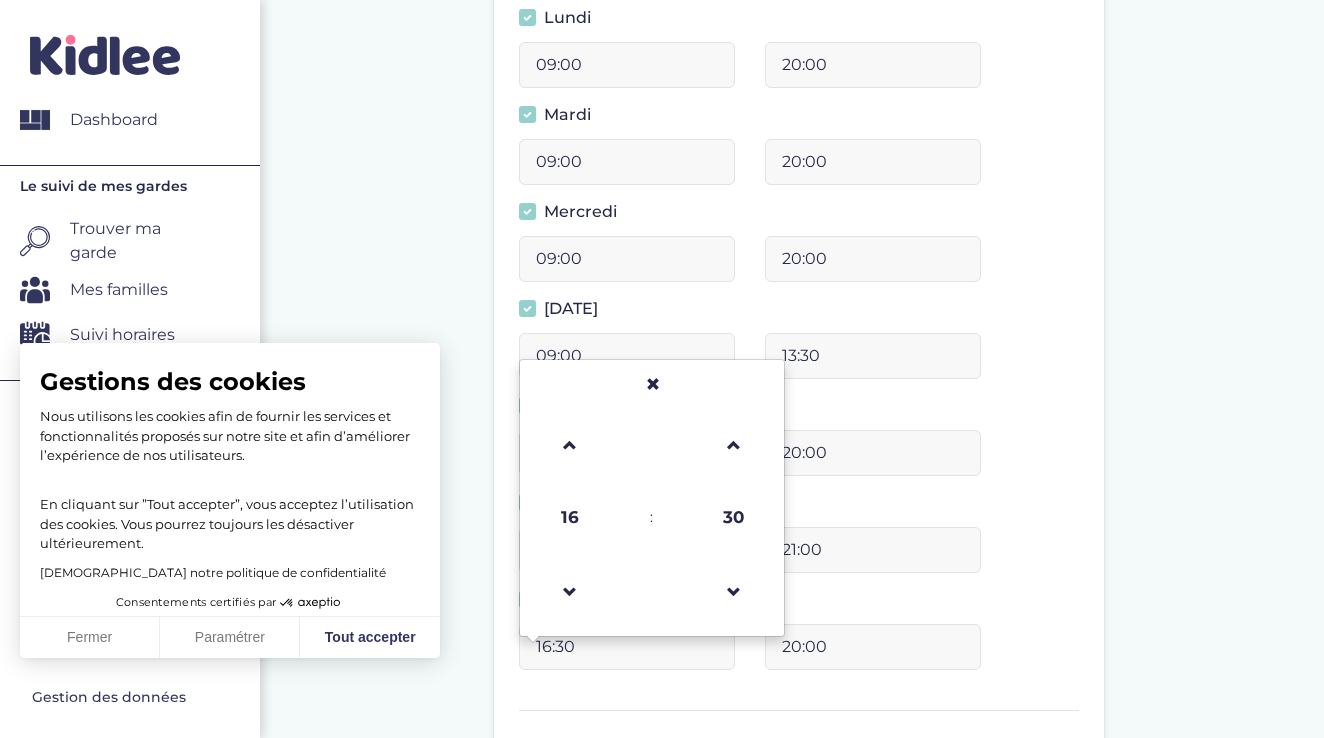 click on "16:30" at bounding box center [627, 647] 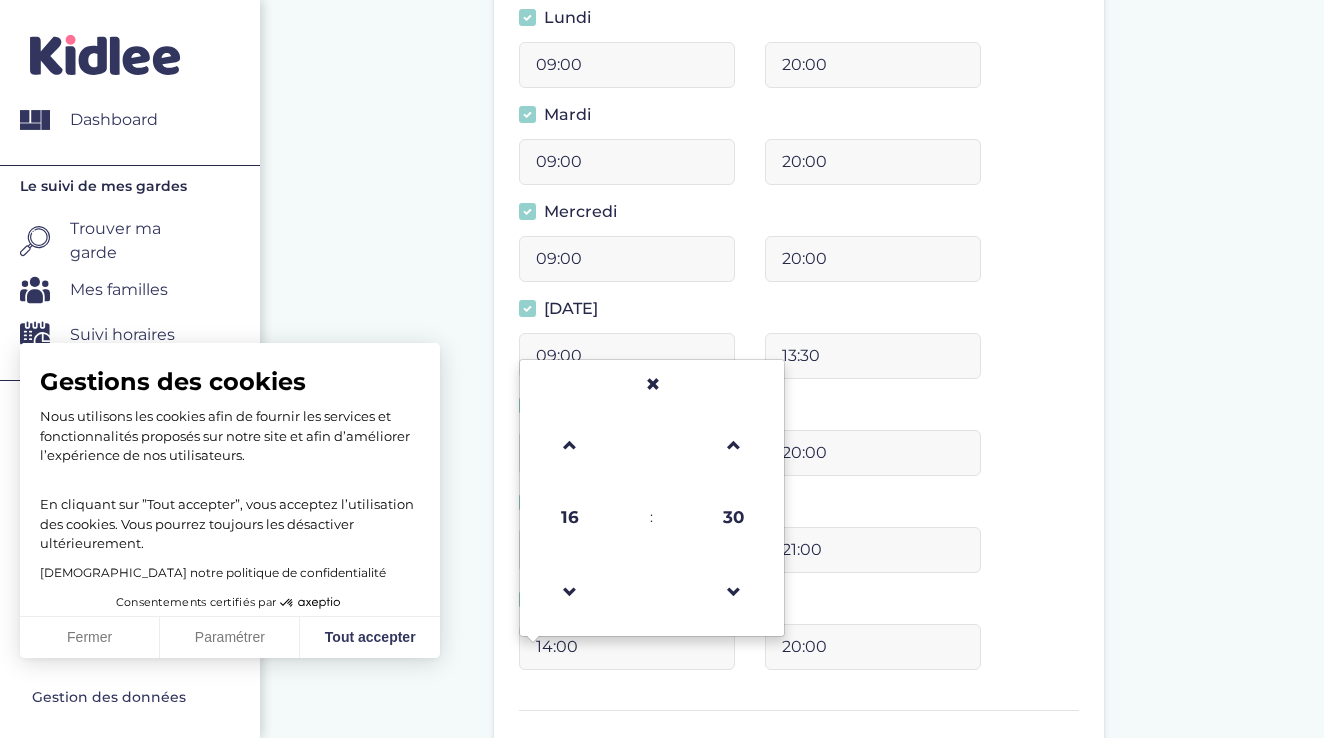 type on "14:00" 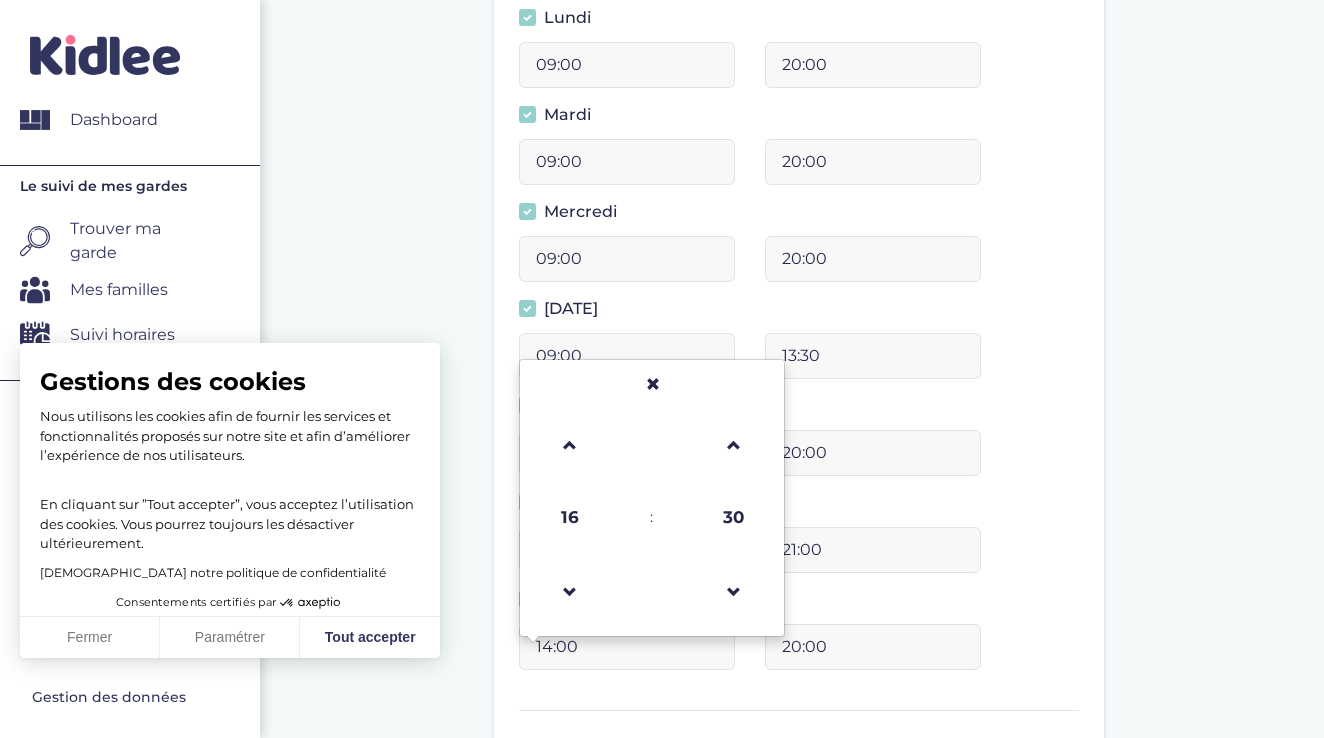 click on "20:00" at bounding box center (873, 647) 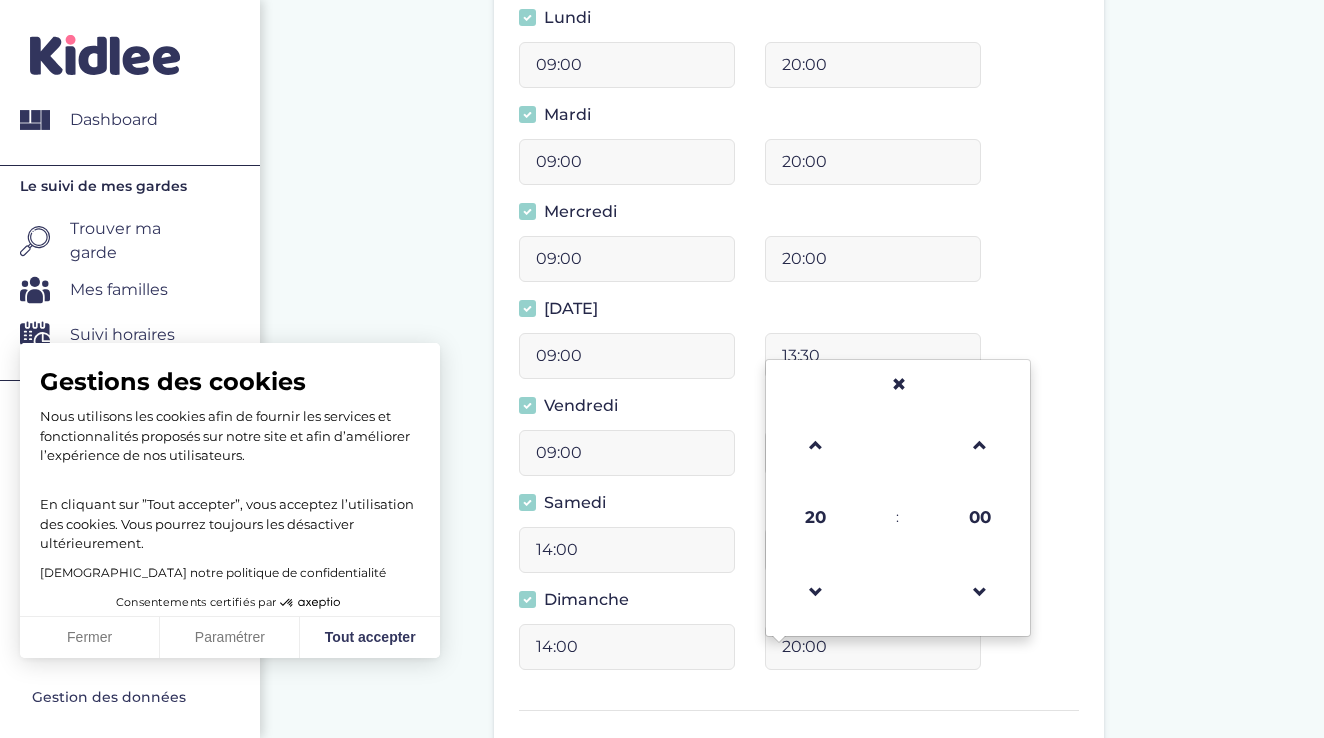 click on "20:00" at bounding box center [873, 647] 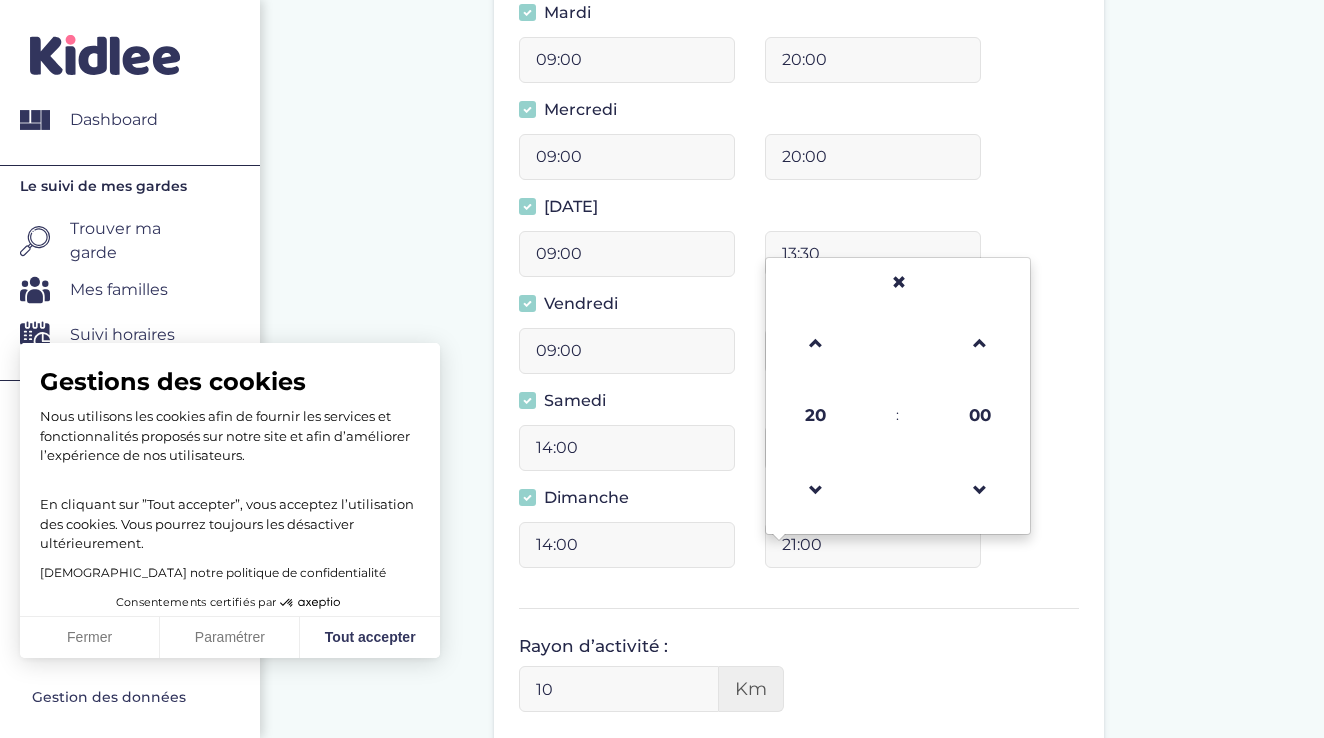 scroll, scrollTop: 854, scrollLeft: 0, axis: vertical 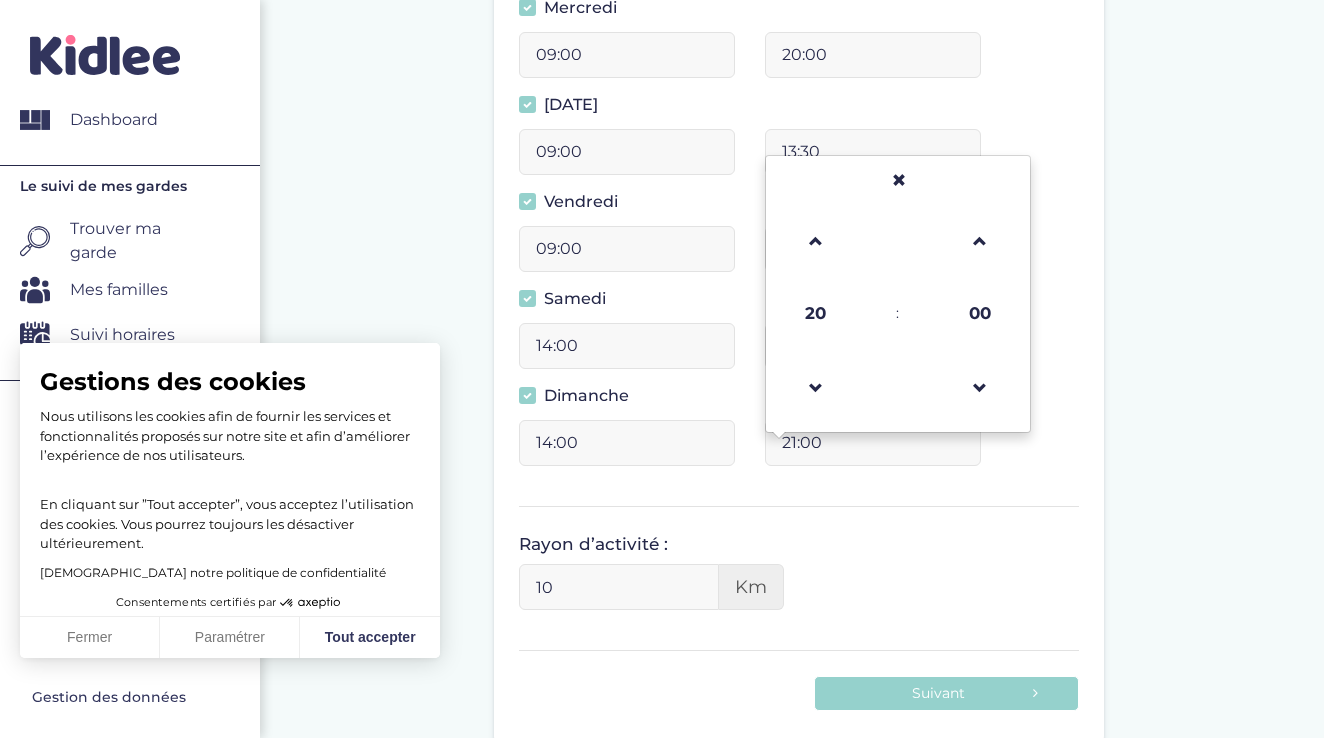 type on "21:00" 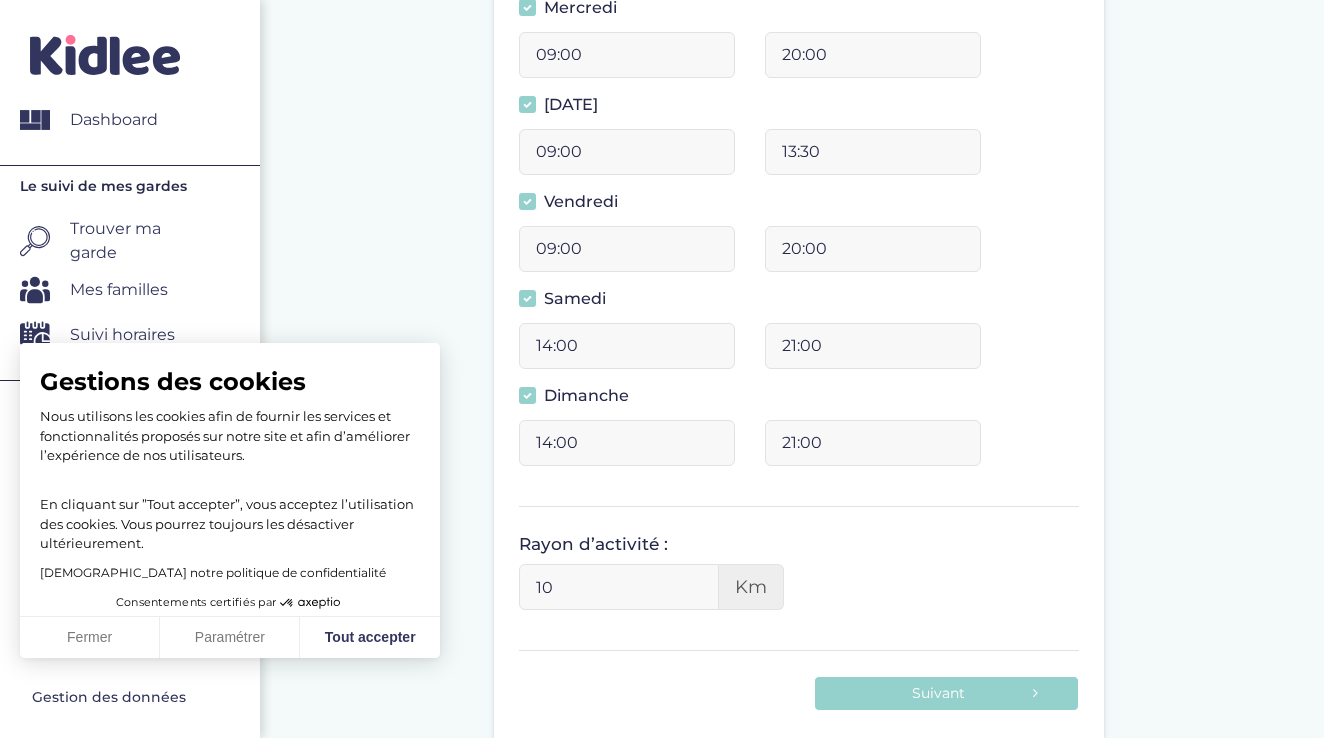 click on "10" at bounding box center (619, 587) 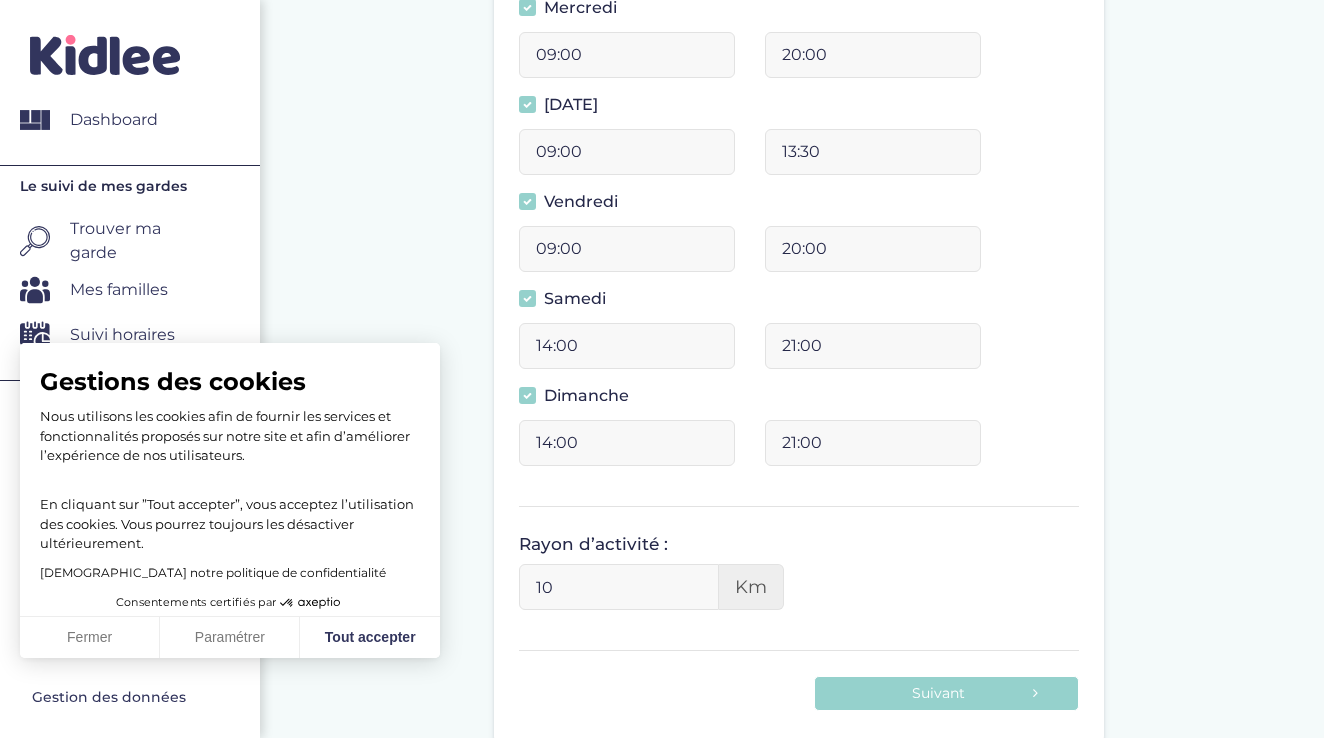 click on "10" at bounding box center [619, 587] 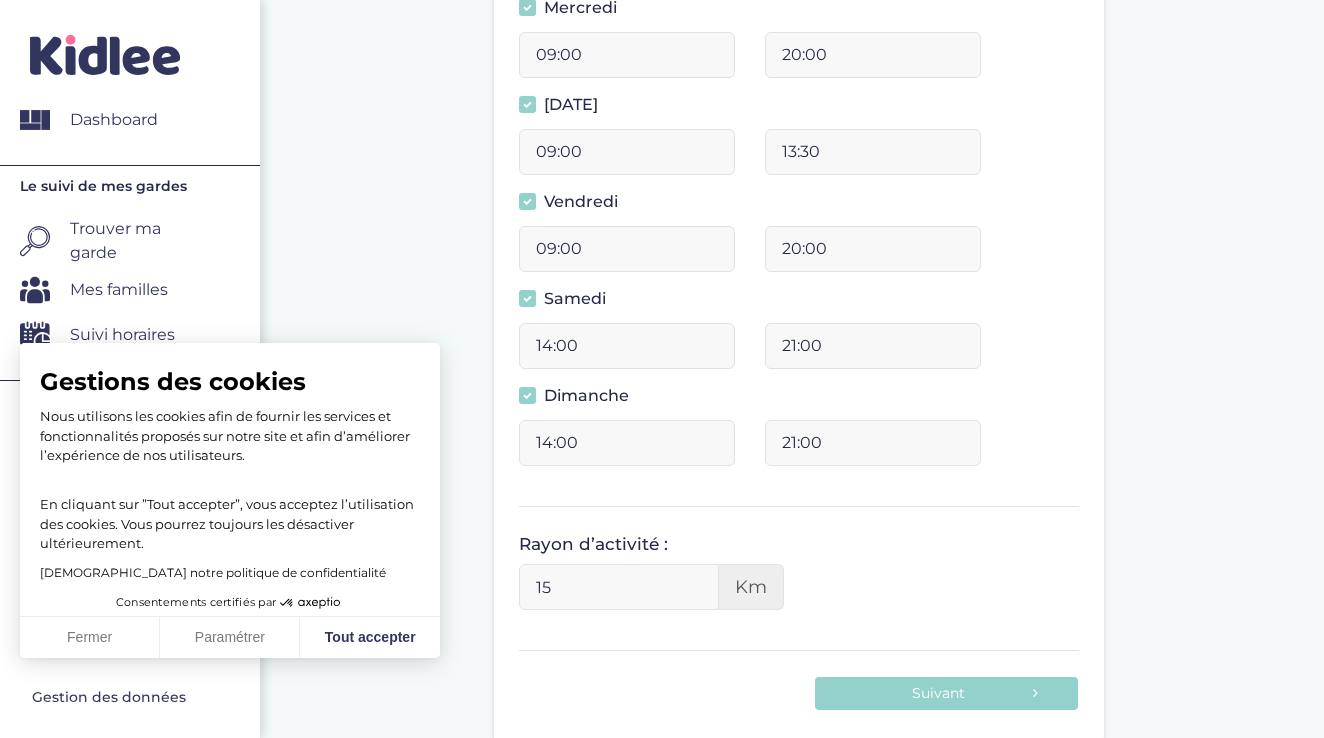 type on "10" 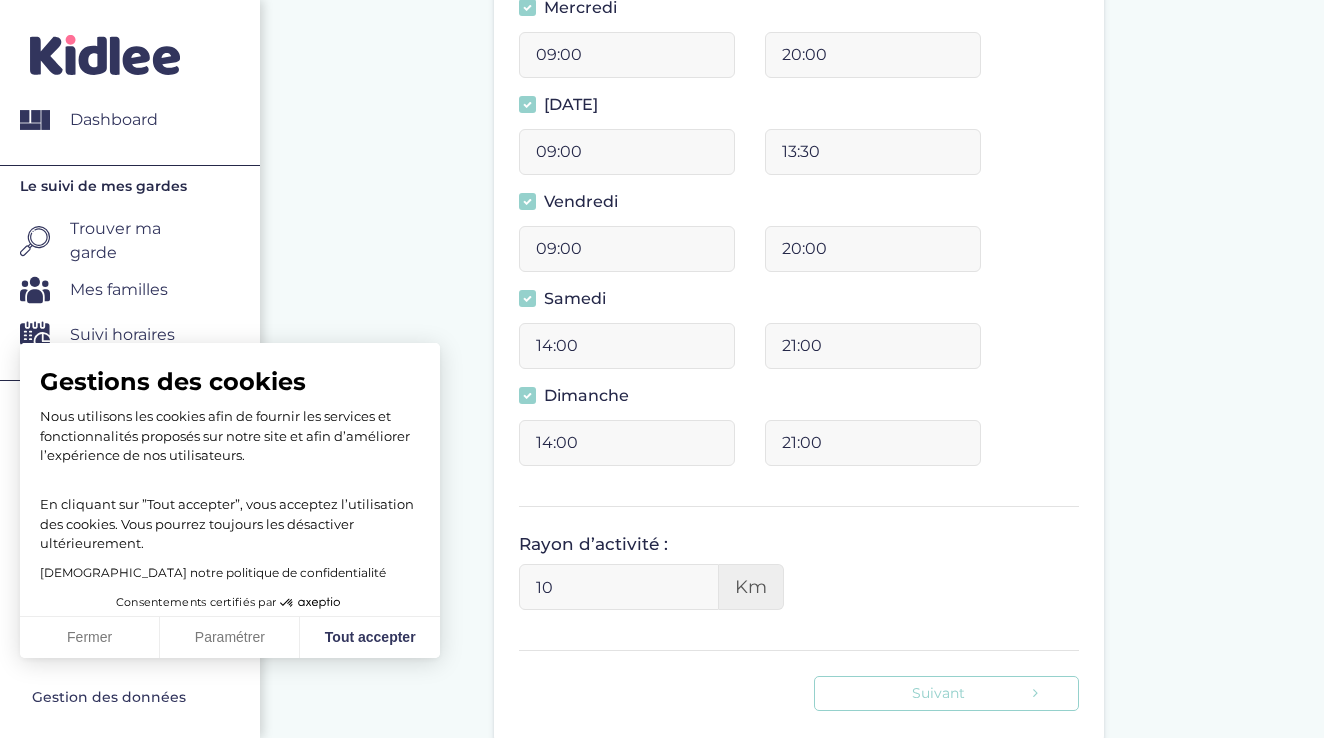 click on "Suivant" at bounding box center (946, 693) 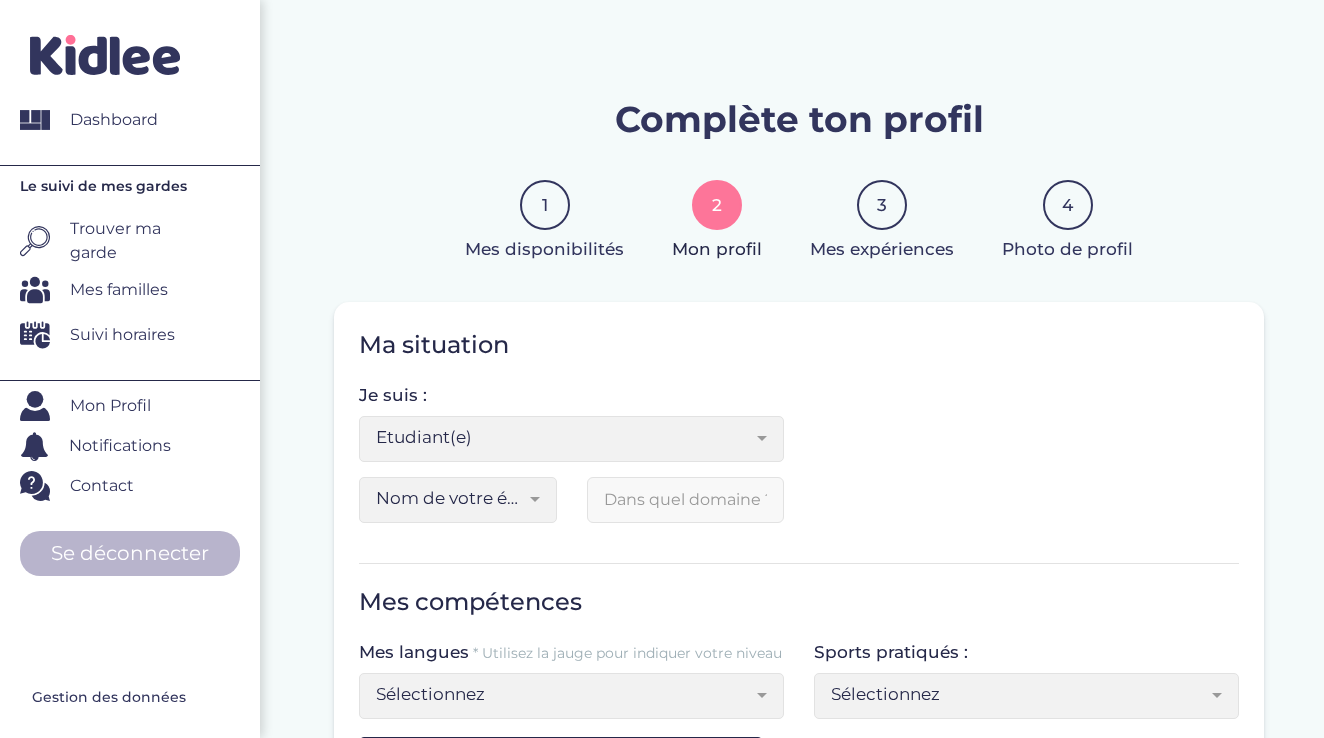 scroll, scrollTop: 25, scrollLeft: 0, axis: vertical 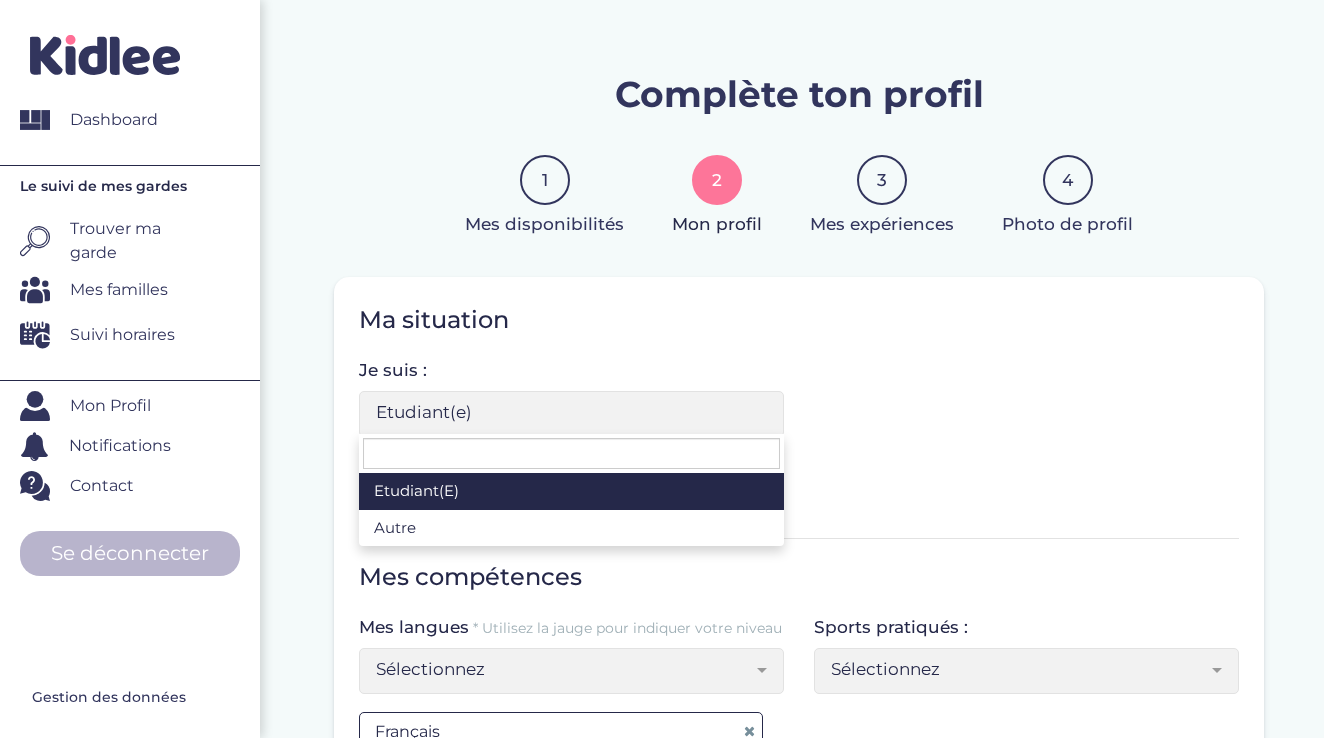 click on "Etudiant(e)" at bounding box center (571, 414) 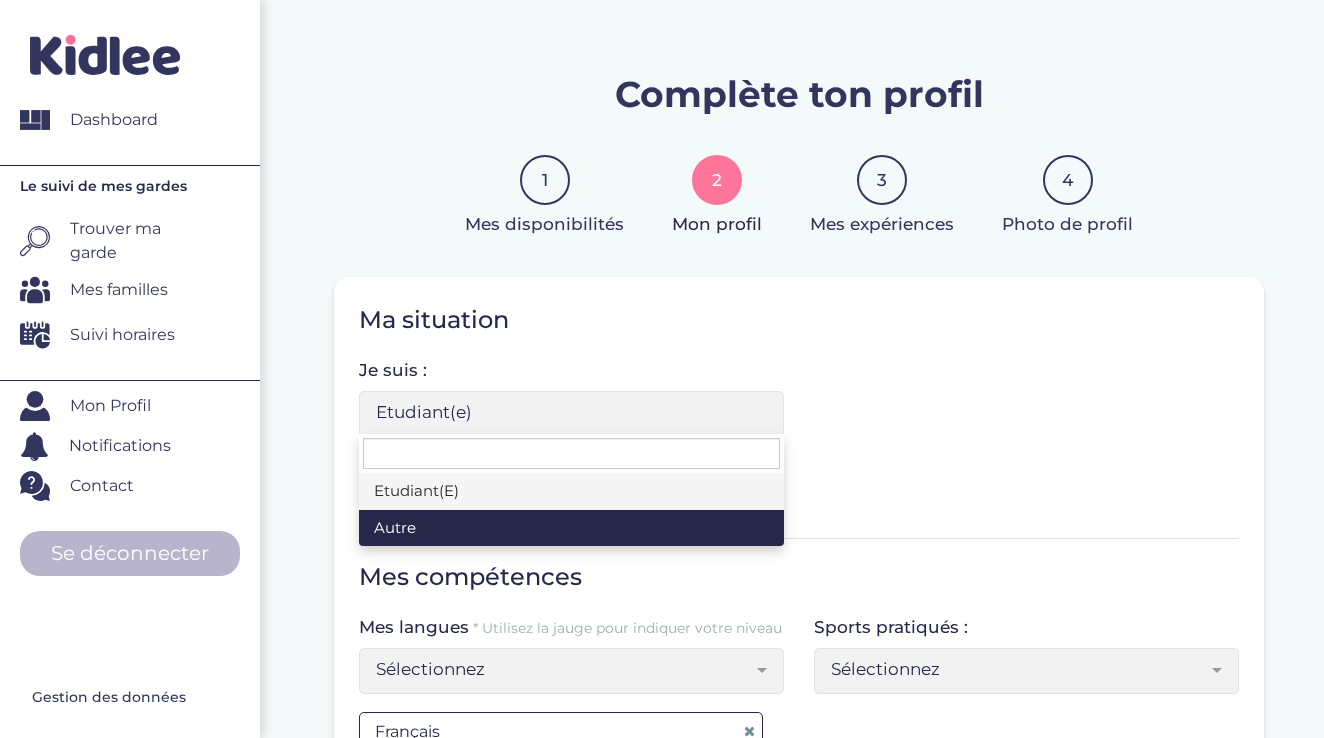 select on "6" 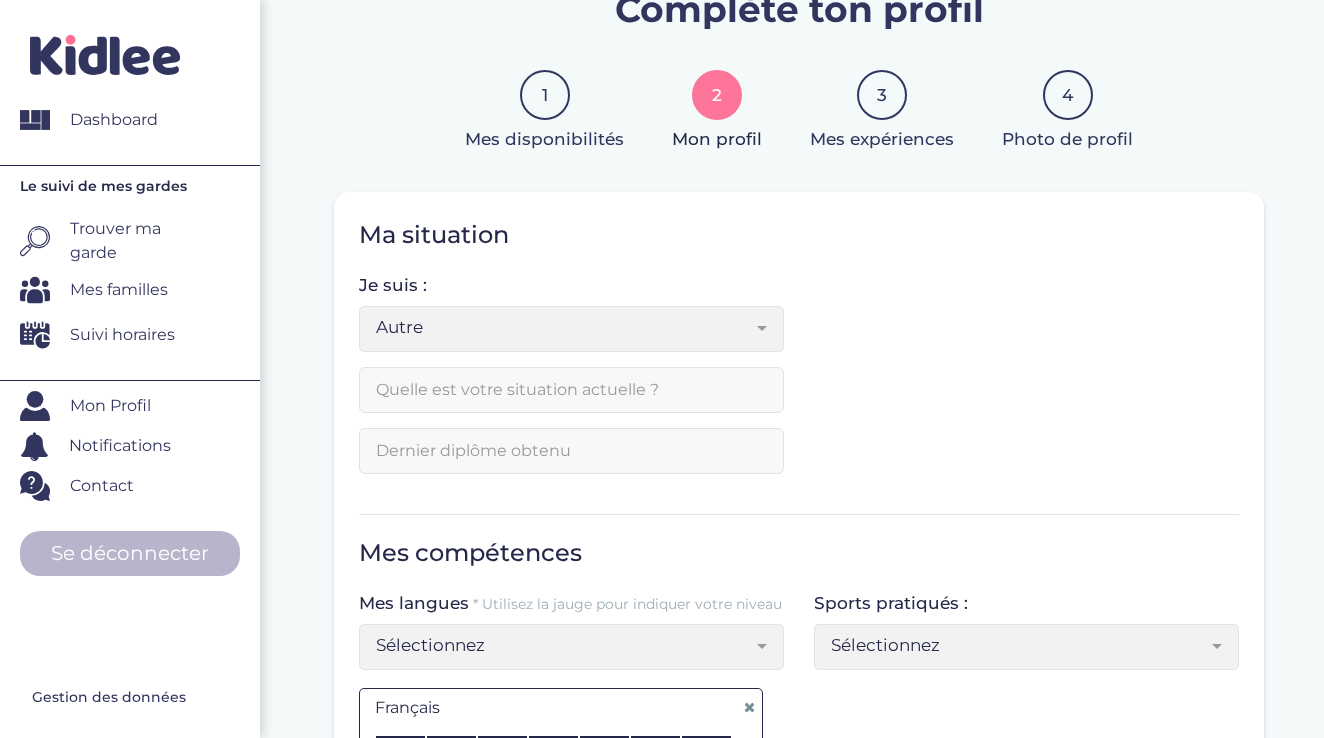 scroll, scrollTop: 113, scrollLeft: 0, axis: vertical 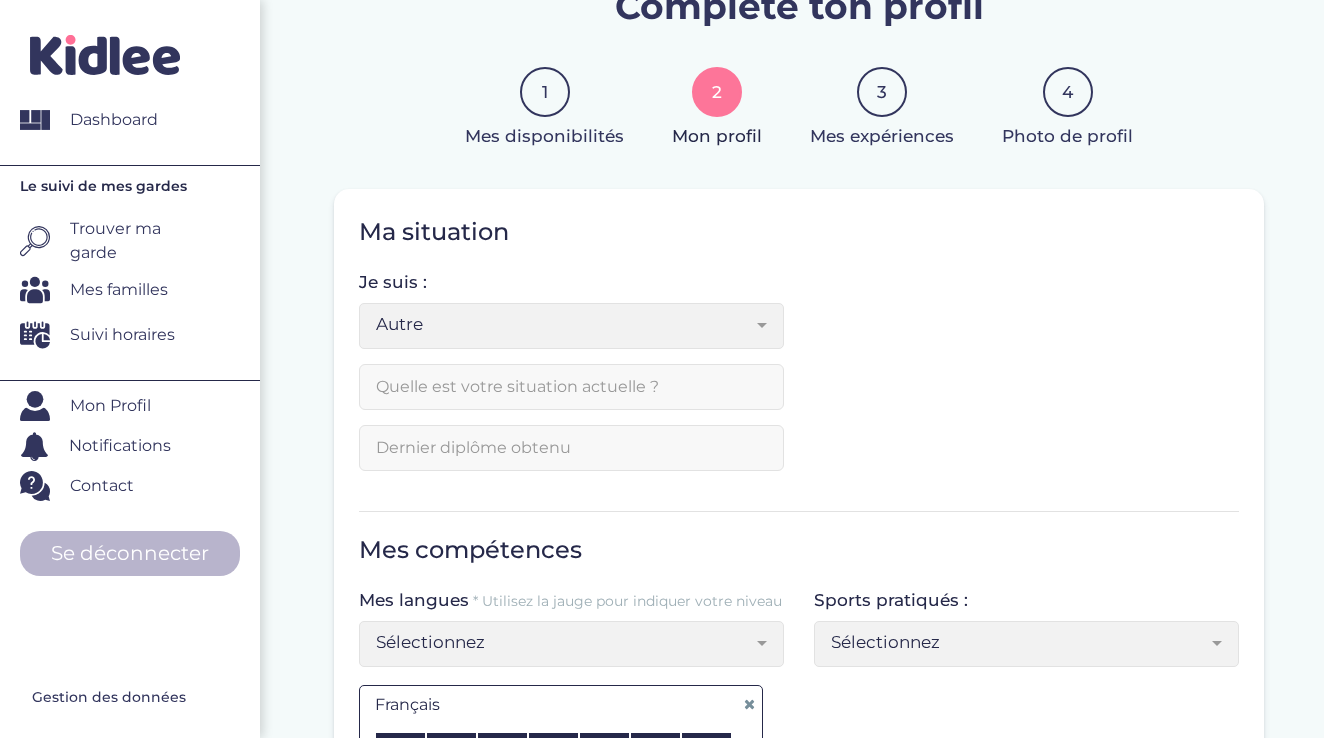 drag, startPoint x: 558, startPoint y: 390, endPoint x: 462, endPoint y: 368, distance: 98.48858 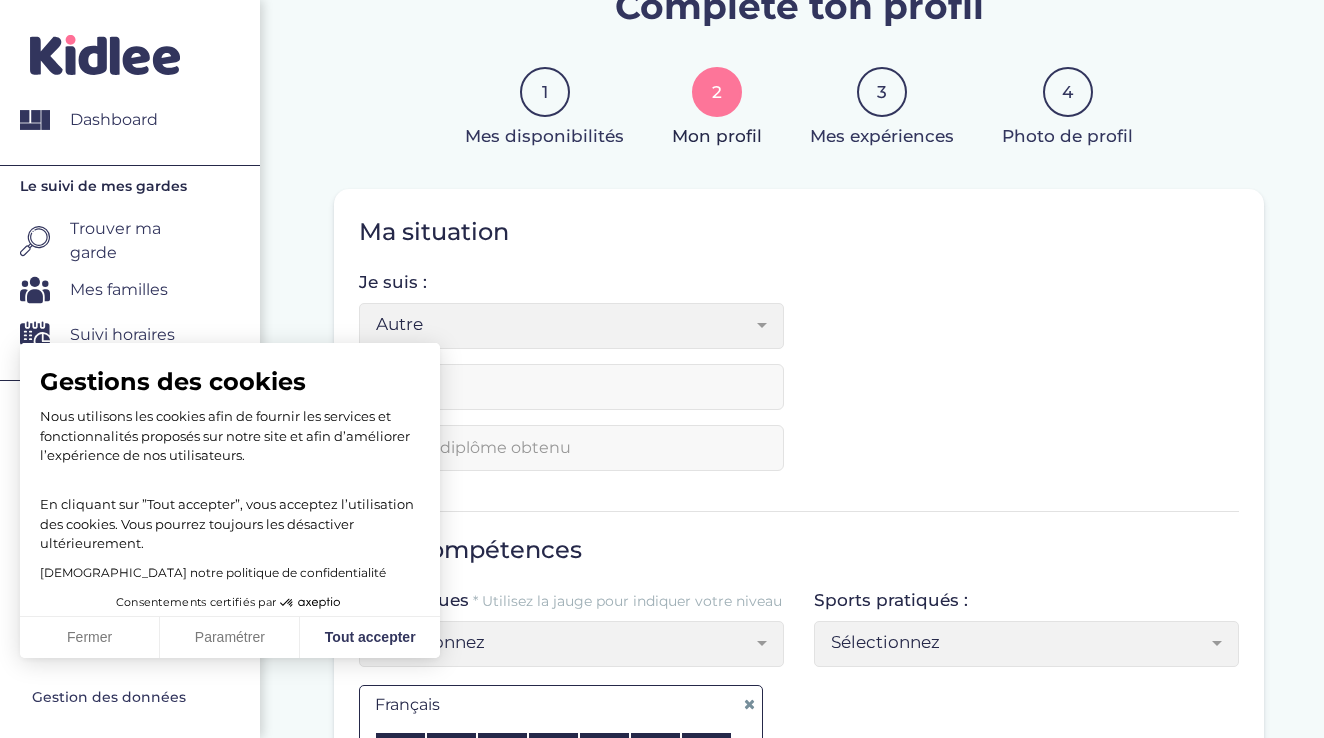 type on "Salariée" 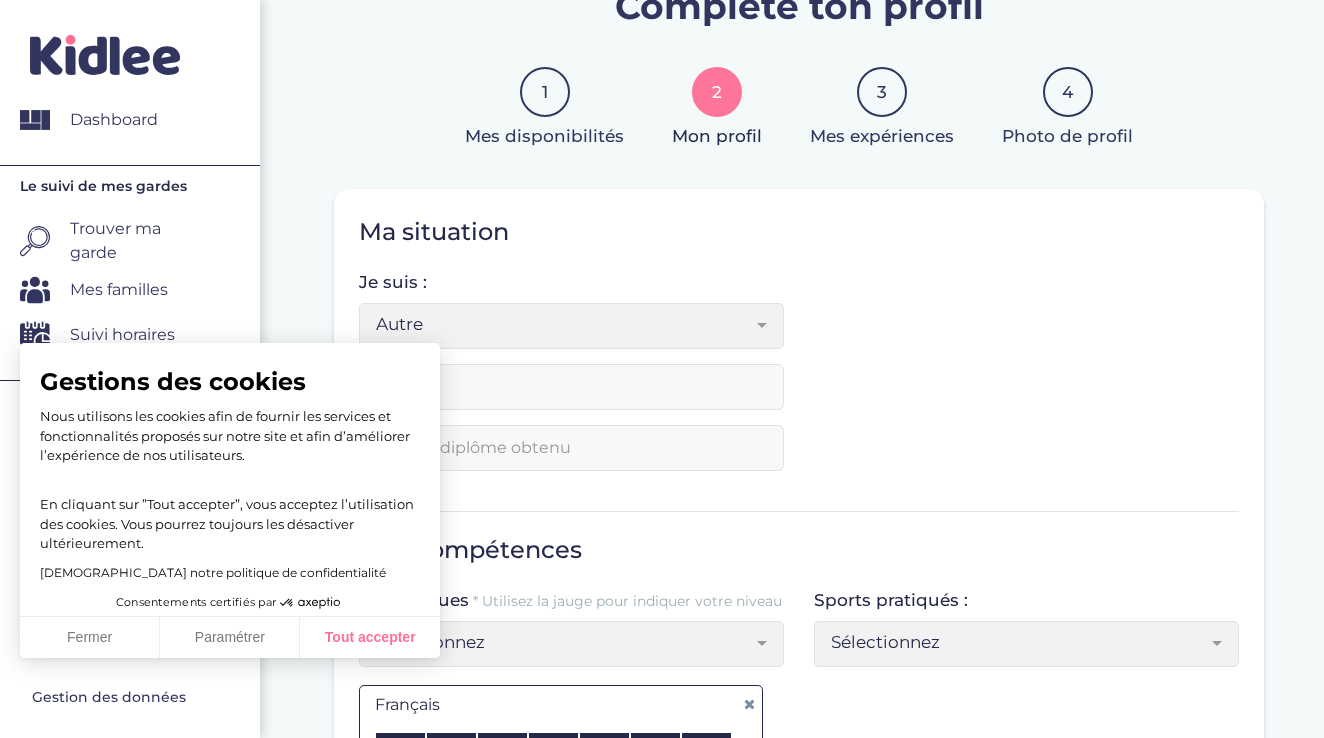 click on "Tout accepter" at bounding box center (370, 638) 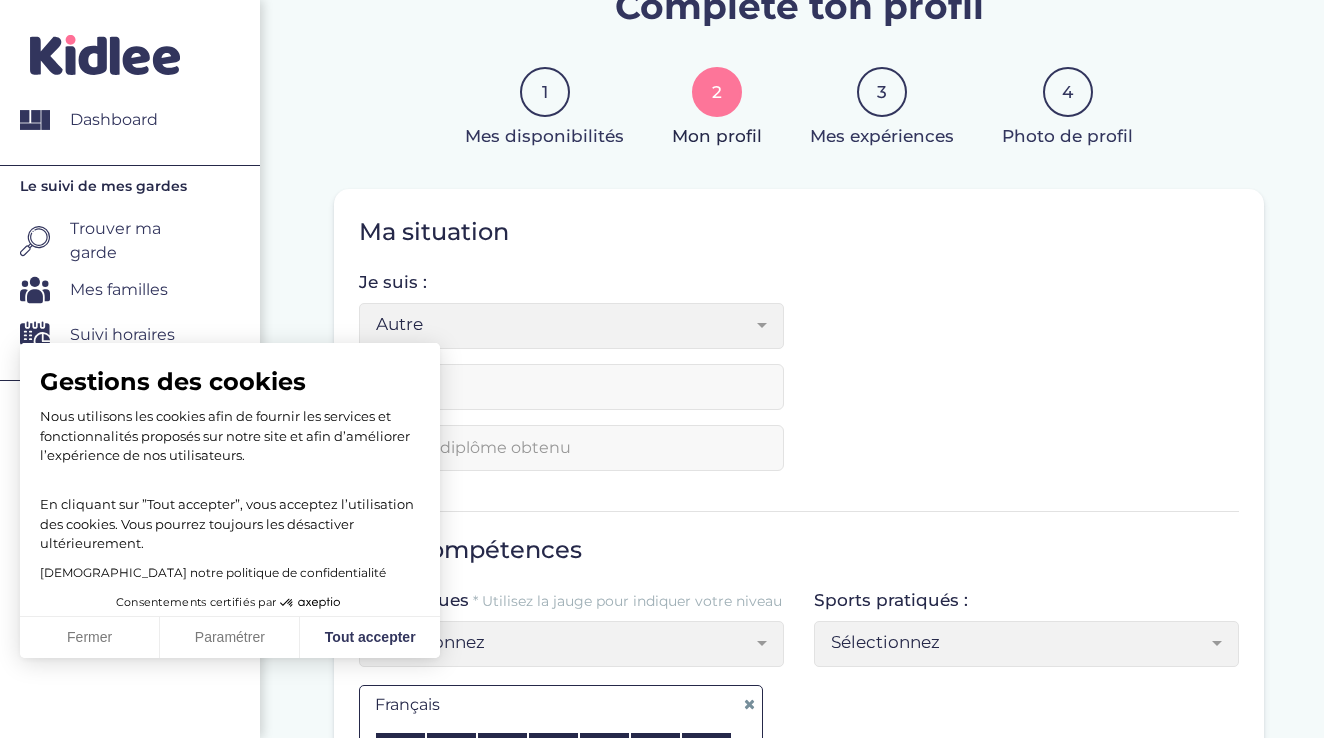 checkbox on "true" 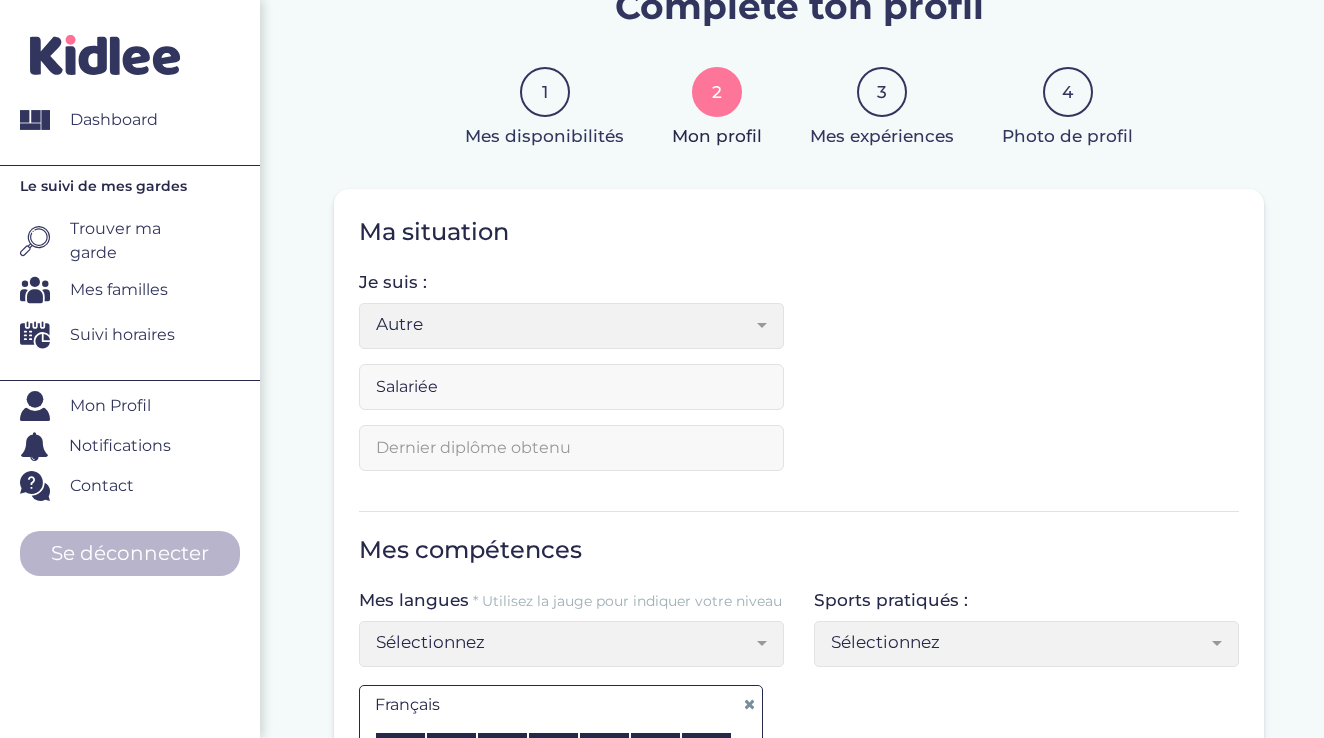 click at bounding box center [571, 448] 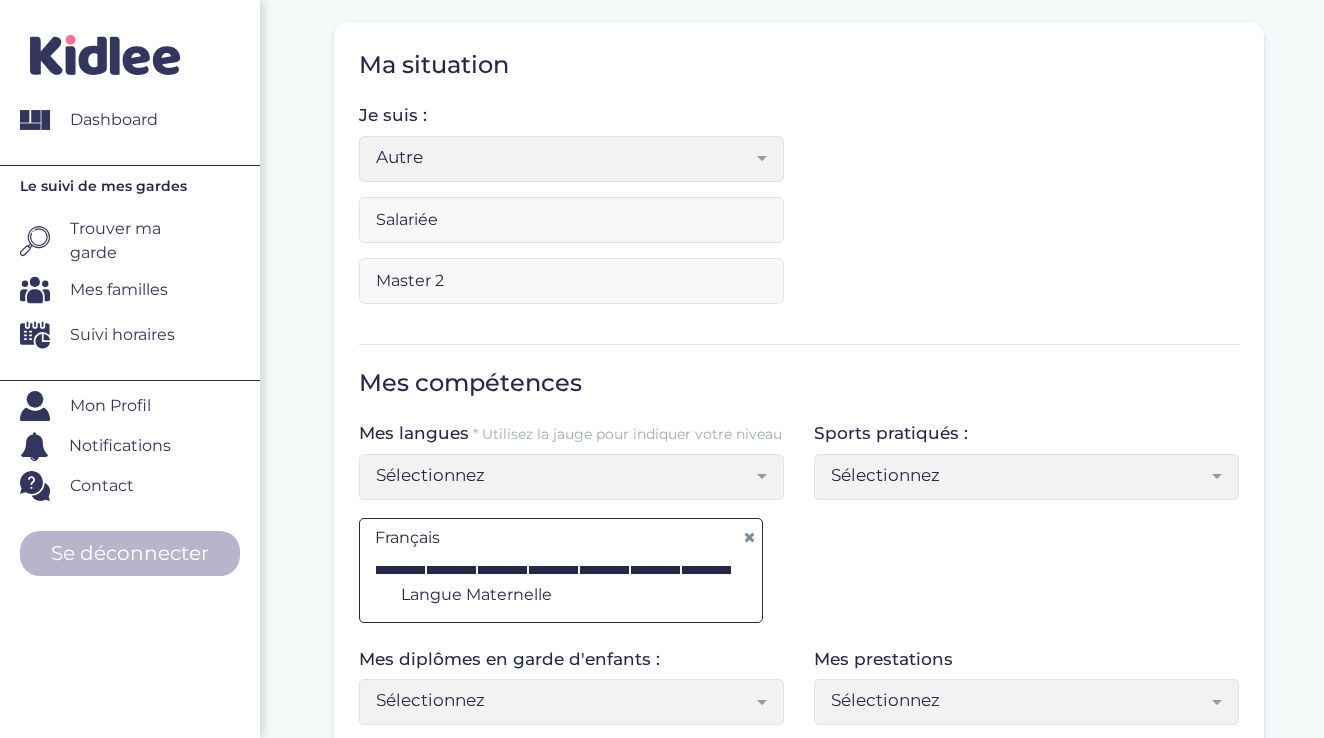 scroll, scrollTop: 308, scrollLeft: 0, axis: vertical 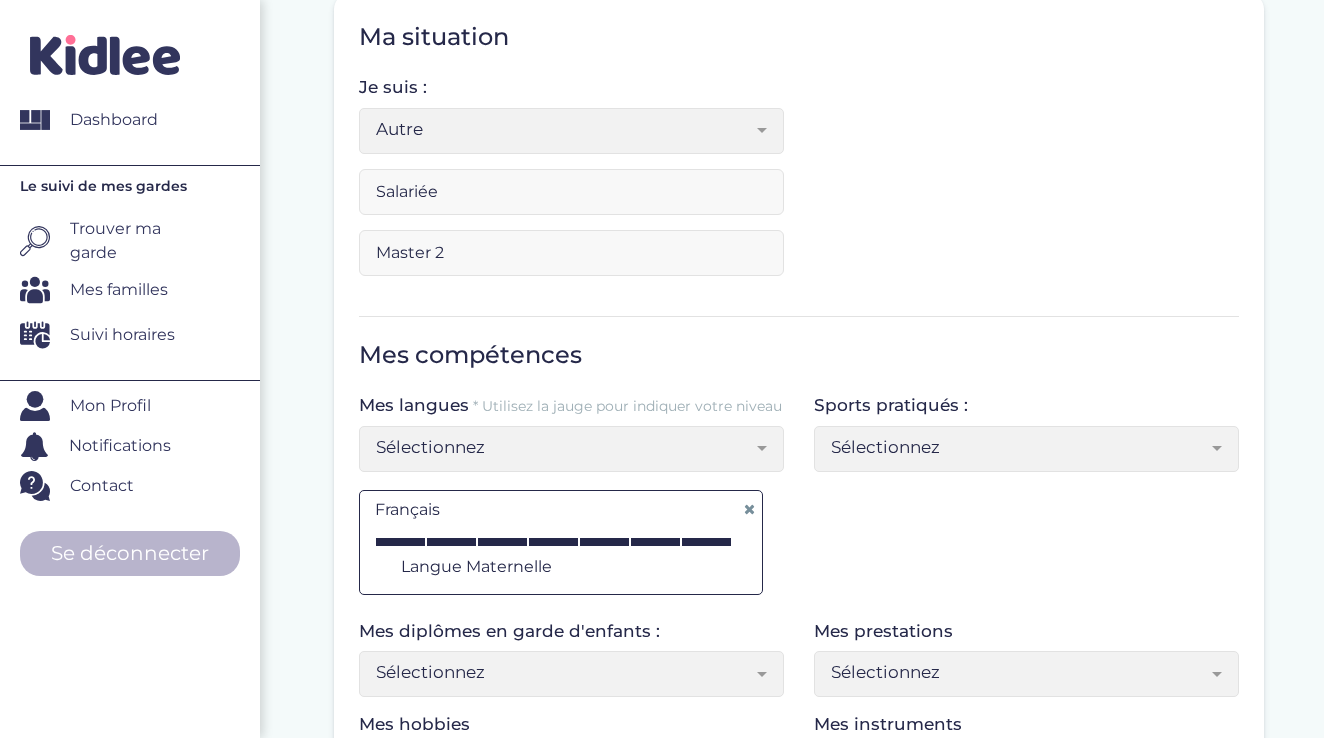 type on "Master 2" 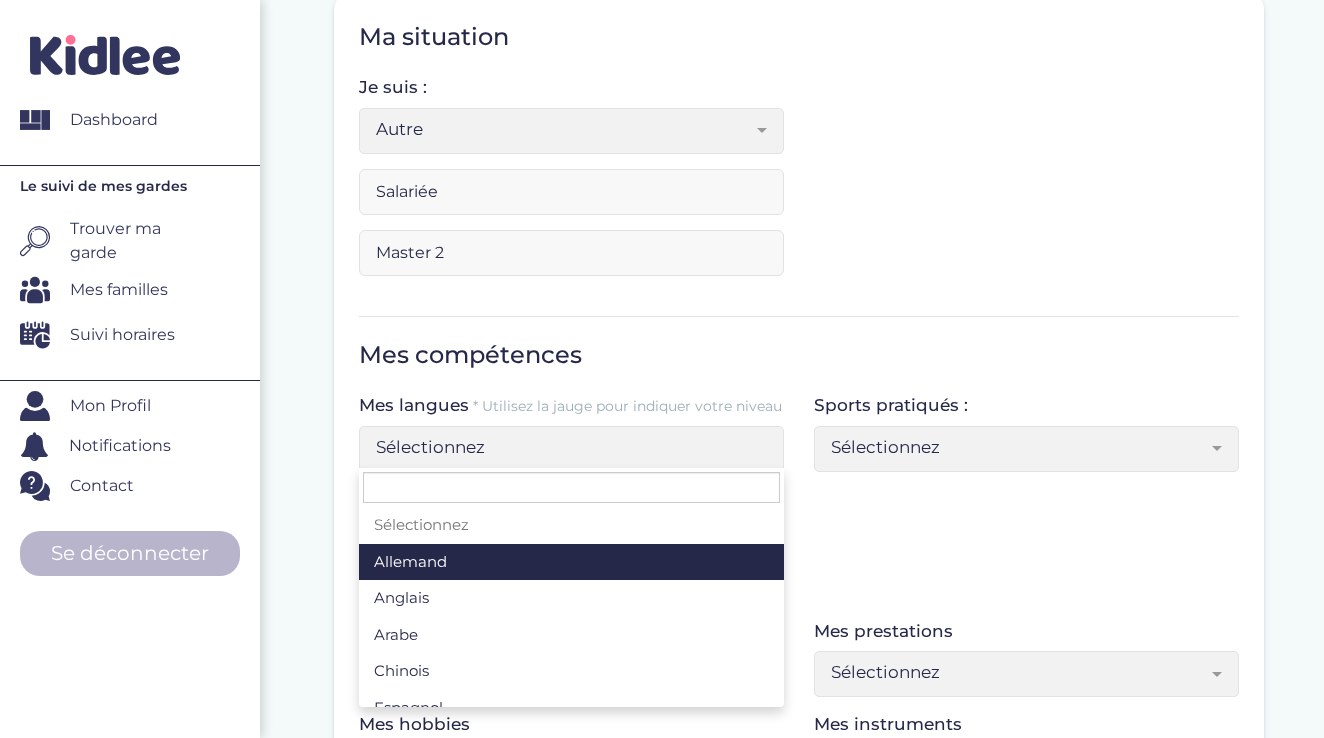 click on "Sélectionnez" at bounding box center [564, 447] 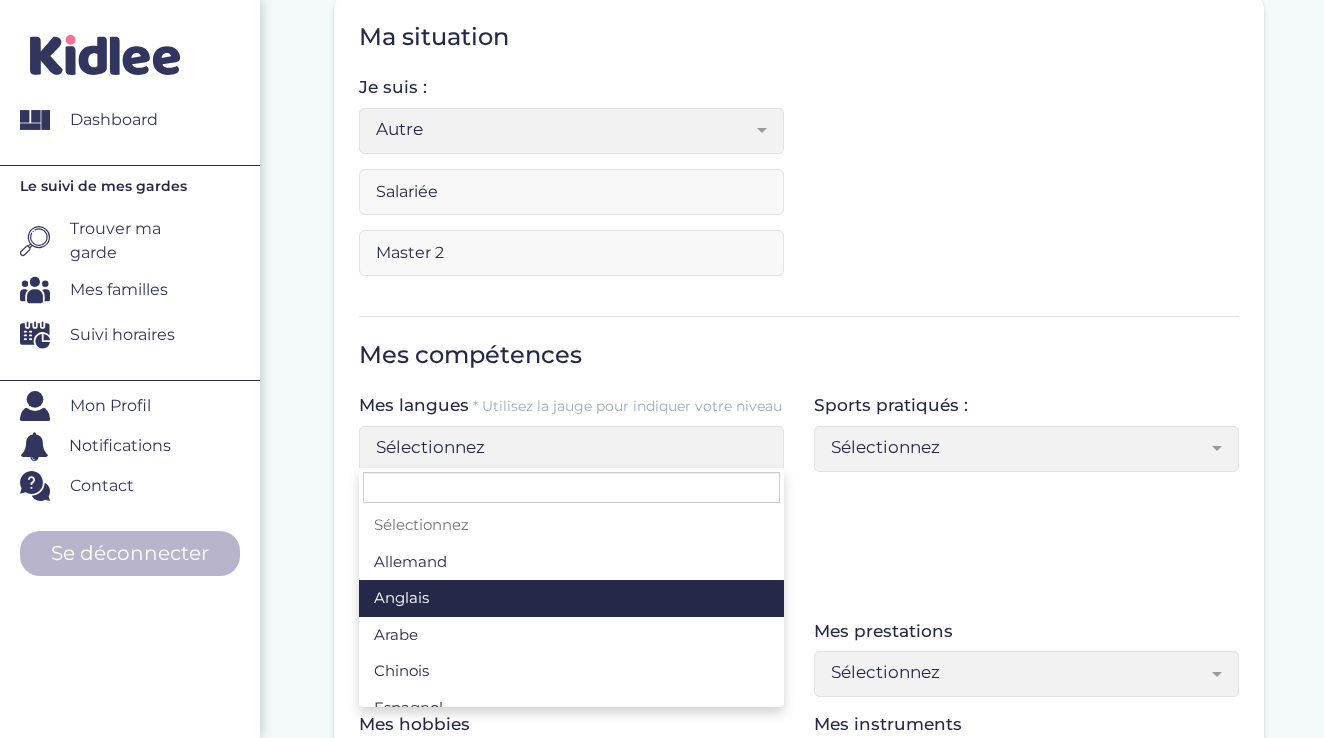 select on "Sélectionnez" 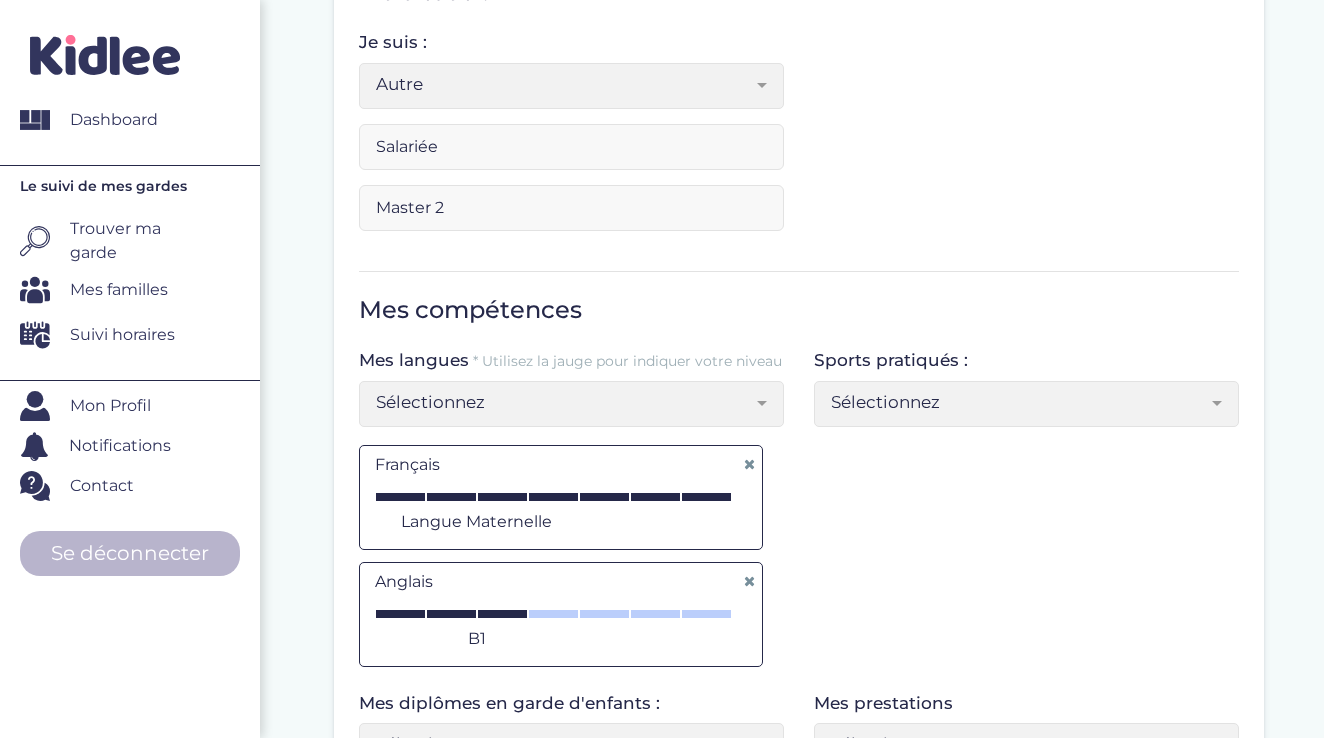 scroll, scrollTop: 354, scrollLeft: 0, axis: vertical 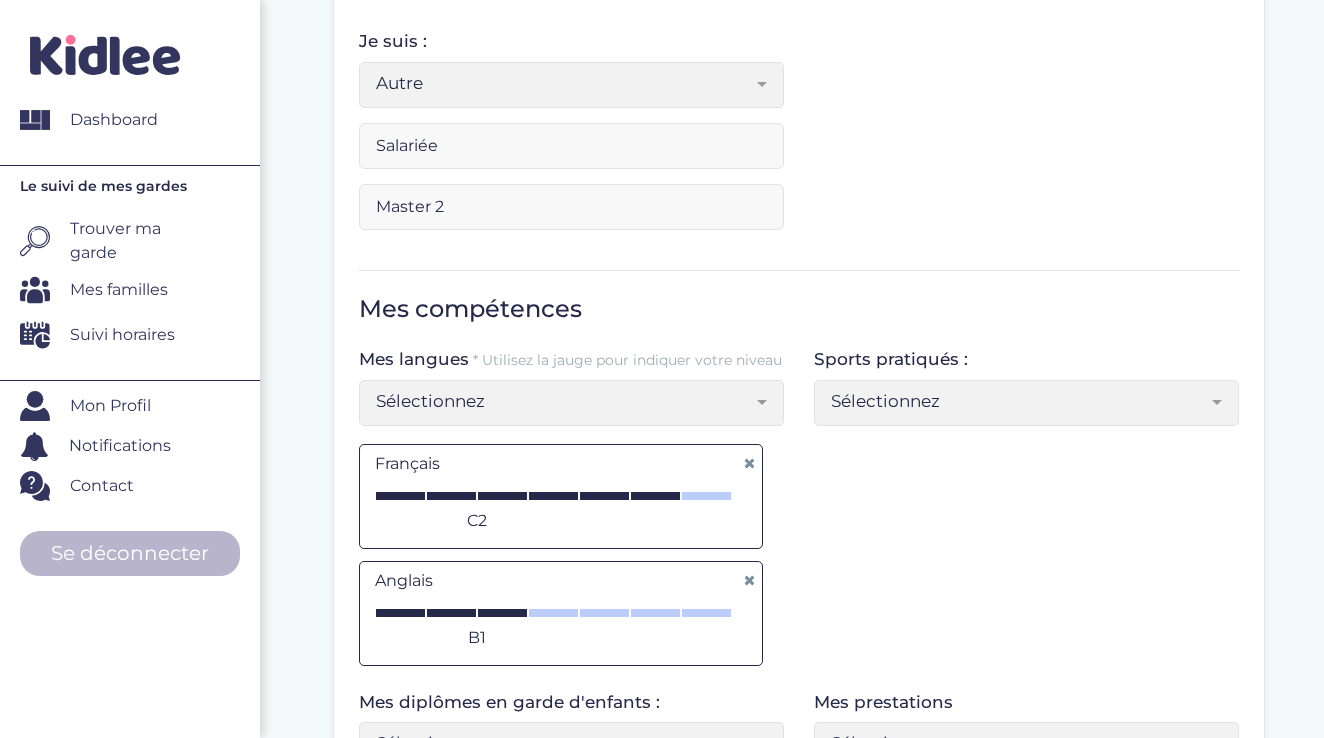 click at bounding box center [655, 496] 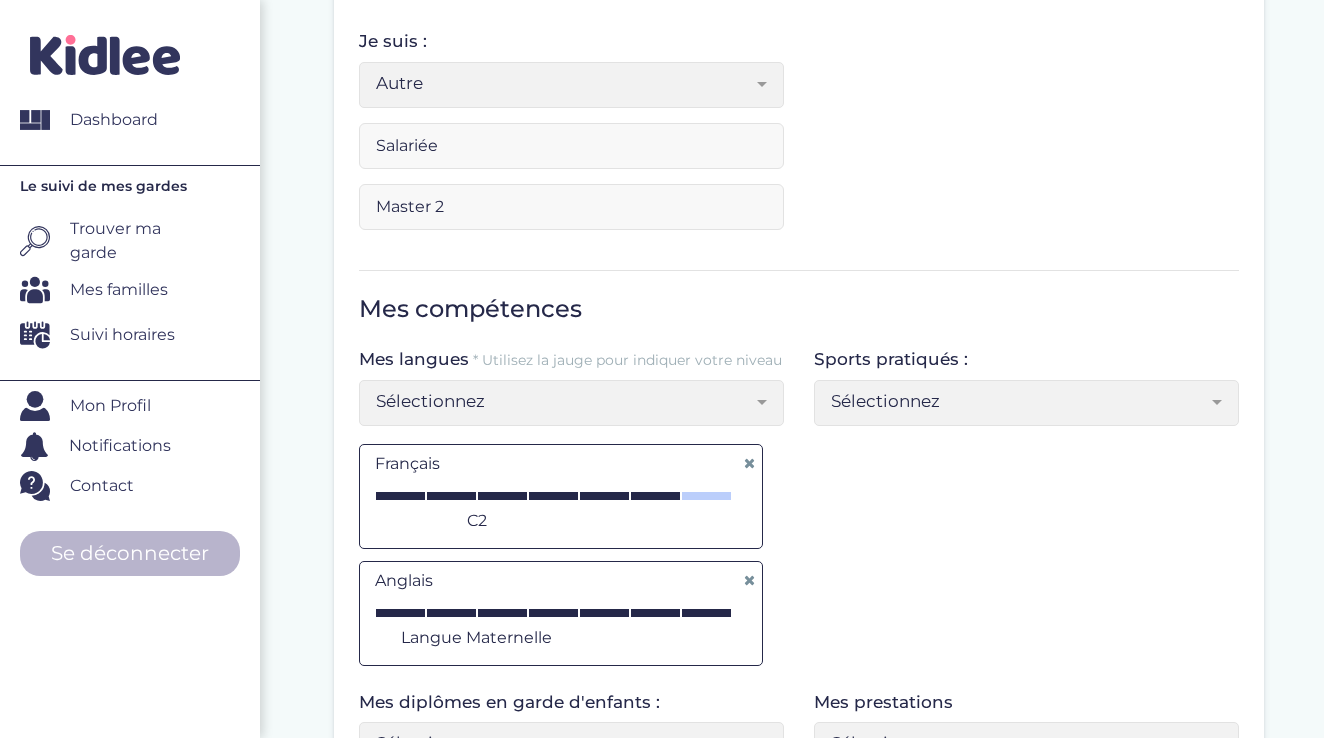 click at bounding box center (706, 613) 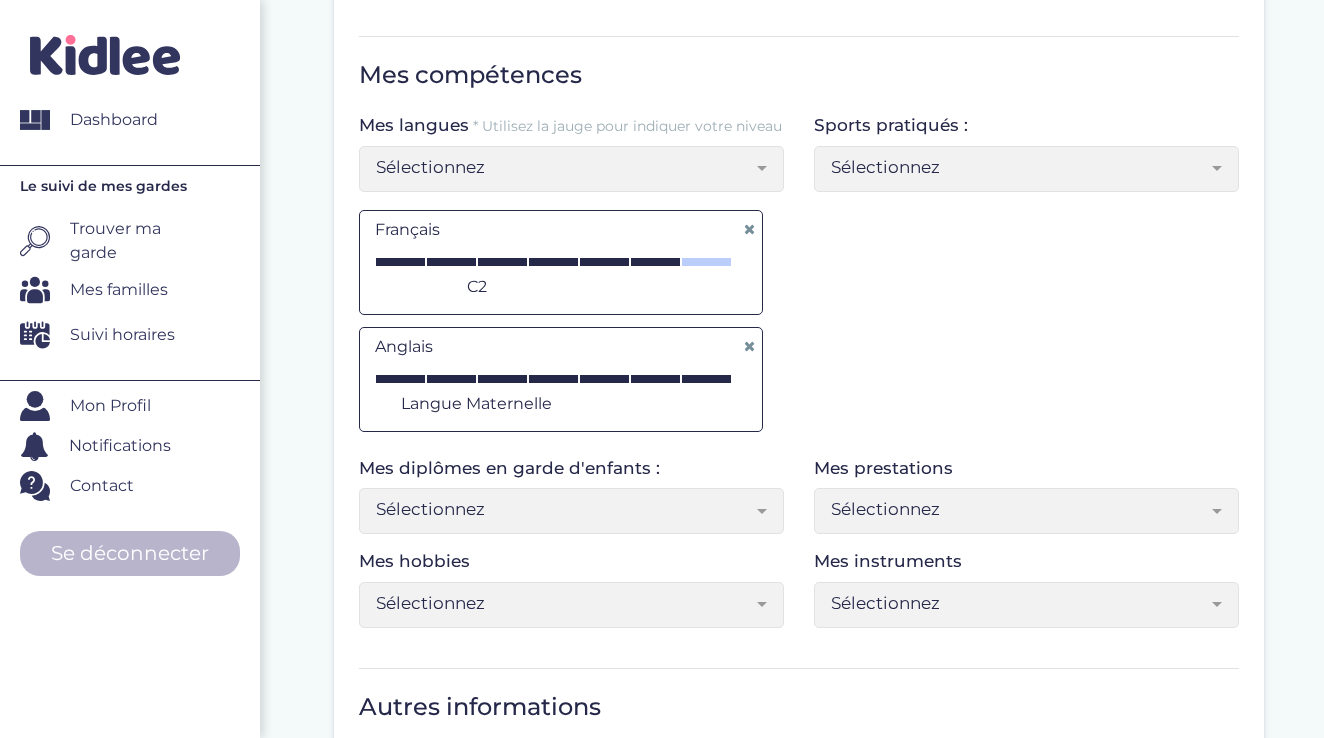scroll, scrollTop: 617, scrollLeft: 0, axis: vertical 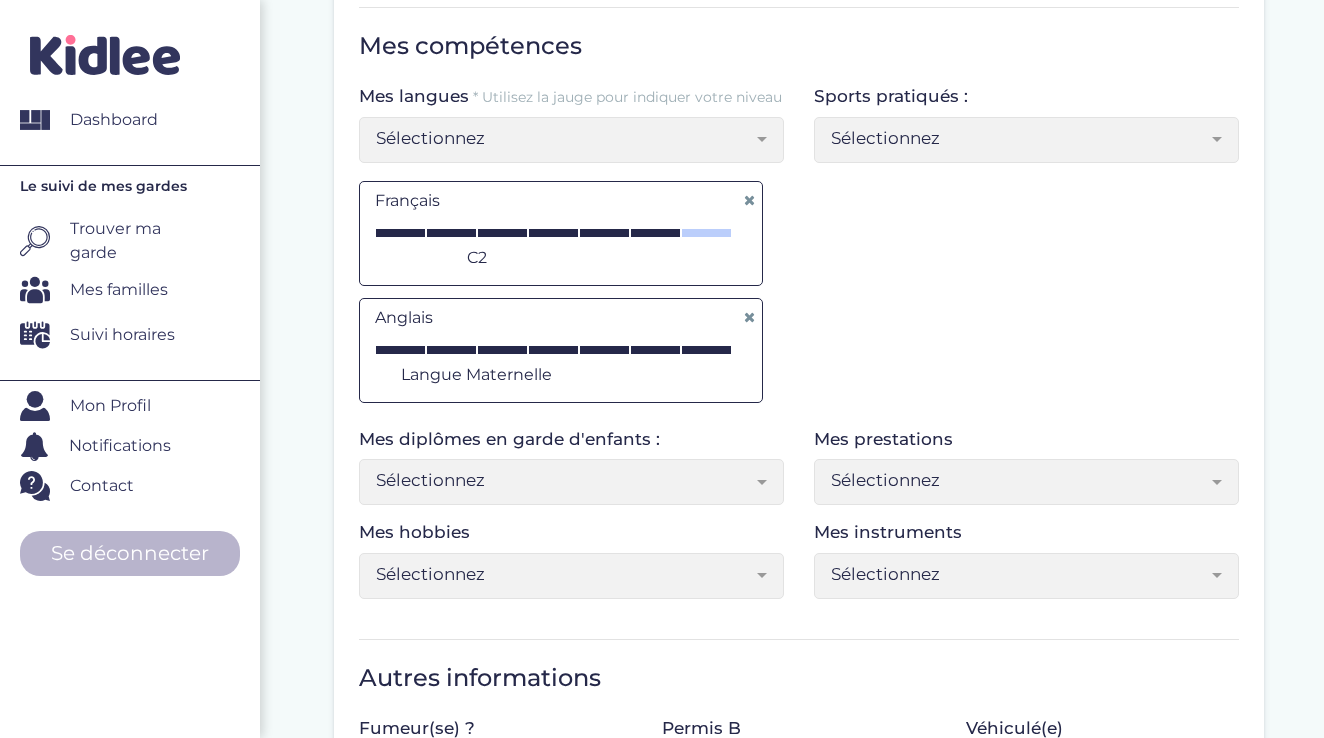 click on "Sélectionnez" at bounding box center [1019, 480] 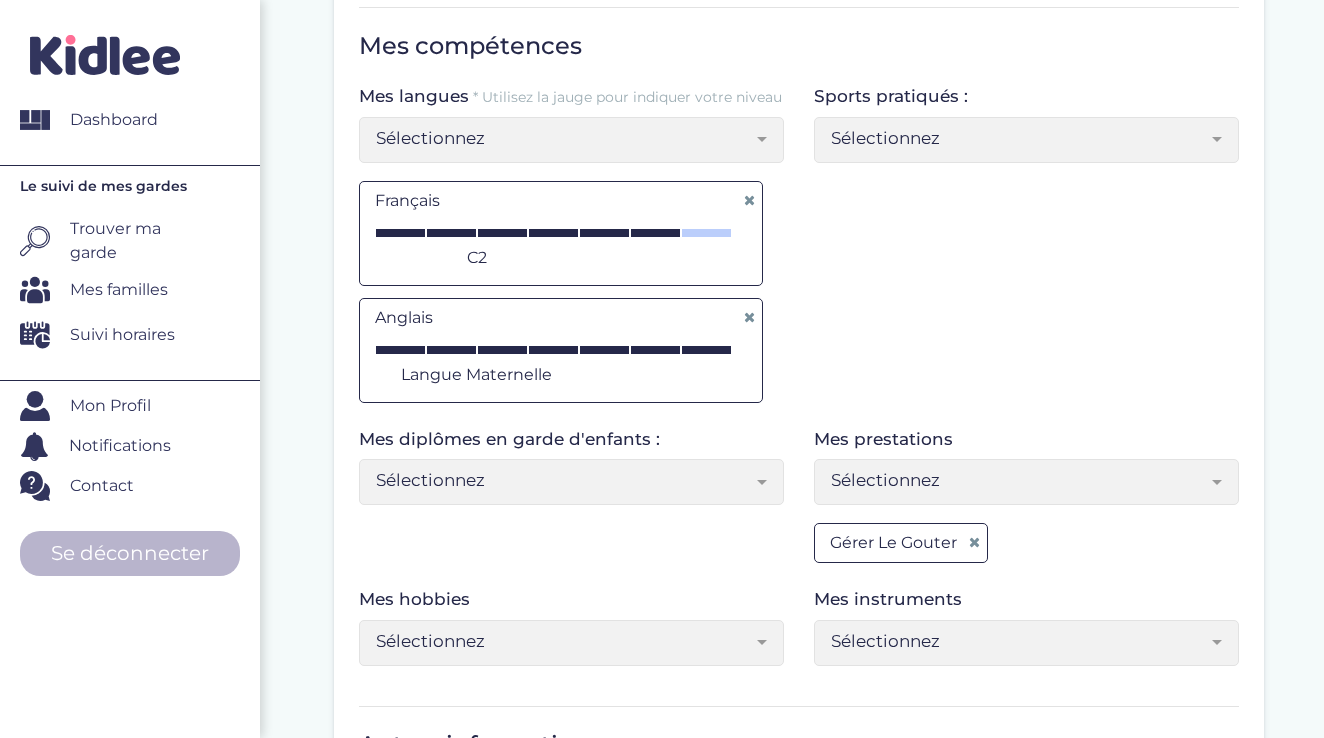click on "Sélectionnez" at bounding box center [1019, 480] 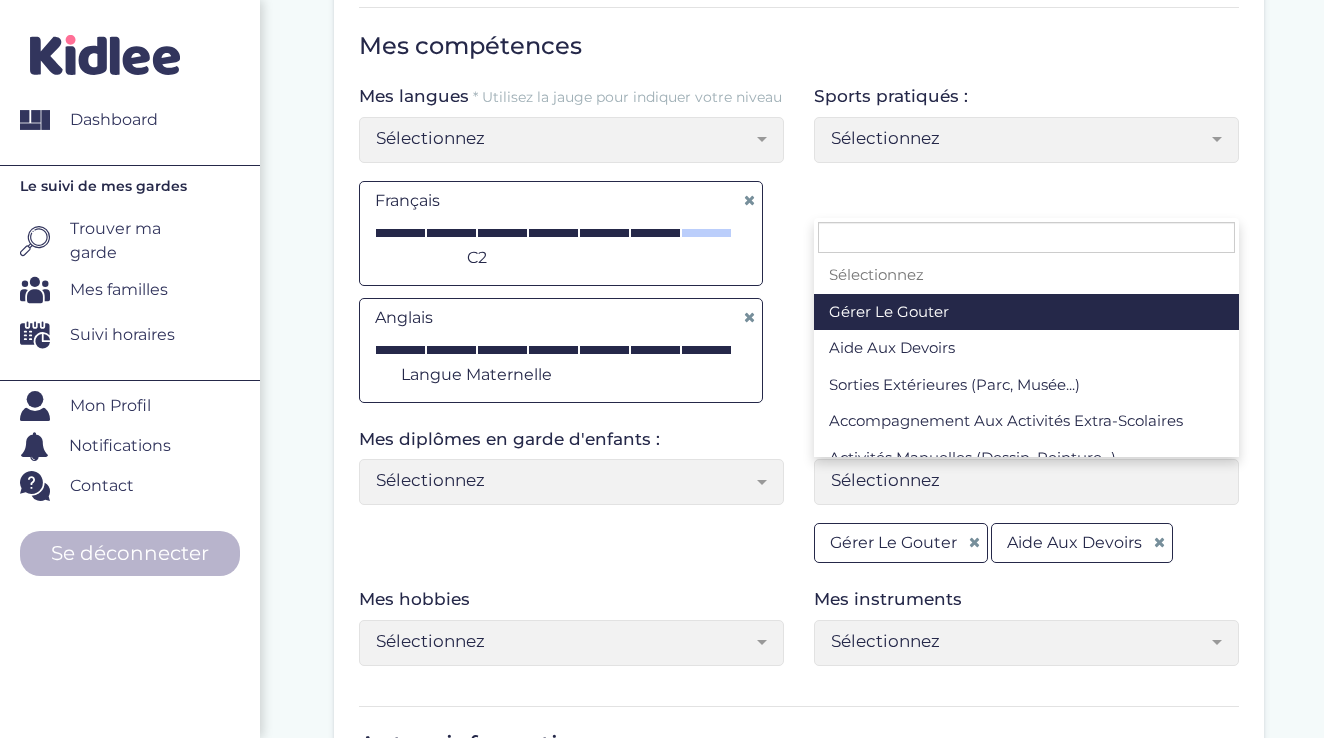 click on "Sélectionnez" at bounding box center [1019, 480] 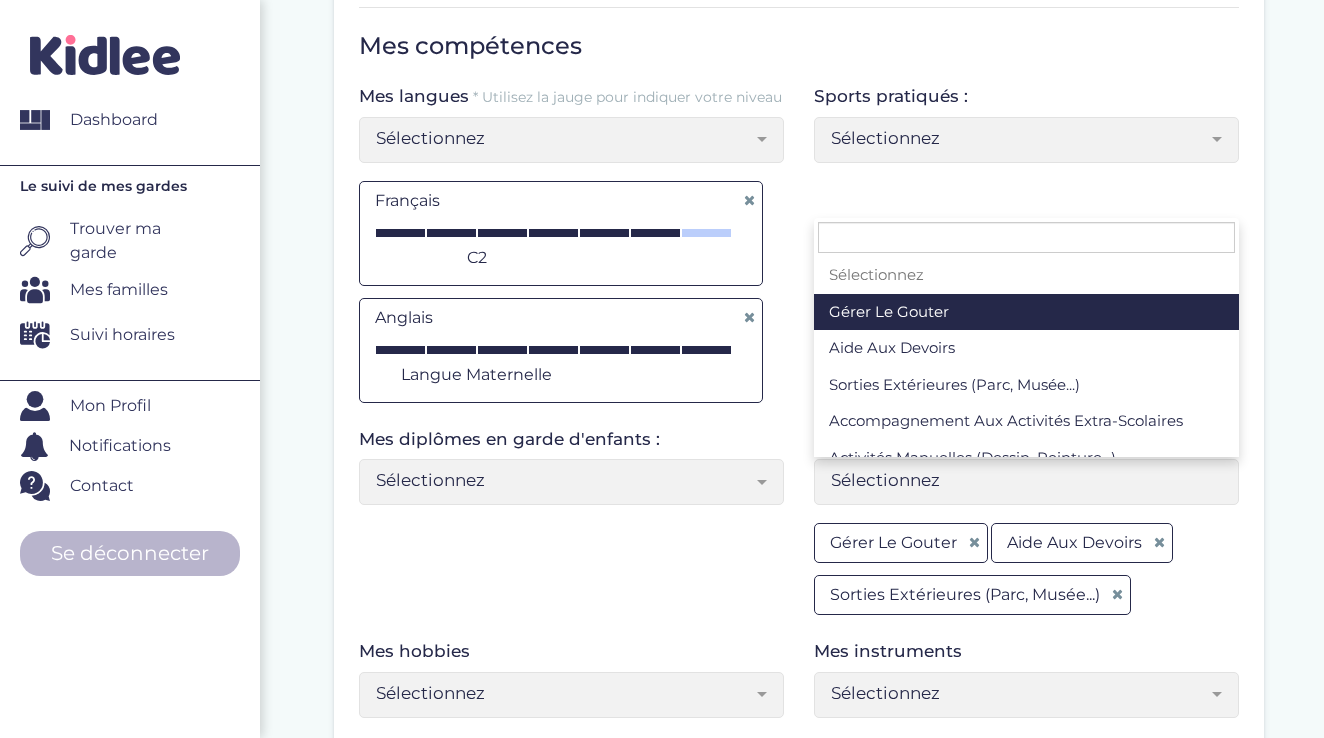 click on "Sélectionnez" at bounding box center (1019, 480) 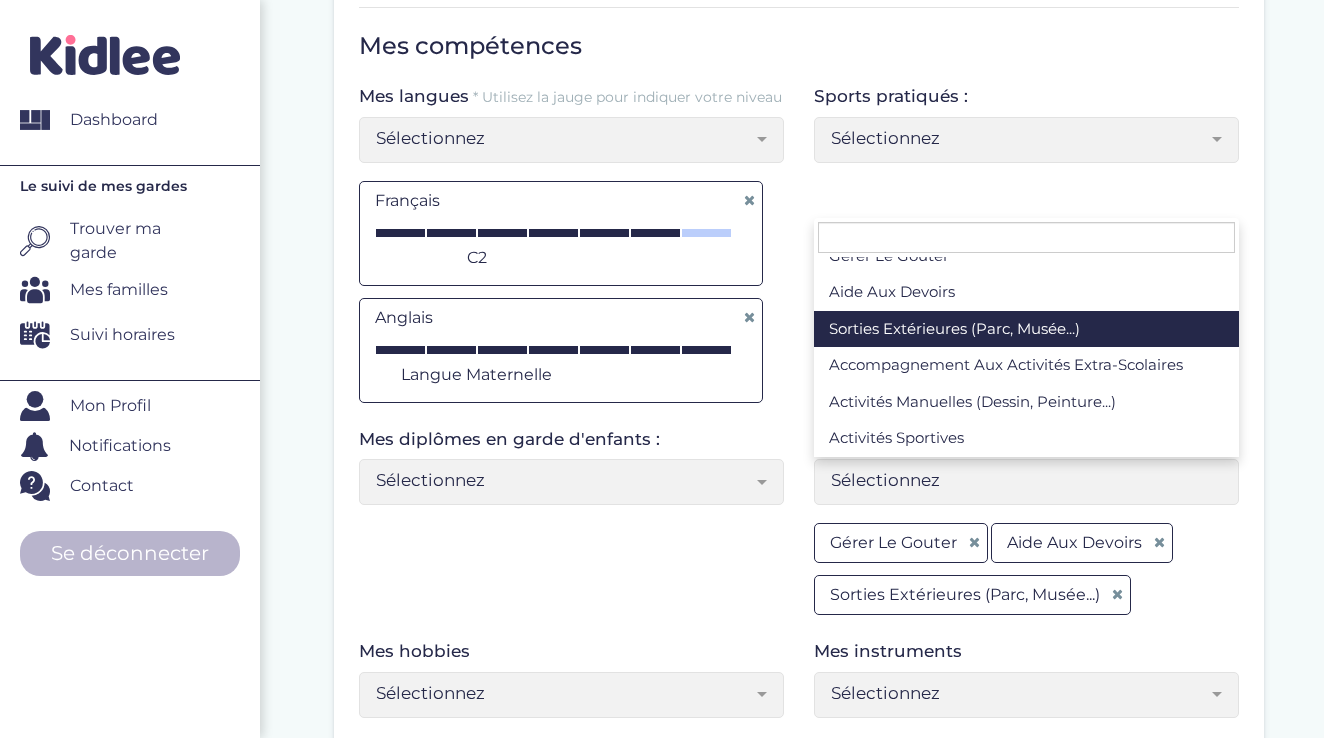 scroll, scrollTop: 72, scrollLeft: 0, axis: vertical 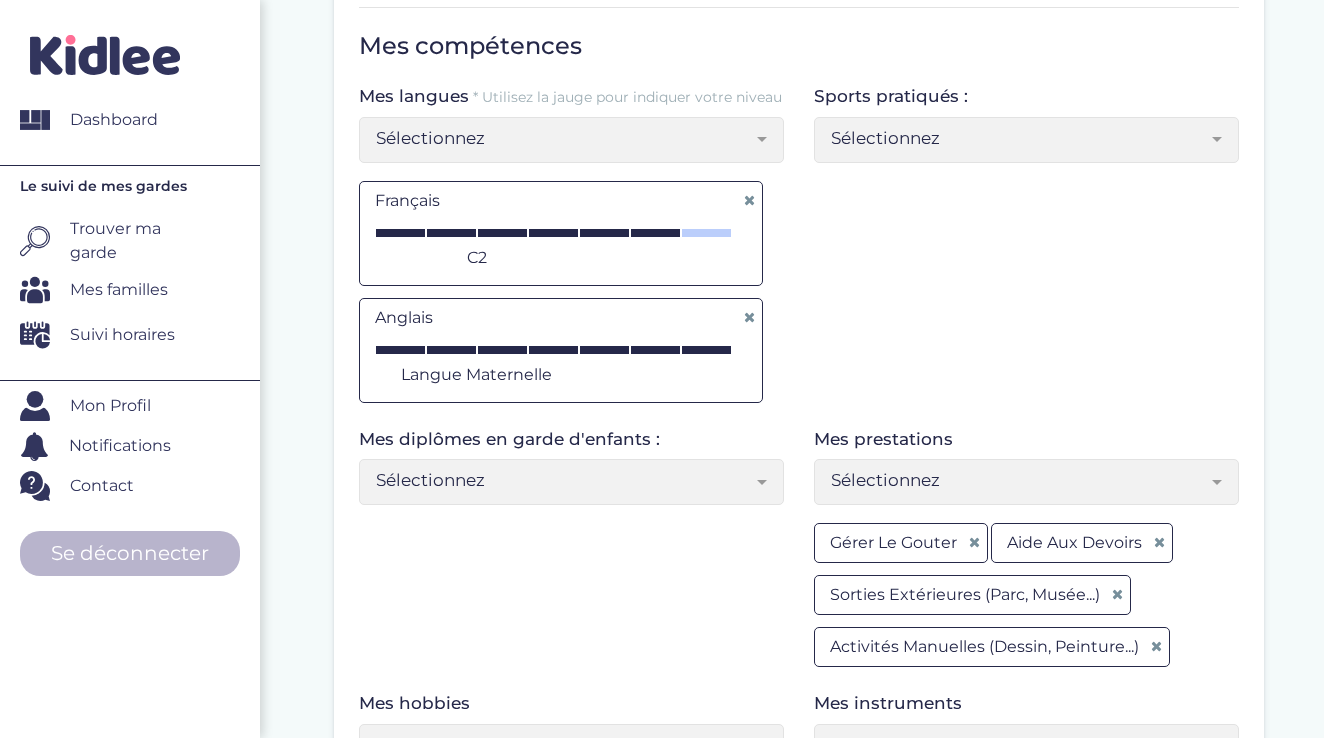click on "Sélectionnez" at bounding box center (1019, 480) 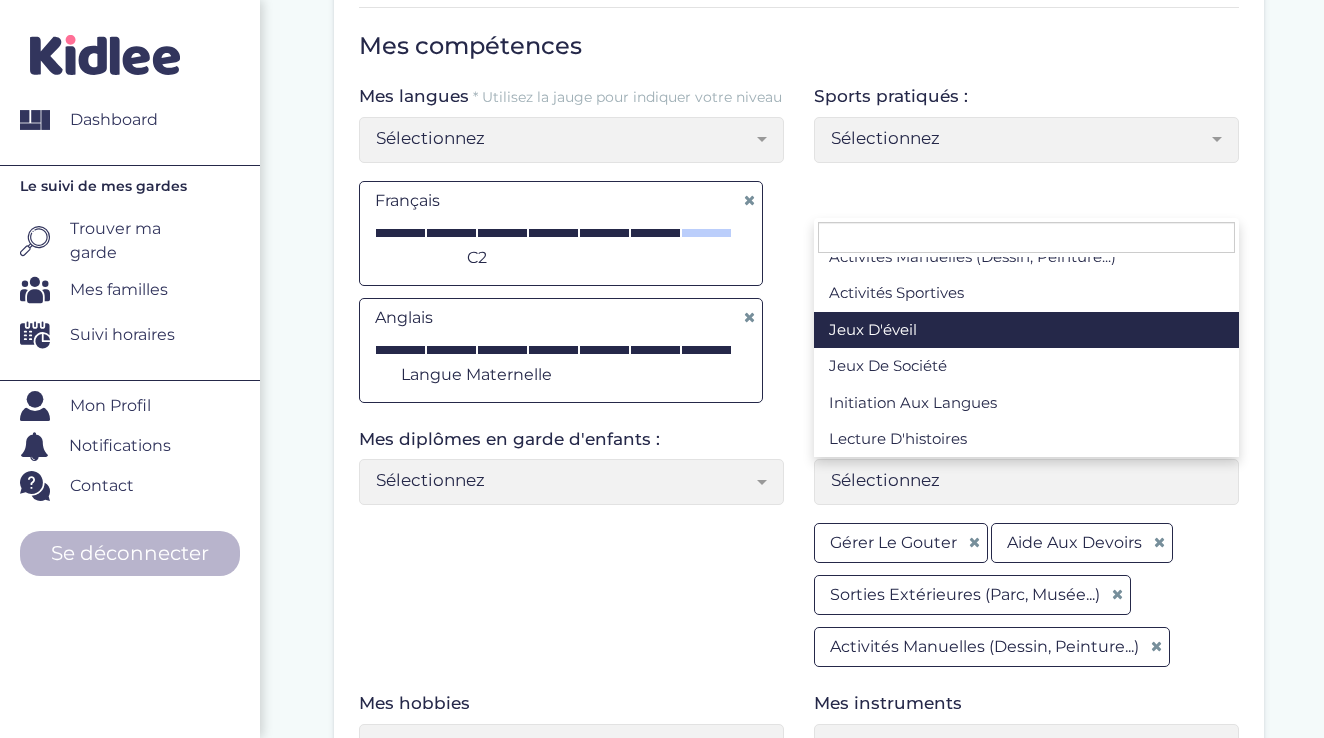 scroll, scrollTop: 204, scrollLeft: 0, axis: vertical 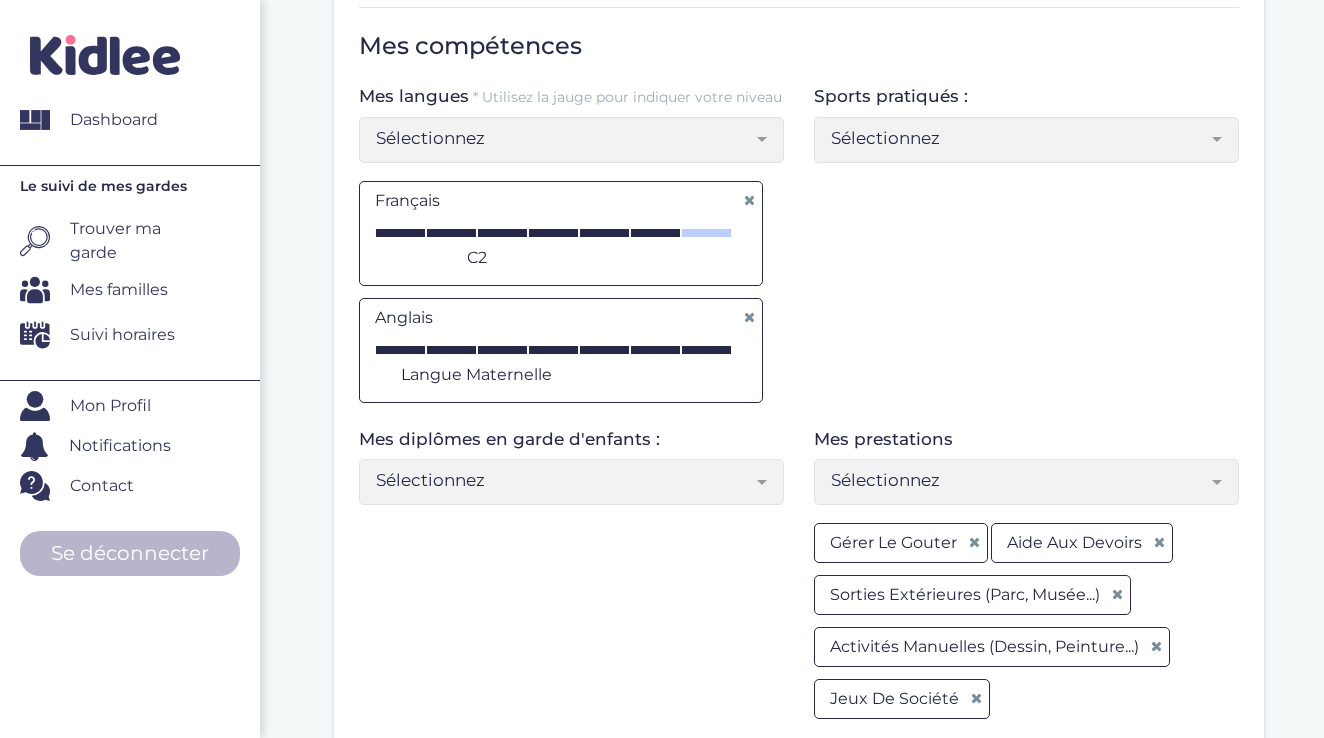 click on "Sélectionnez" at bounding box center (1019, 480) 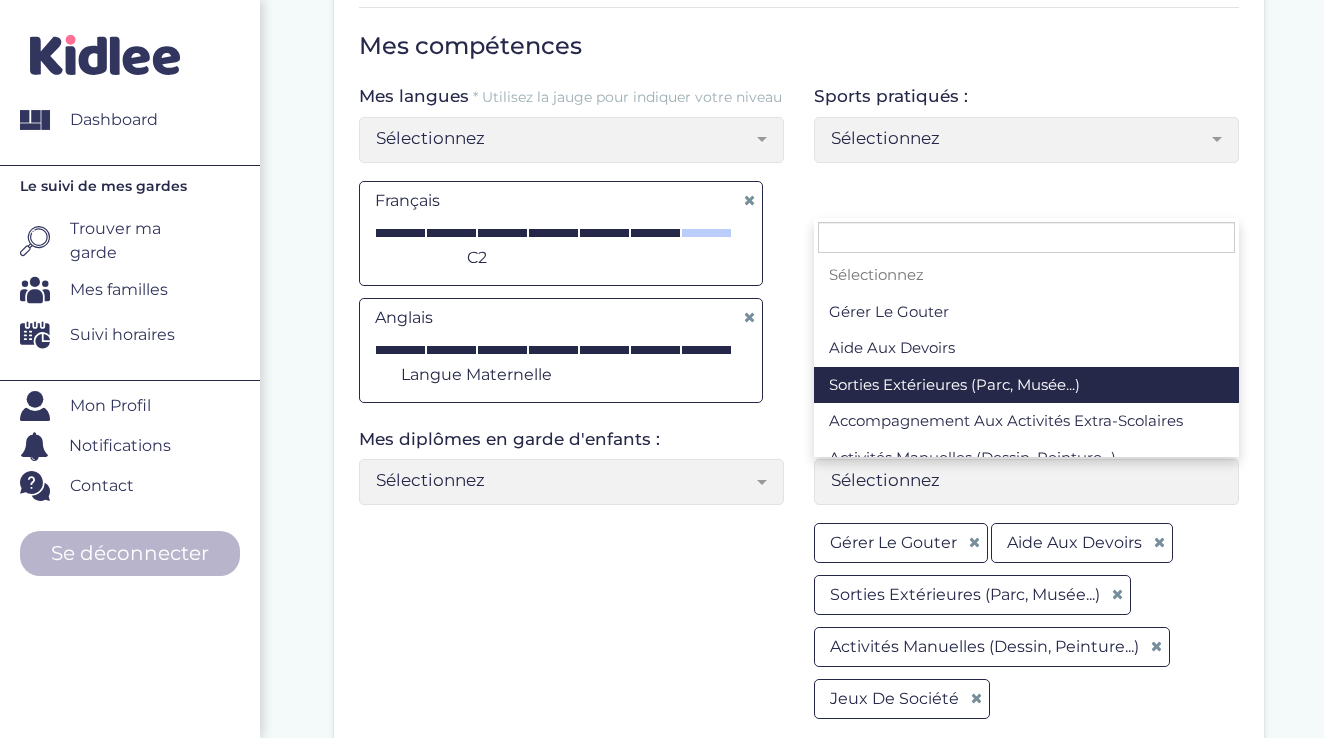 scroll, scrollTop: 239, scrollLeft: 0, axis: vertical 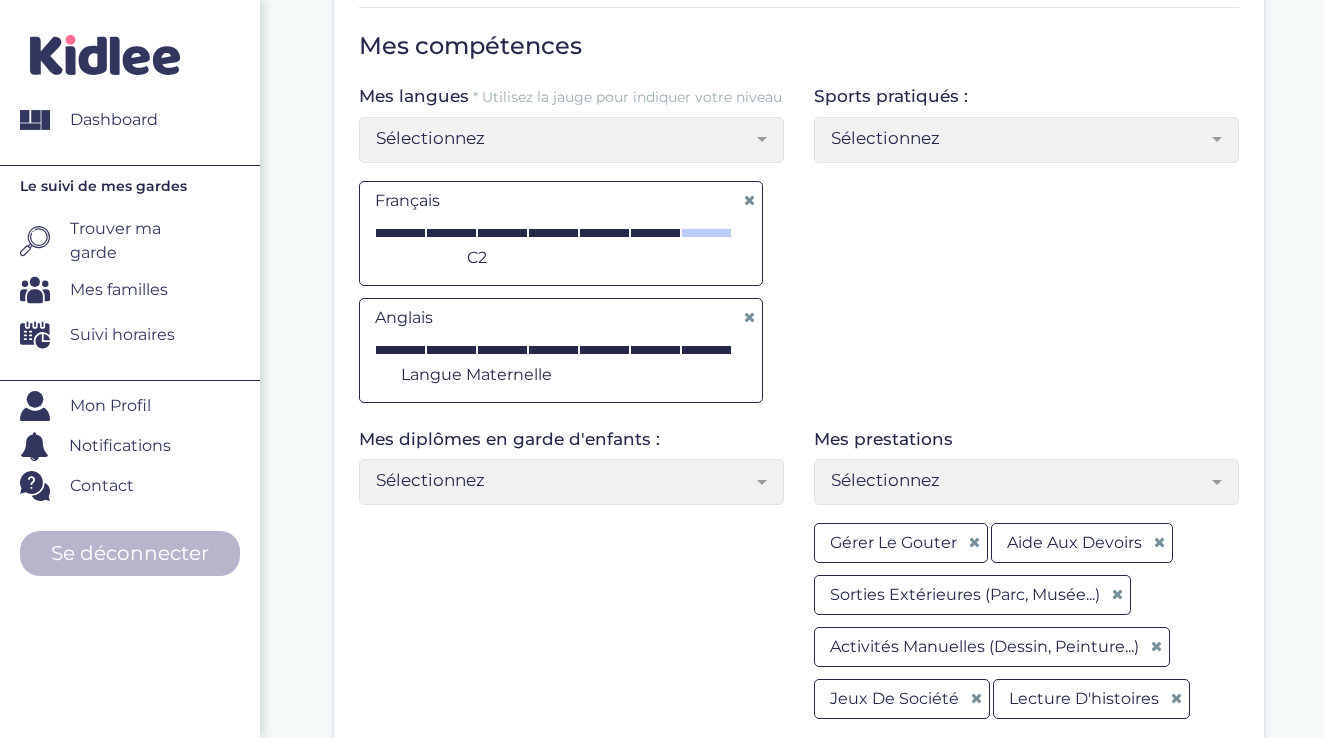 click on "Sélectionnez" at bounding box center [1026, 482] 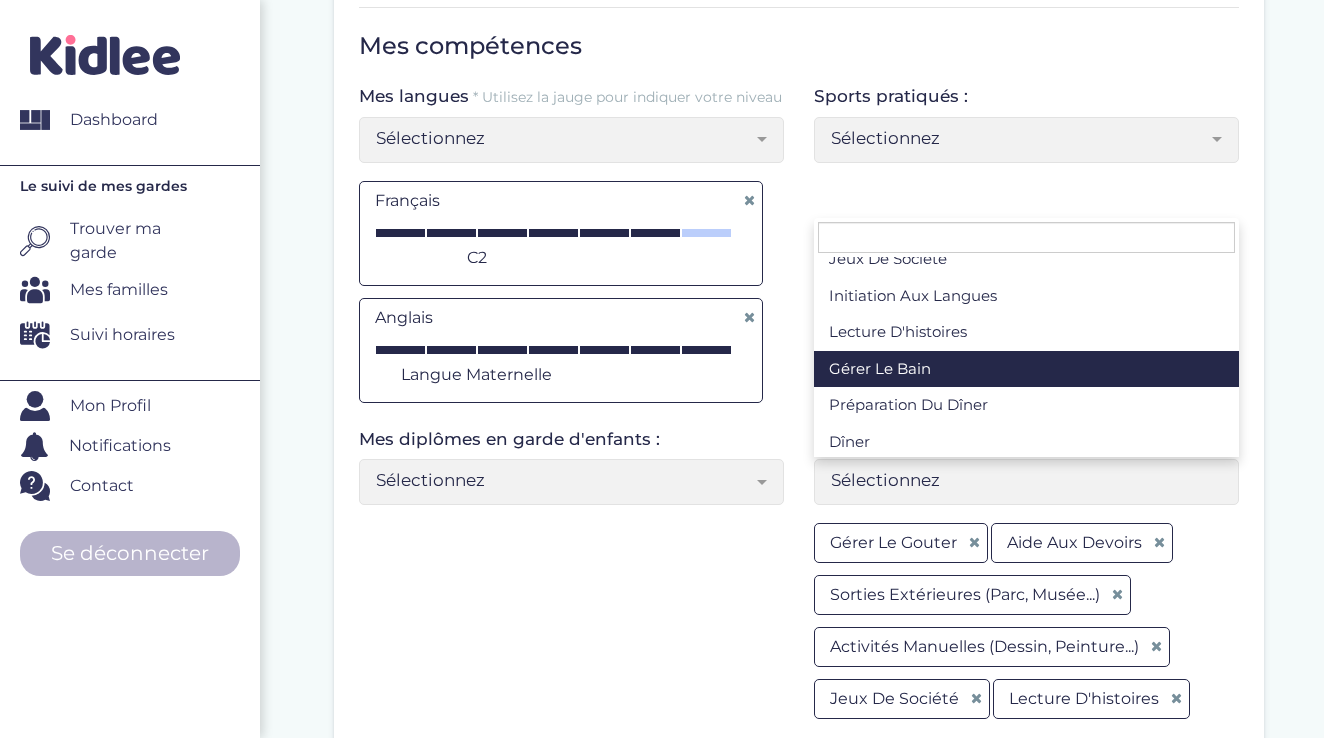 scroll, scrollTop: 306, scrollLeft: 0, axis: vertical 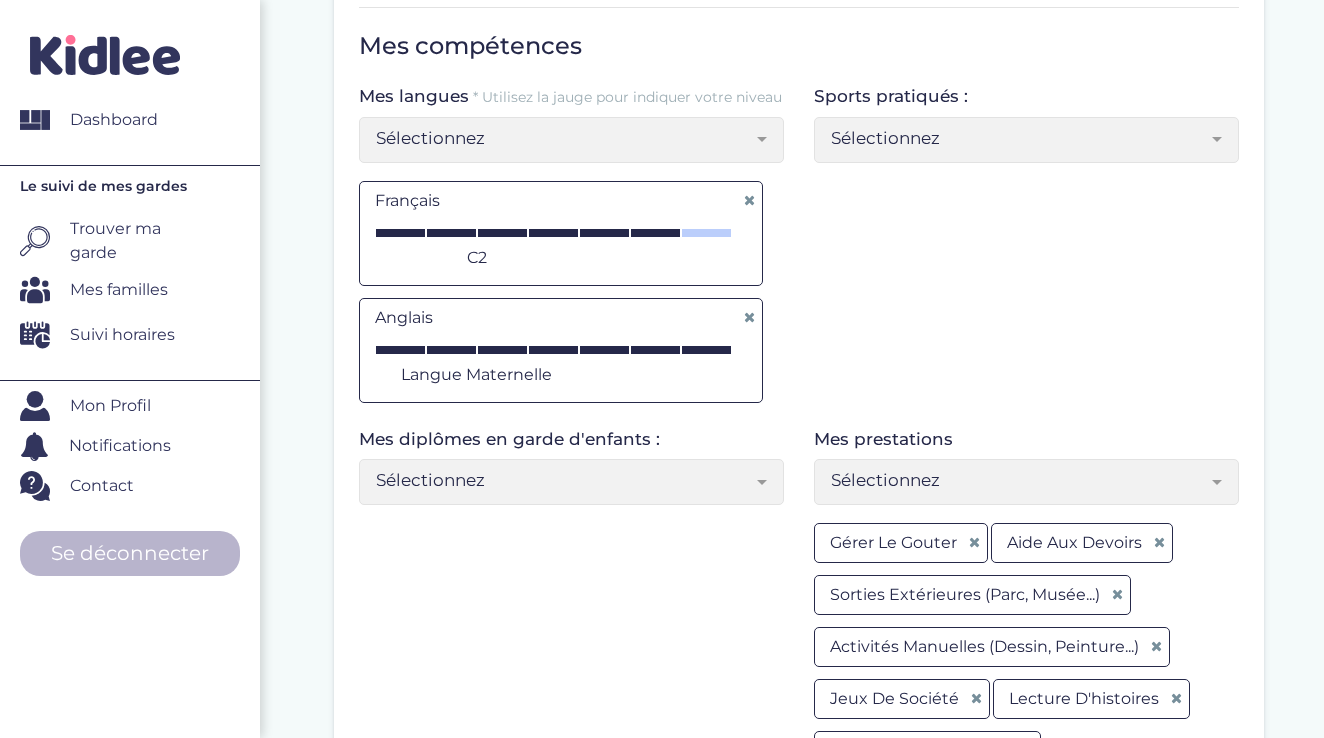click on "Sélectionnez" at bounding box center (1019, 480) 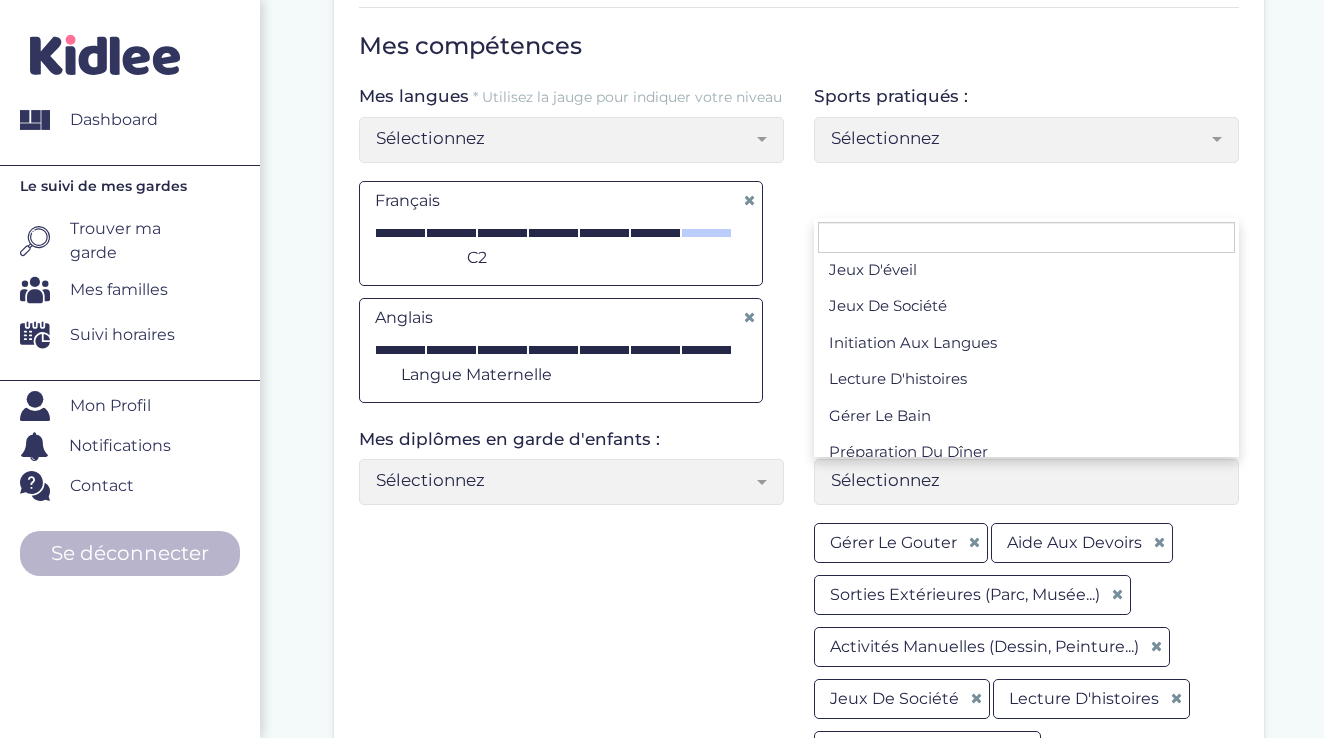scroll, scrollTop: 340, scrollLeft: 0, axis: vertical 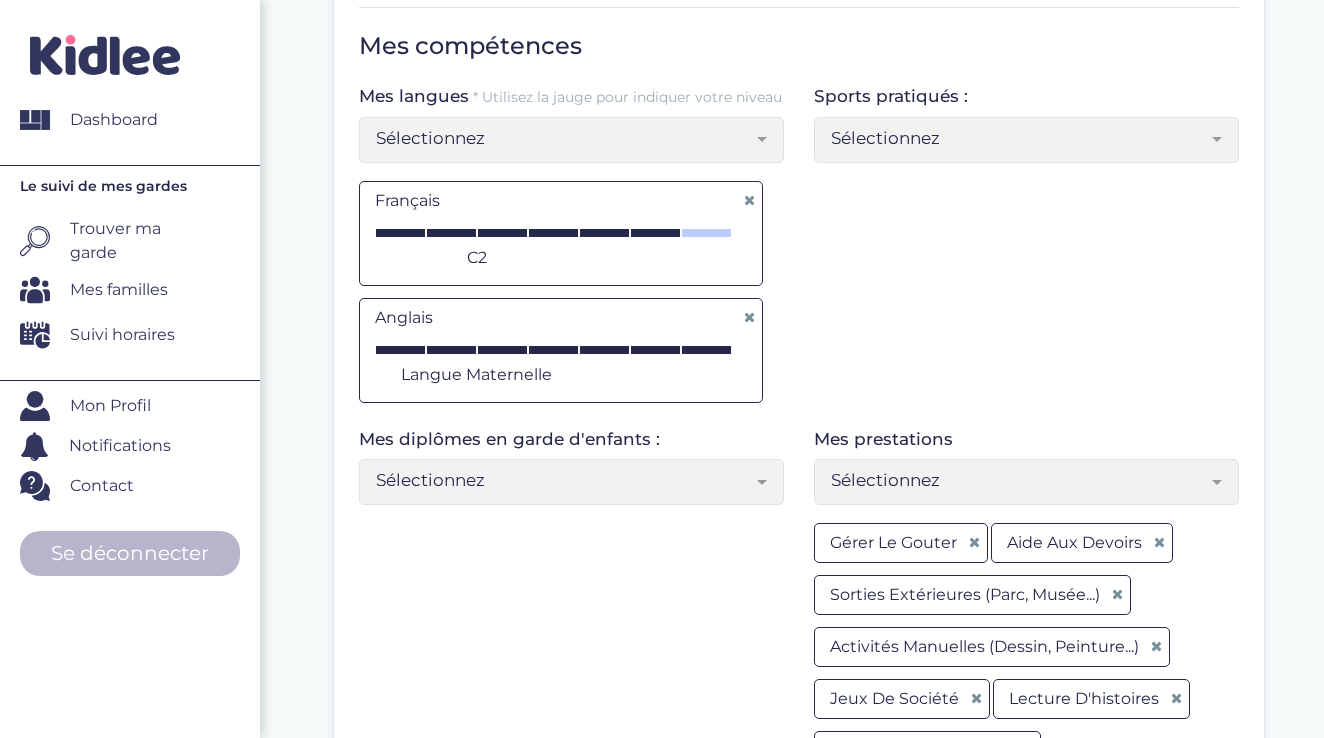 click on "Sélectionnez" at bounding box center (1019, 480) 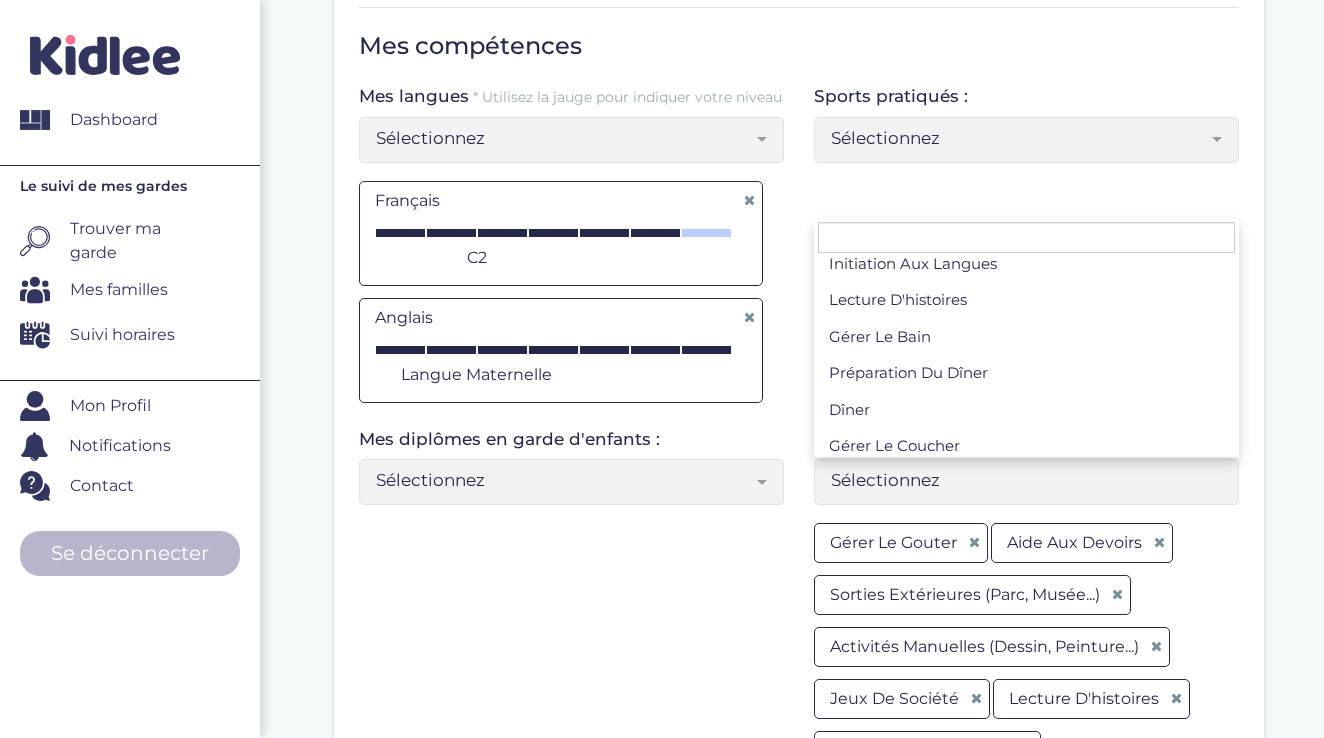 scroll, scrollTop: 340, scrollLeft: 0, axis: vertical 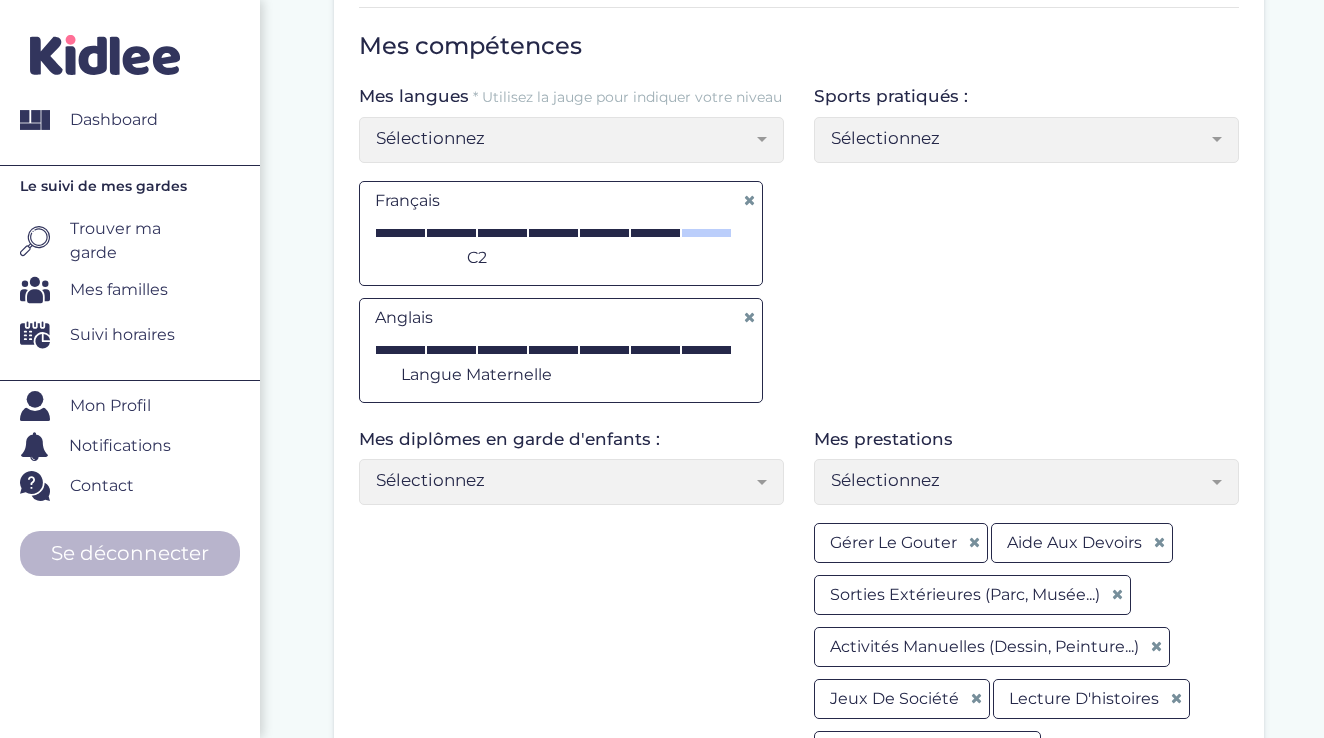 click on "Sélectionnez" at bounding box center [1026, 482] 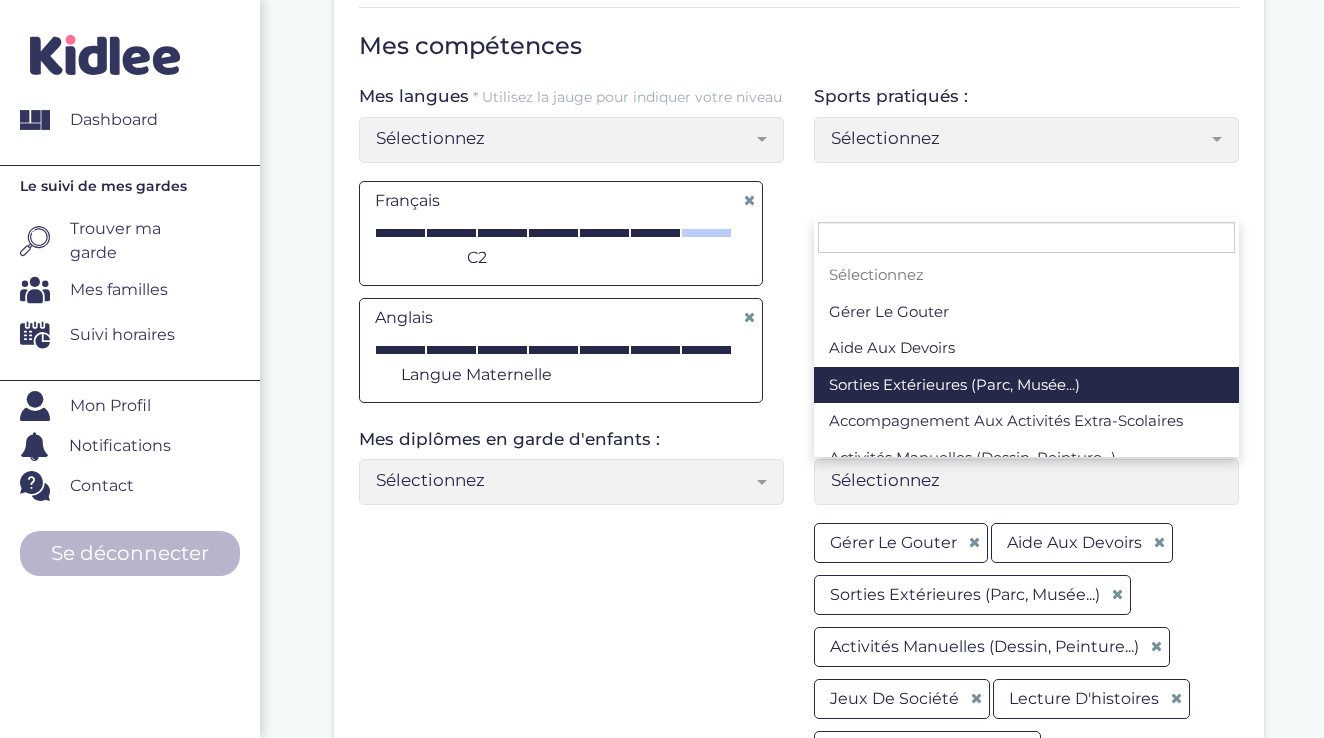 scroll, scrollTop: 340, scrollLeft: 0, axis: vertical 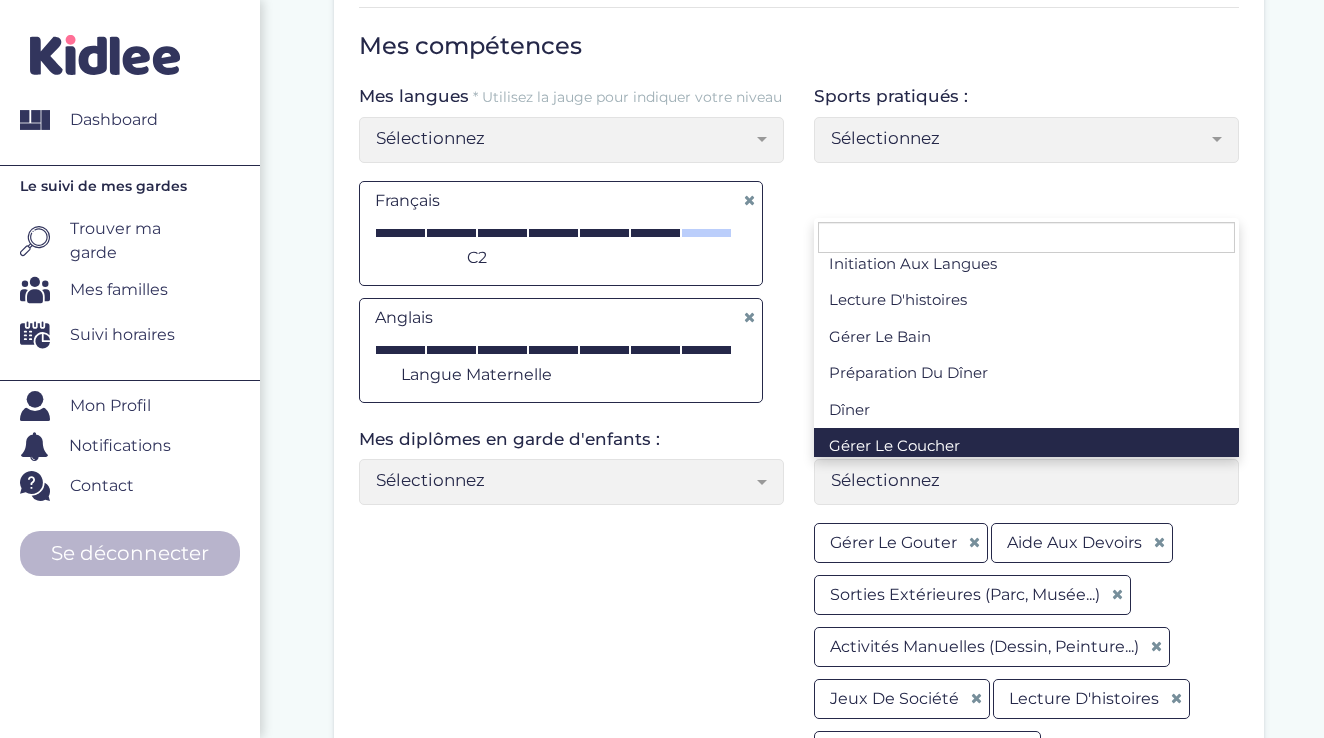 select on "Sélectionnez" 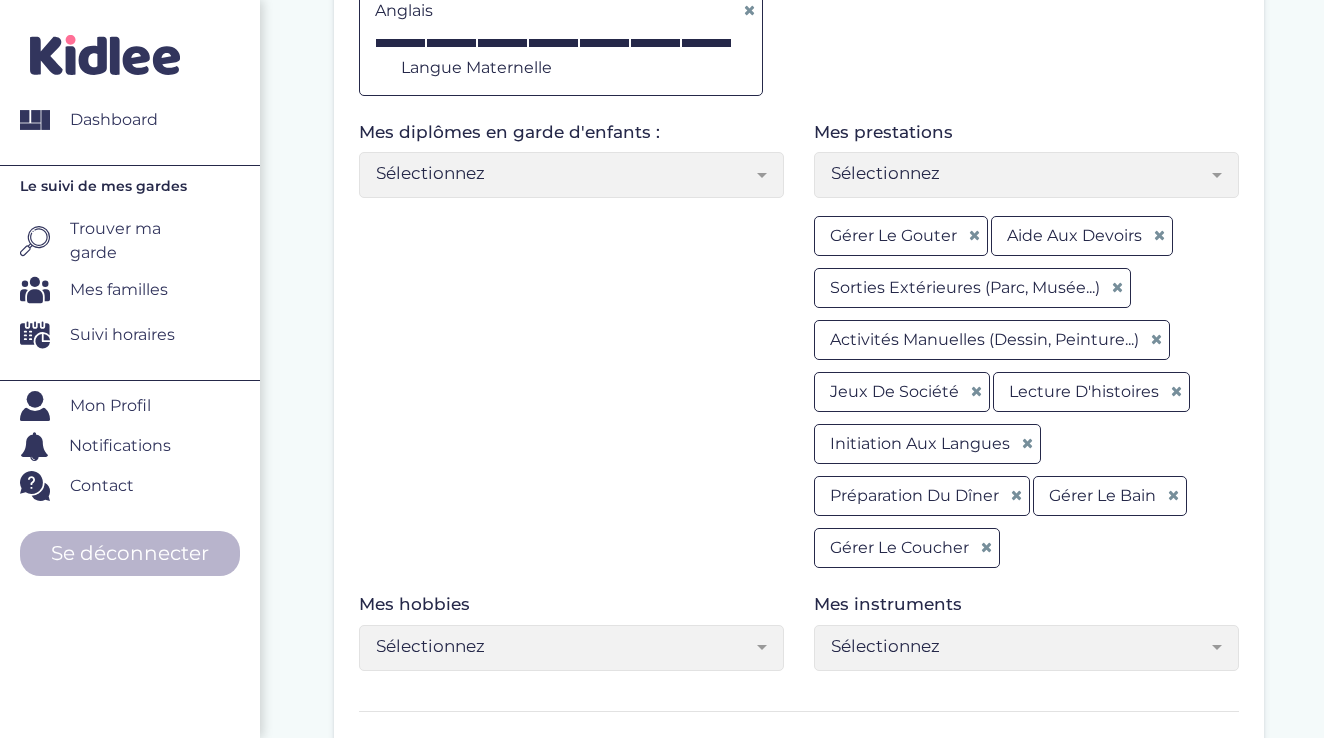 scroll, scrollTop: 1082, scrollLeft: 0, axis: vertical 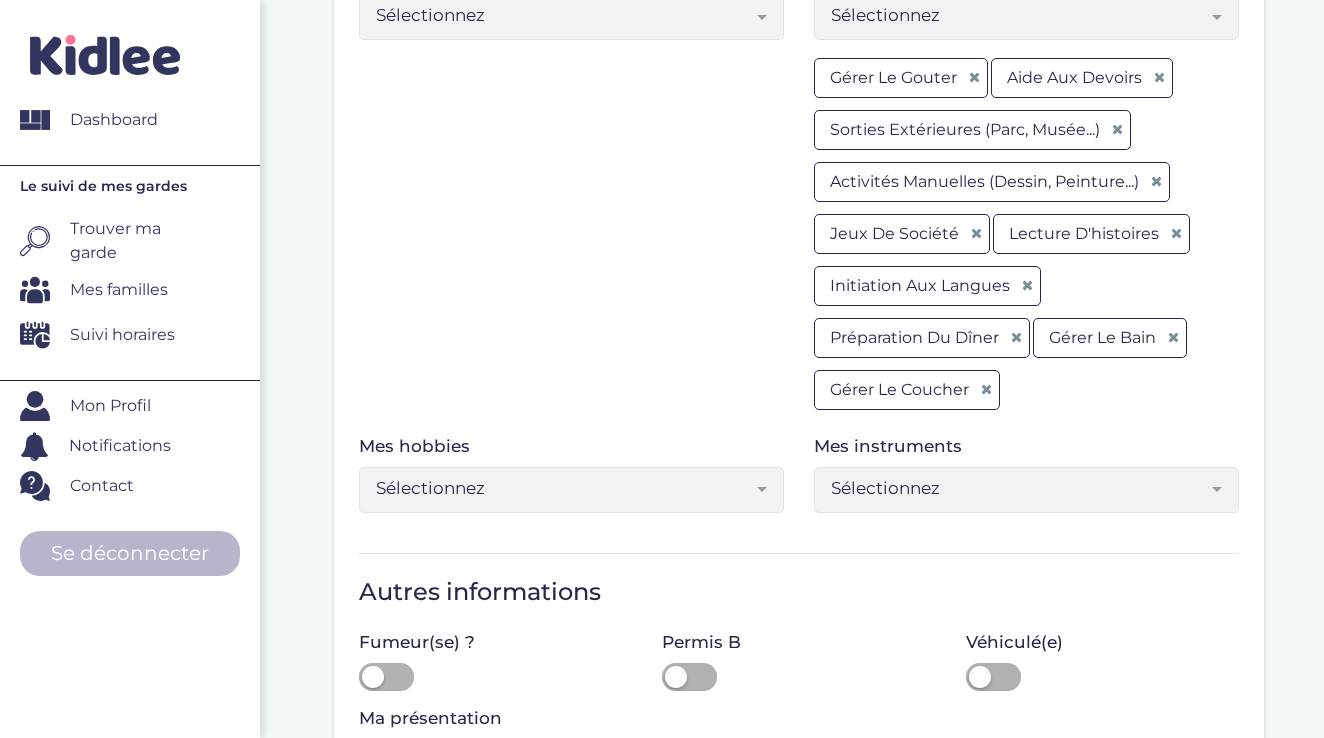 click on "Sélectionnez" at bounding box center [564, 488] 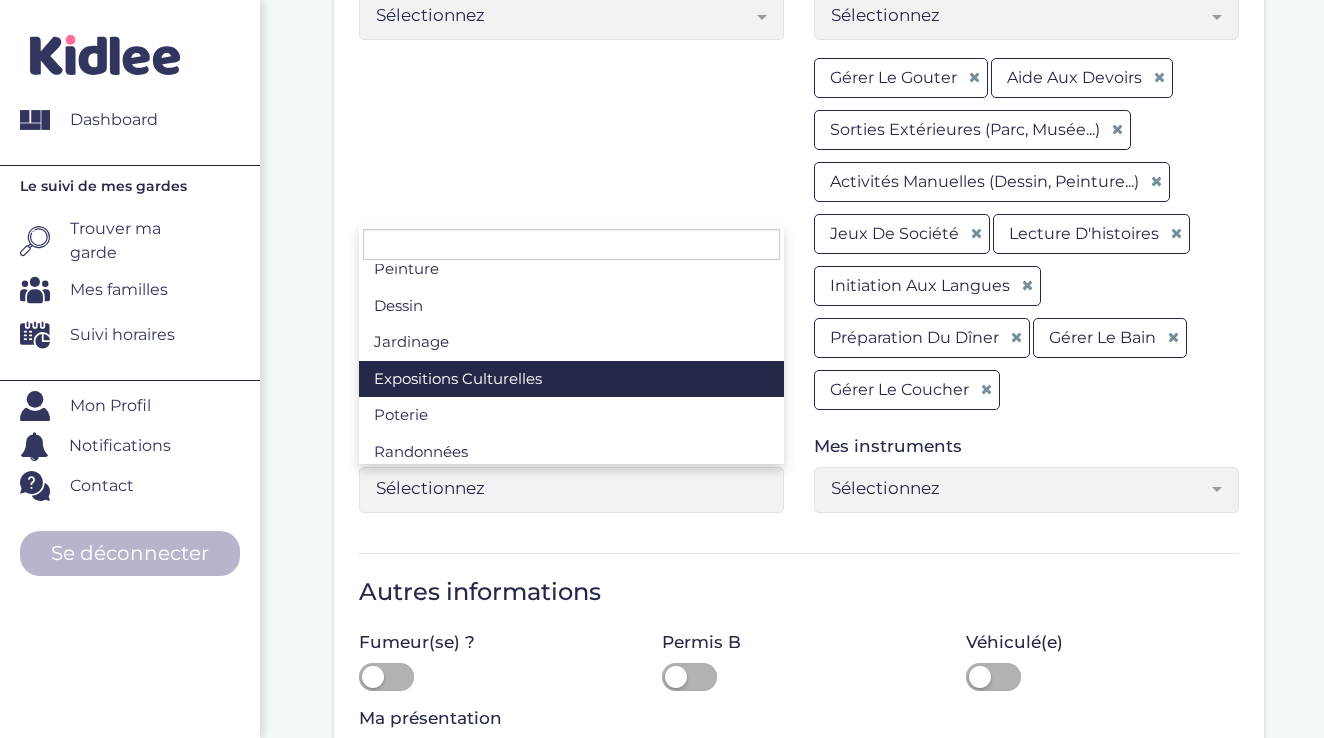scroll, scrollTop: 232, scrollLeft: 0, axis: vertical 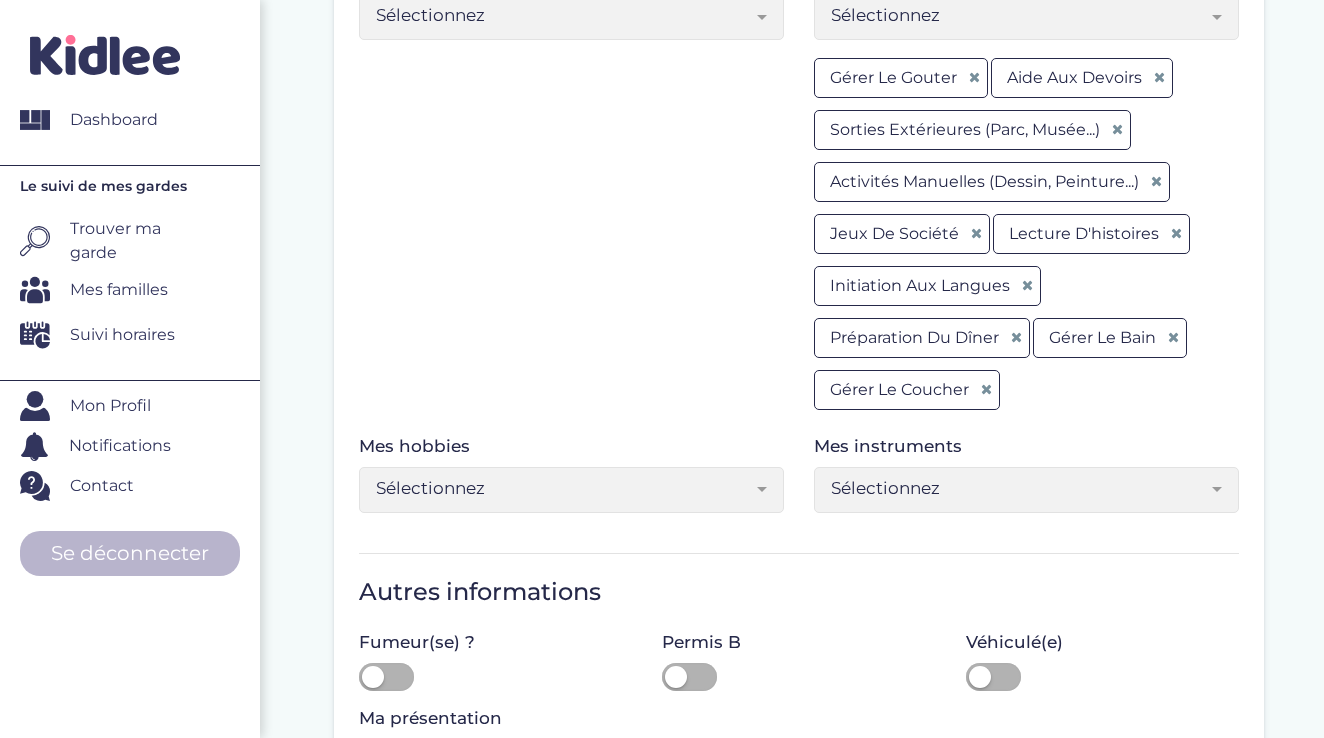 click on "Mes diplômes en garde d'enfants :   Sélectionnez   BAFA 1/3   BAFA 2/3   BAFA obtenu   PSC1 (Certificat de geste de premiers secours)   IPSEN (initiation aux premiers secours enfant et nourrisson)   ATSEM (Agent territorial des écoles maternelles)   CAP petite enfance   Autres diplômes relatifs aux enfants Sélectionnez     Mes prestations   Sélectionnez   Gérer le gouter   Aide aux devoirs   Sorties extérieures (parc, musée...)   Accompagnement aux activités extra-scolaires   Activités manuelles (dessin, peinture...)   Activités sportives   Jeux d'éveil   Jeux de société   Initiation aux langues   Lecture d'histoires   Gérer le bain   Préparation du dîner   Dîner   Gérer le coucher Sélectionnez   Gérer le gouter Aide aux devoirs Sorties extérieures (parc, musée...) Activités manuelles (dessin, peinture...) Jeux de société Lecture d'histoires Initiation aux langues Préparation du dîner Gérer le bain Gérer le coucher" at bounding box center (799, 198) 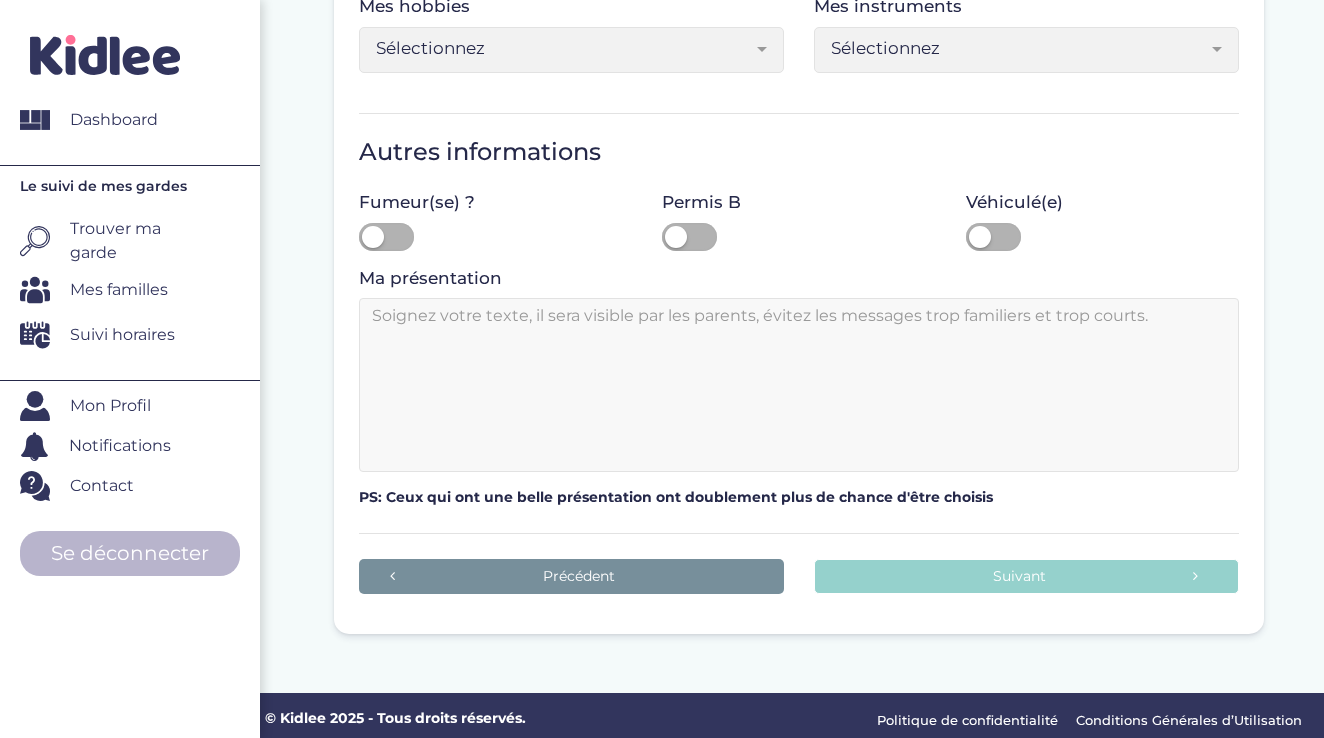 scroll, scrollTop: 1521, scrollLeft: 0, axis: vertical 